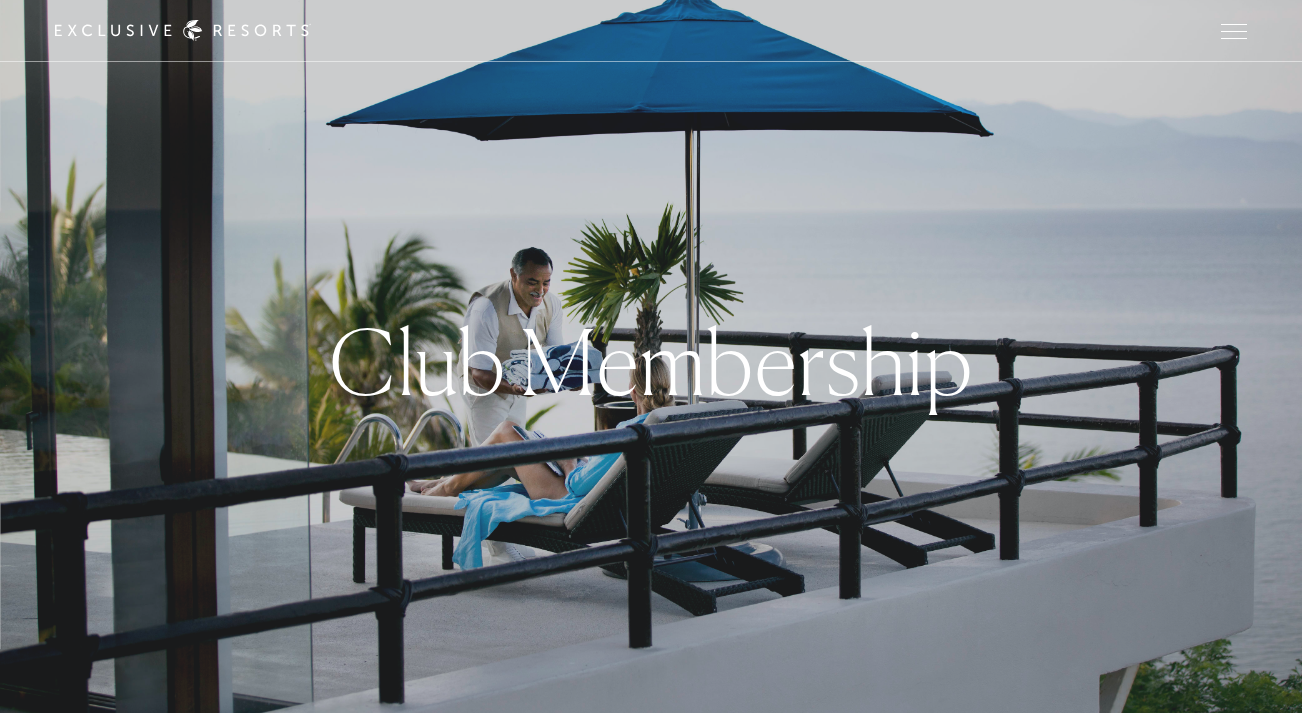 scroll, scrollTop: 0, scrollLeft: 0, axis: both 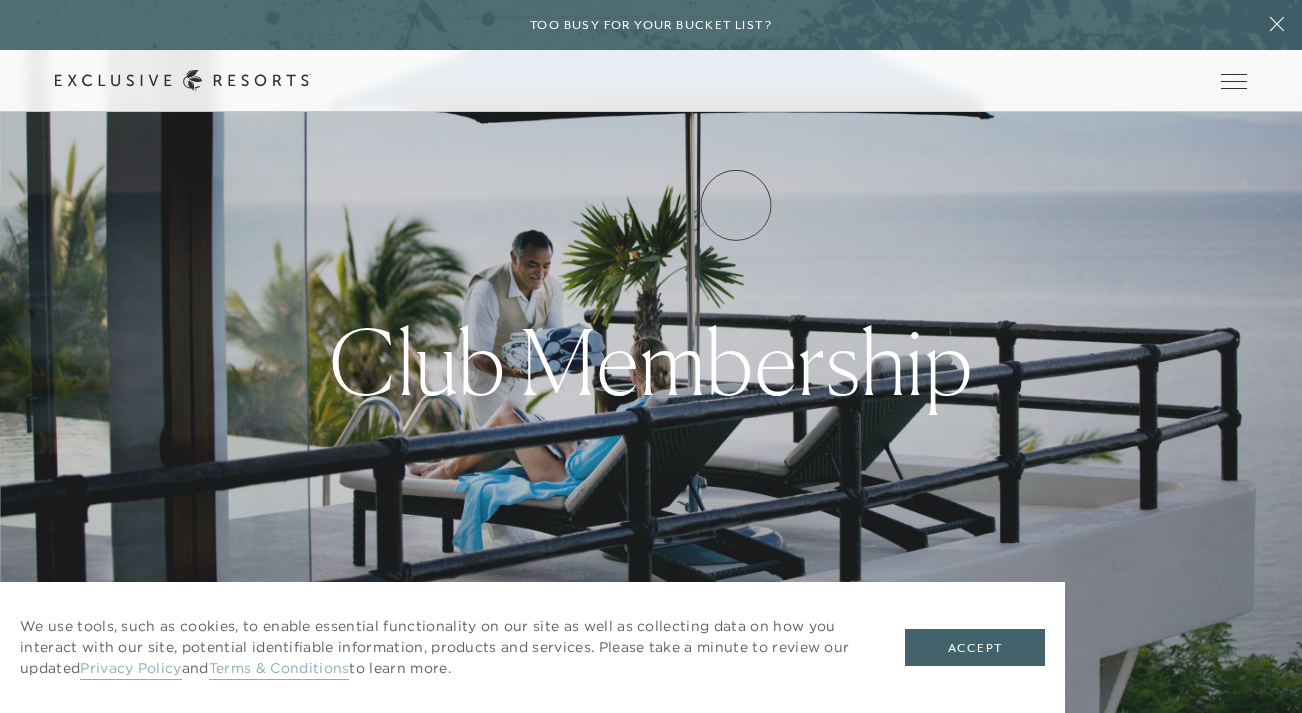 click on "Experience Collection" at bounding box center (0, 0) 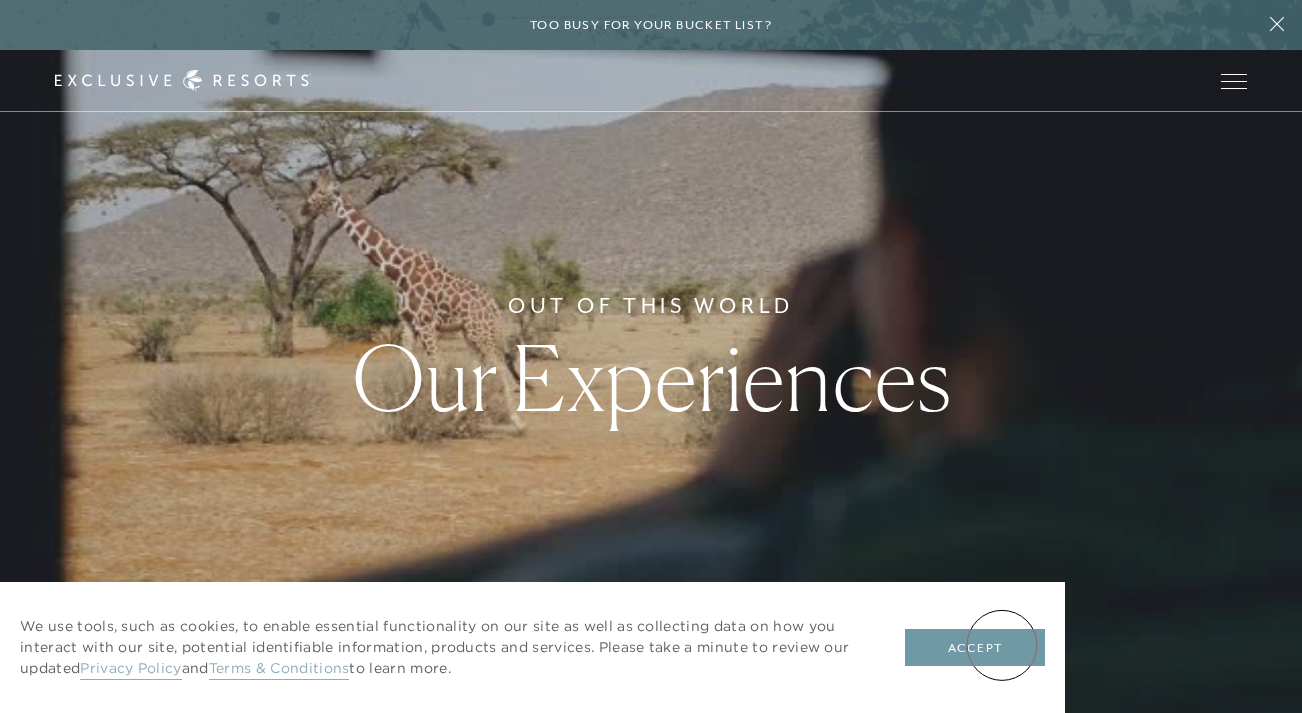 click on "Accept" at bounding box center (975, 648) 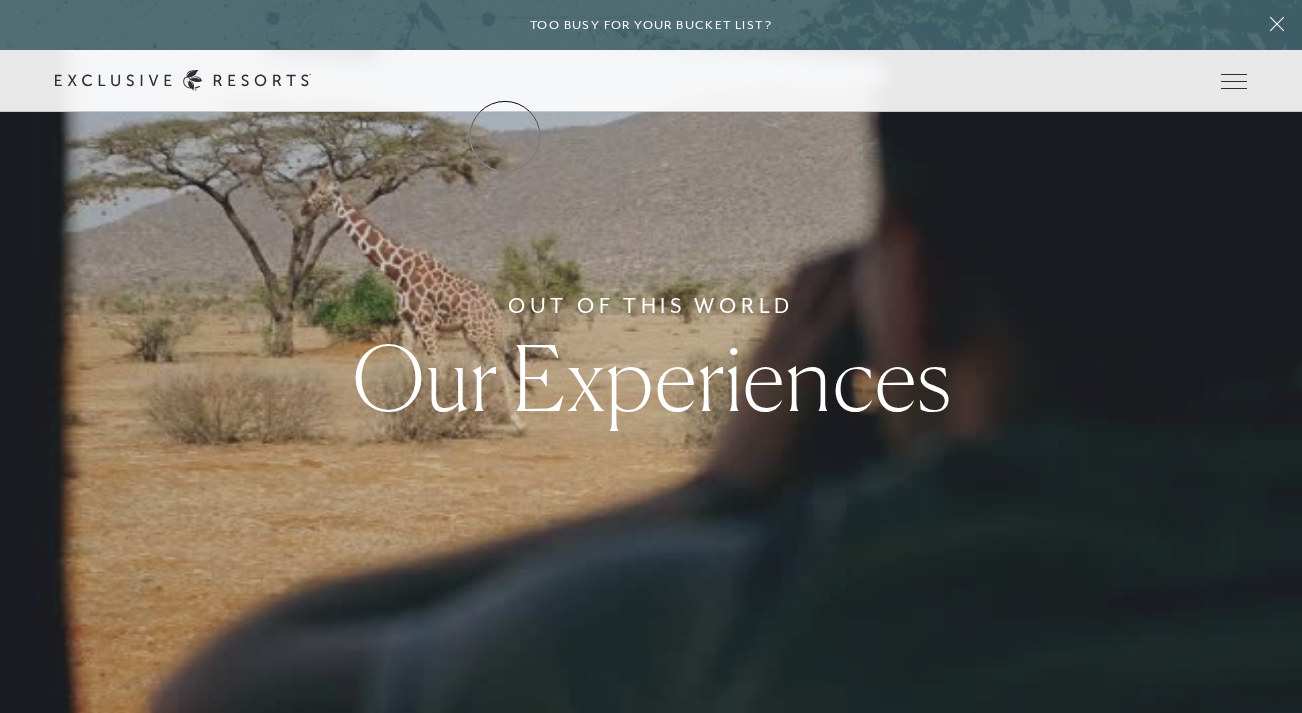 click on "The Collection" at bounding box center (0, 0) 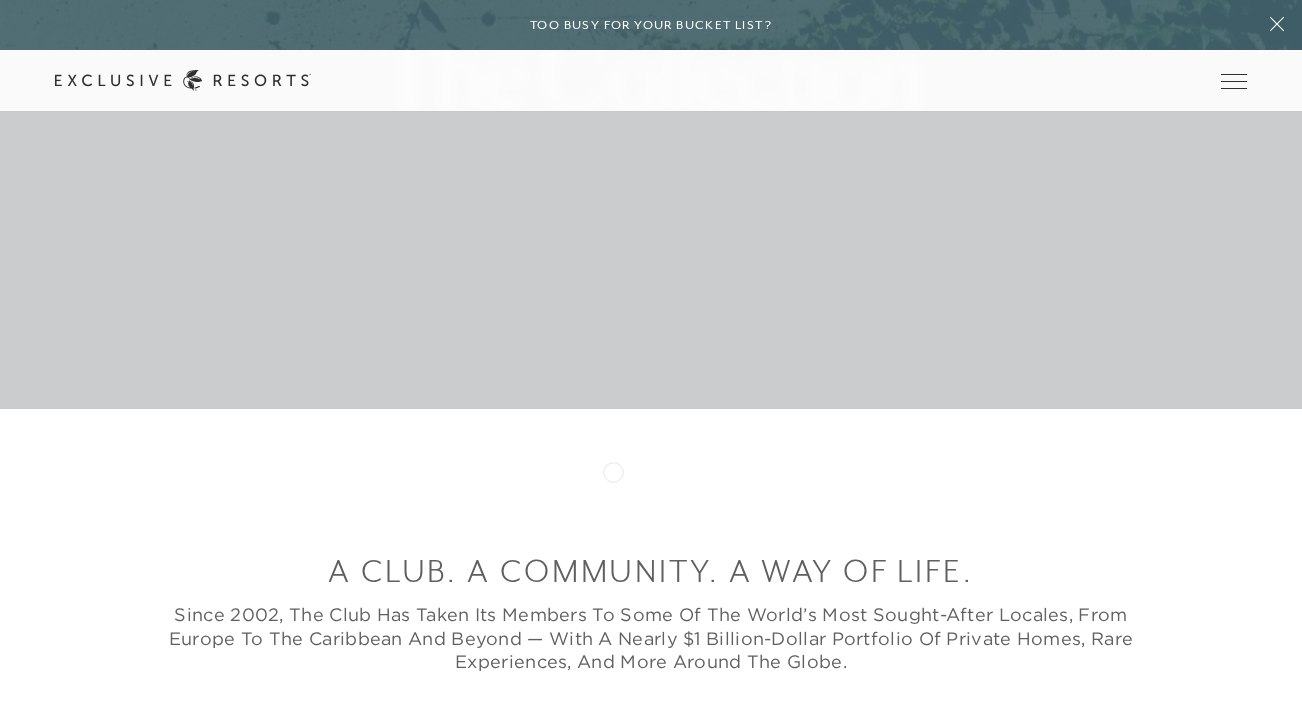 scroll, scrollTop: 0, scrollLeft: 0, axis: both 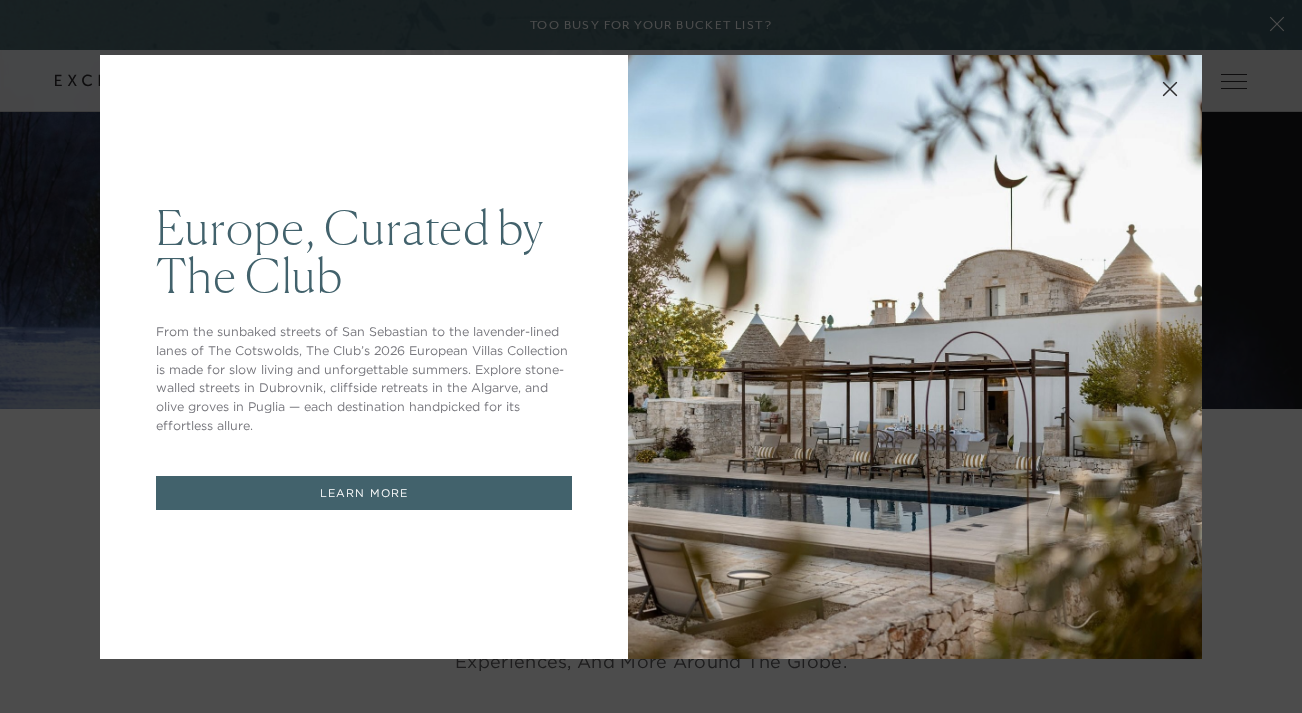 click on "LEARN MORE" at bounding box center [364, 493] 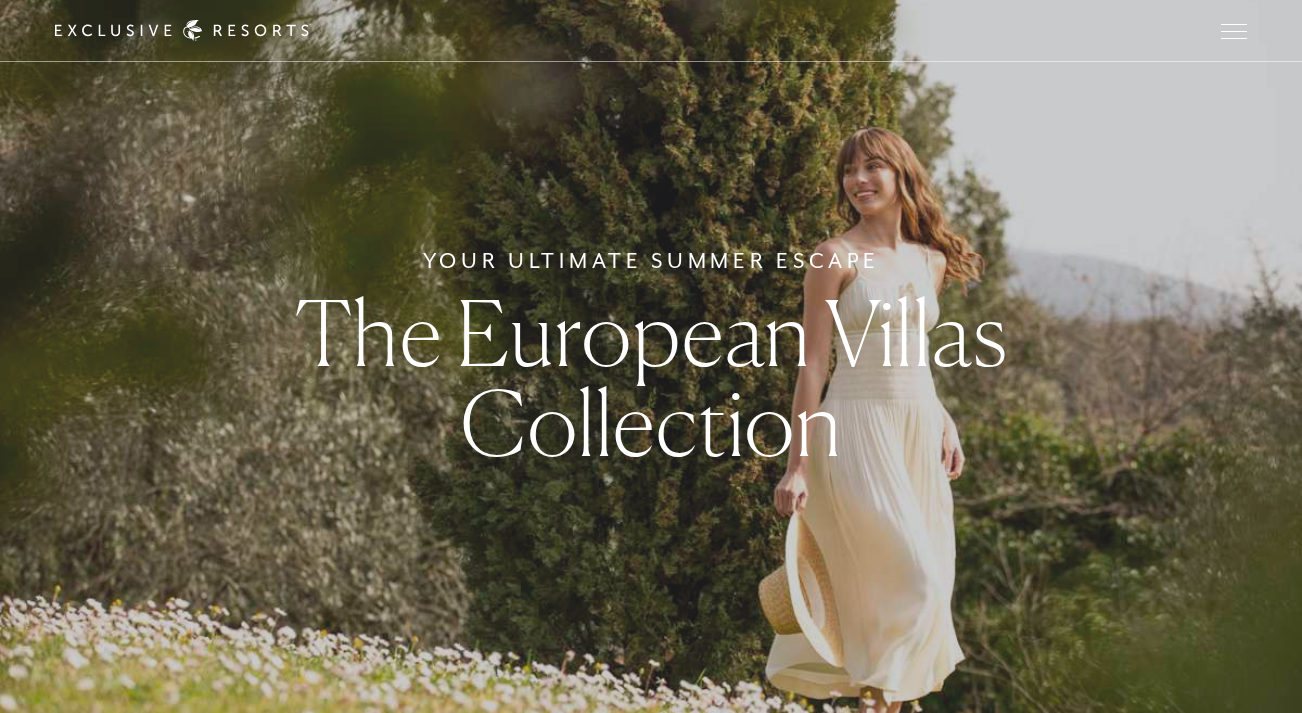 scroll, scrollTop: 0, scrollLeft: 0, axis: both 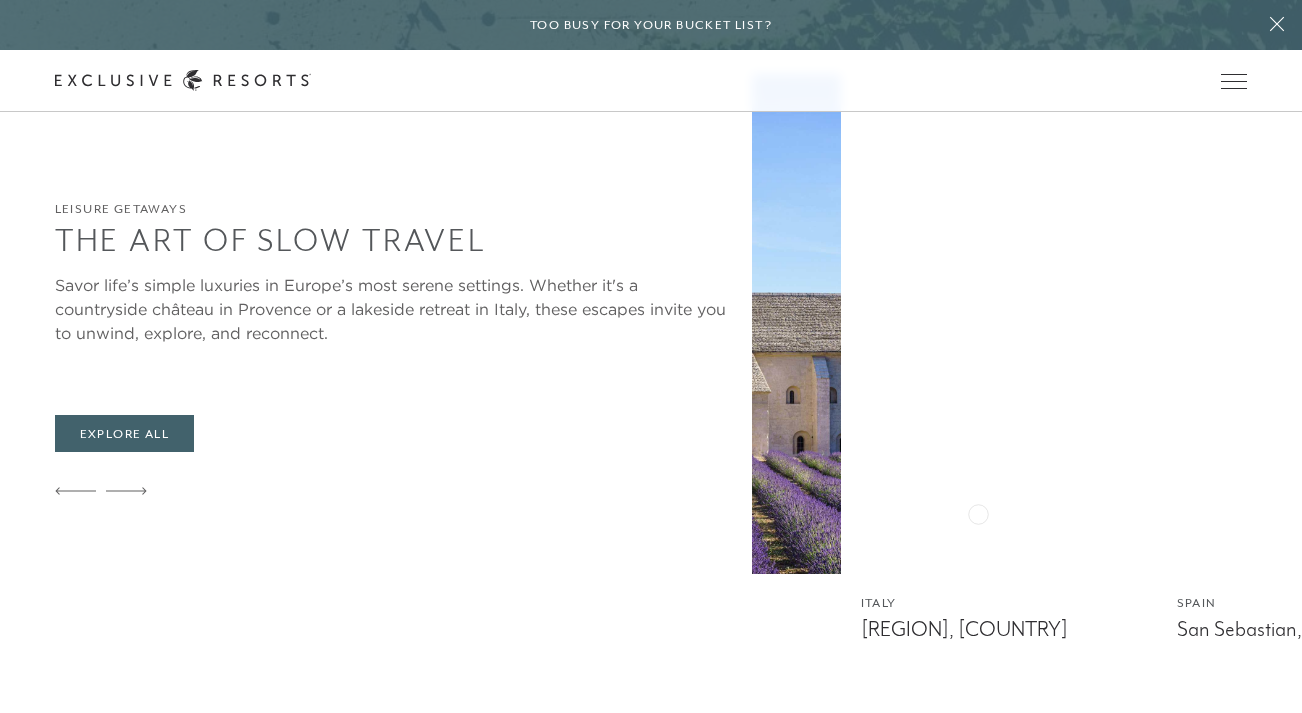 click at bounding box center (1009, 324) 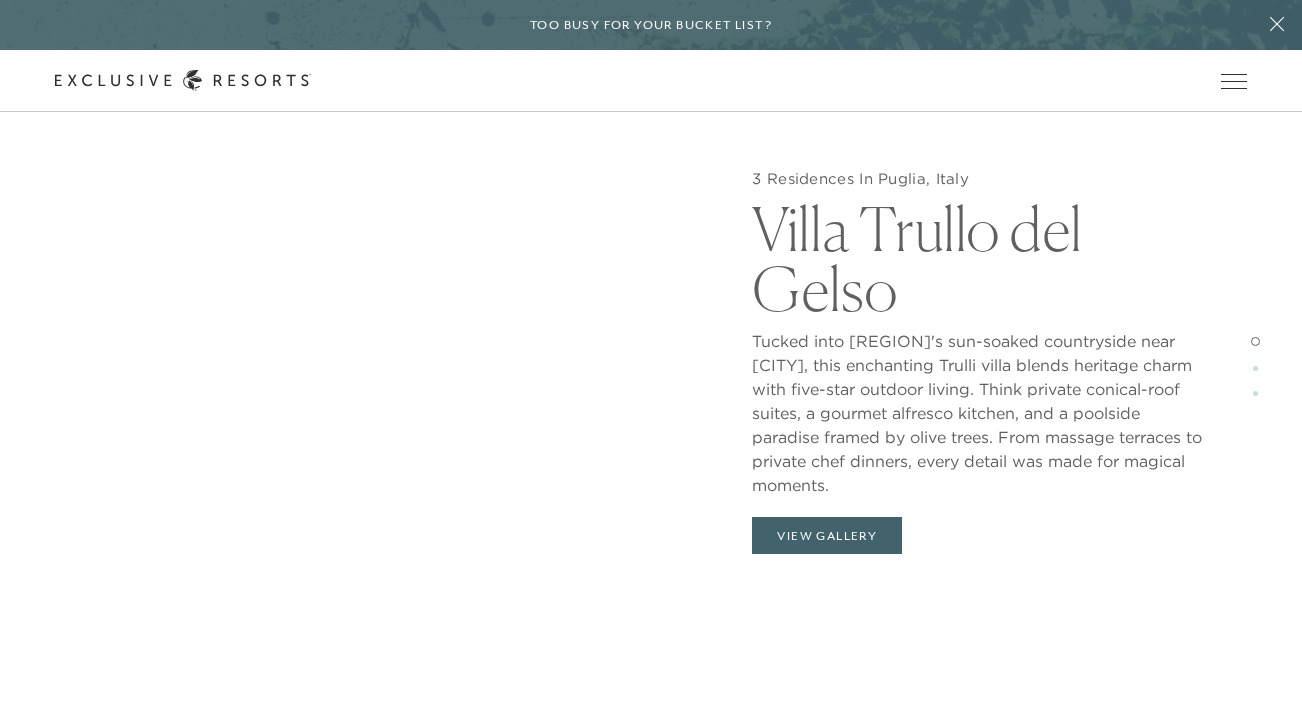 scroll, scrollTop: 1851, scrollLeft: 0, axis: vertical 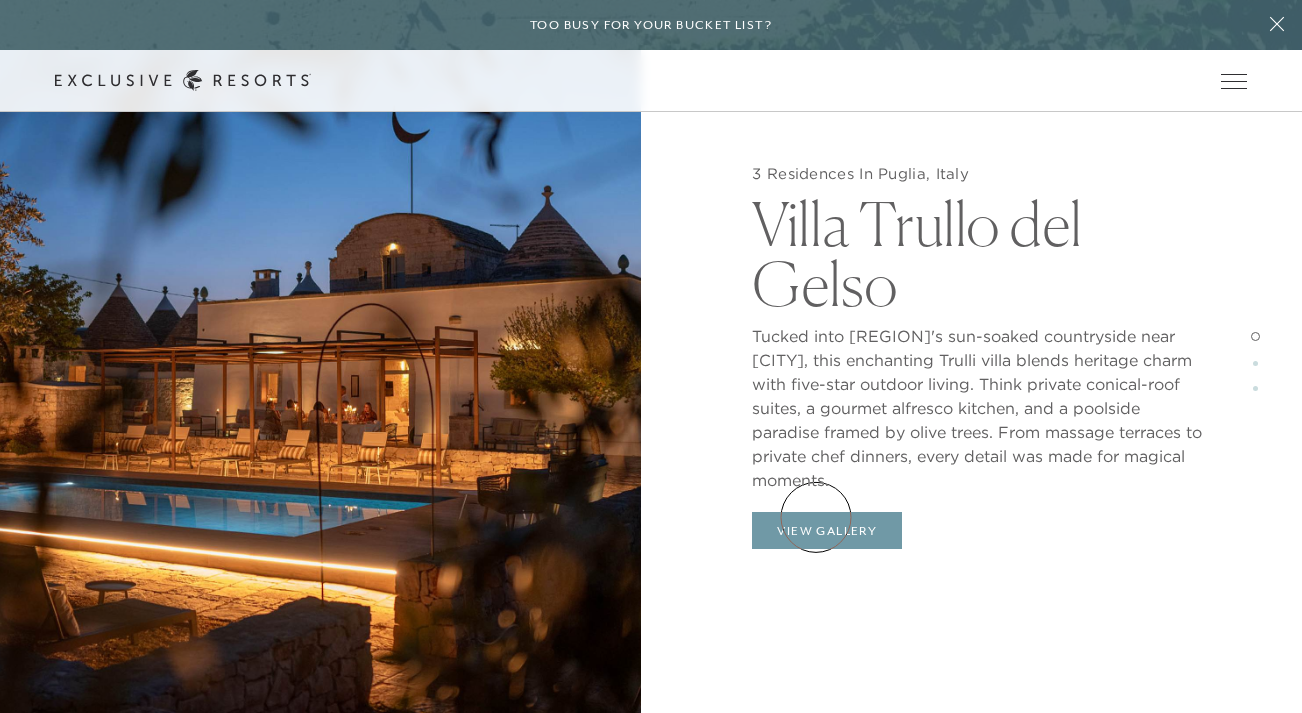 click on "View Gallery" at bounding box center (827, 531) 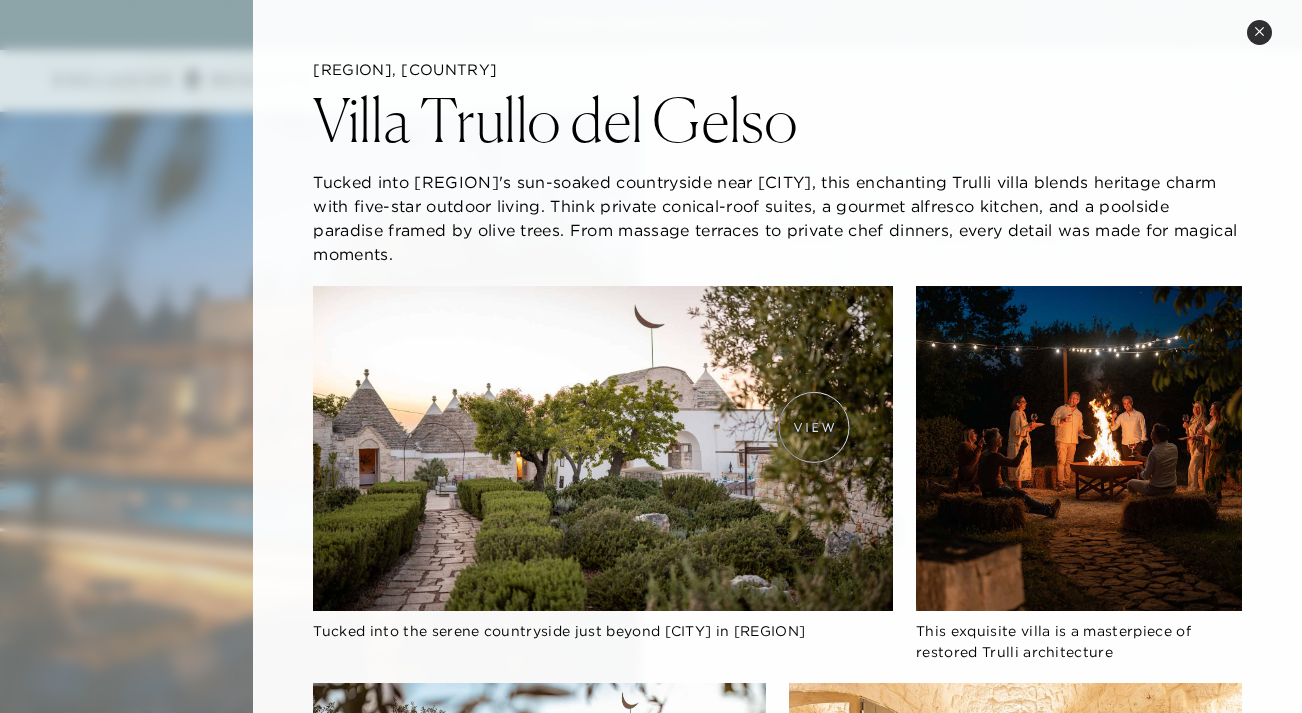 click at bounding box center (602, 449) 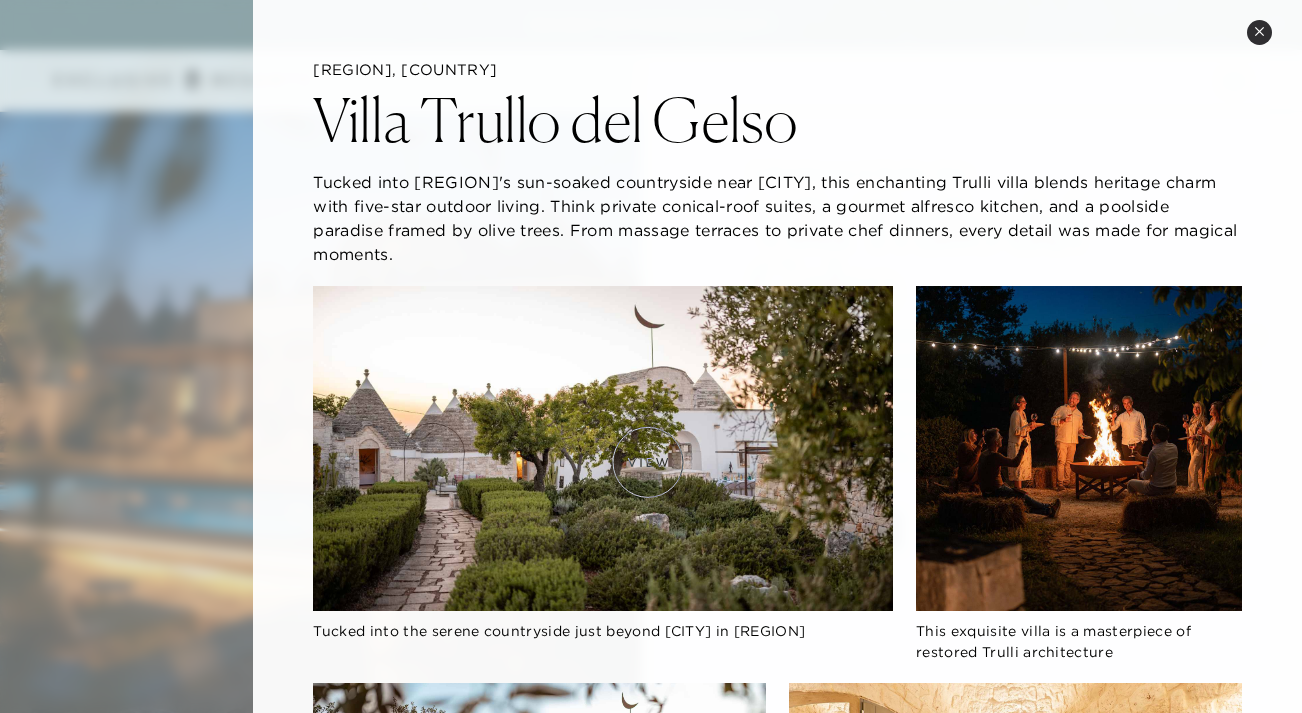click at bounding box center [602, 449] 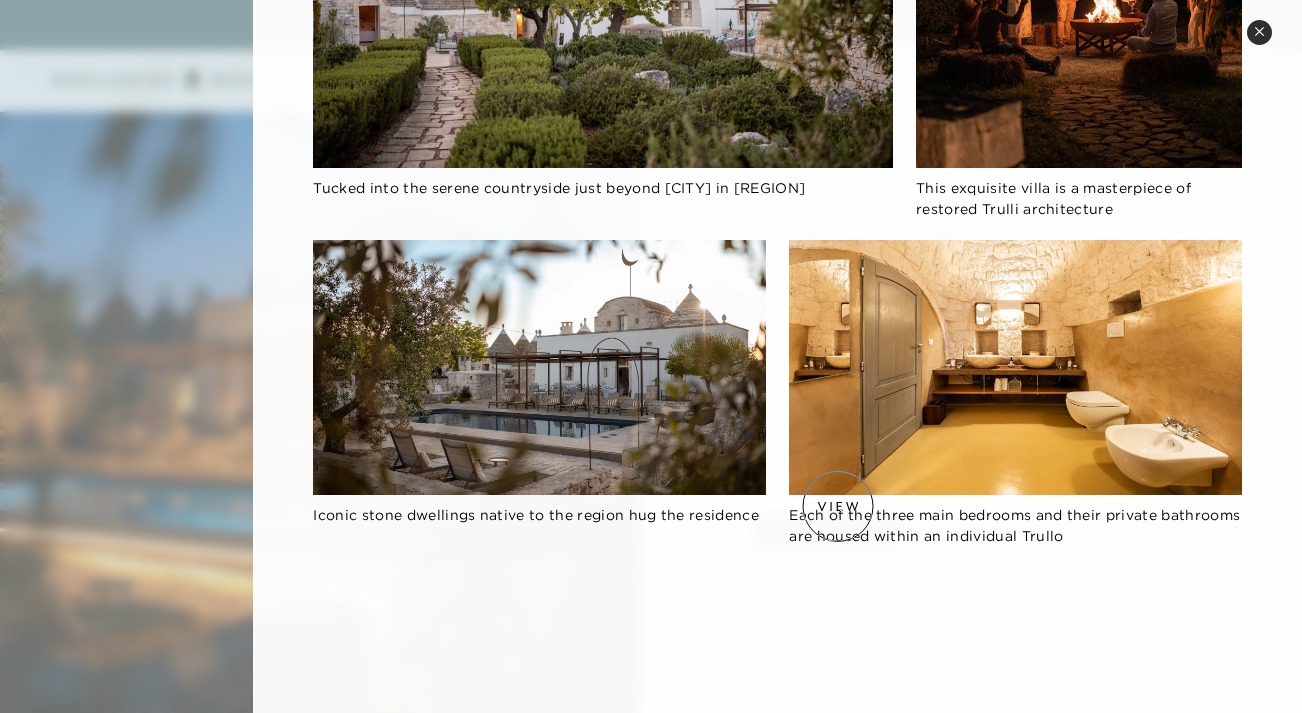 scroll, scrollTop: 455, scrollLeft: 0, axis: vertical 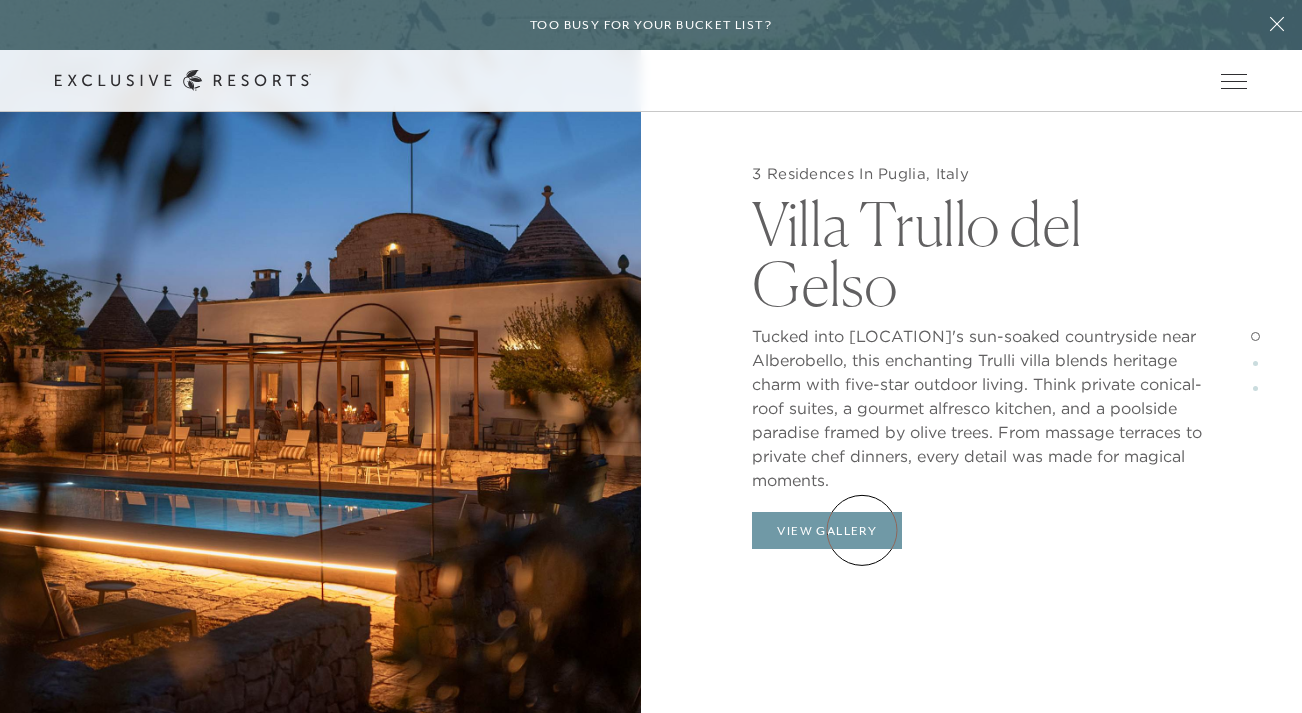 click on "View Gallery" at bounding box center [827, 531] 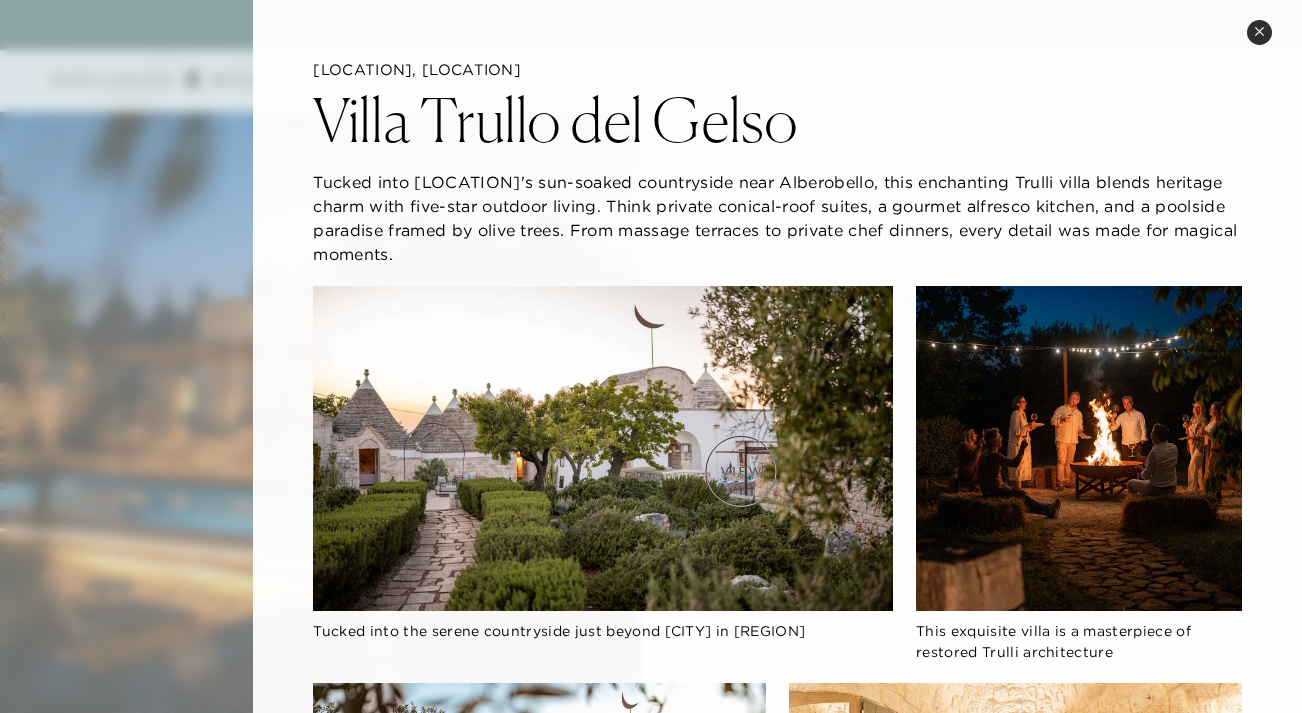 click at bounding box center [602, 449] 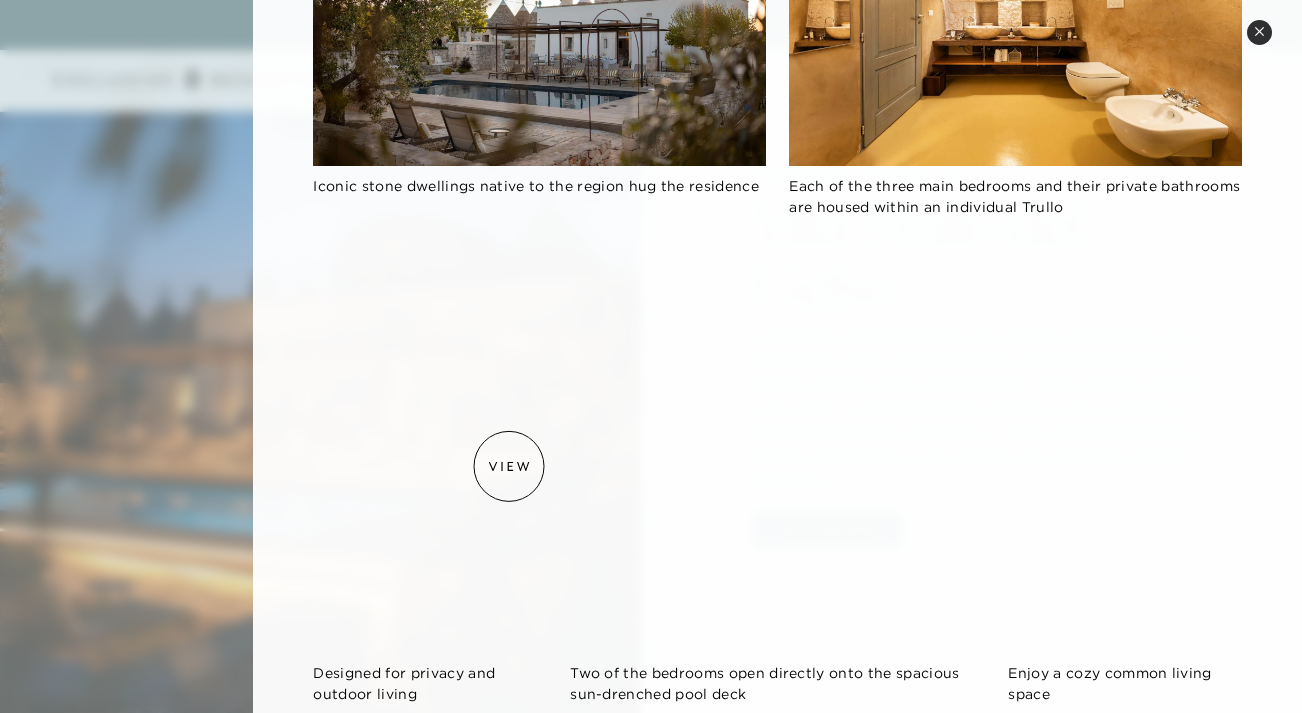 scroll, scrollTop: 773, scrollLeft: 0, axis: vertical 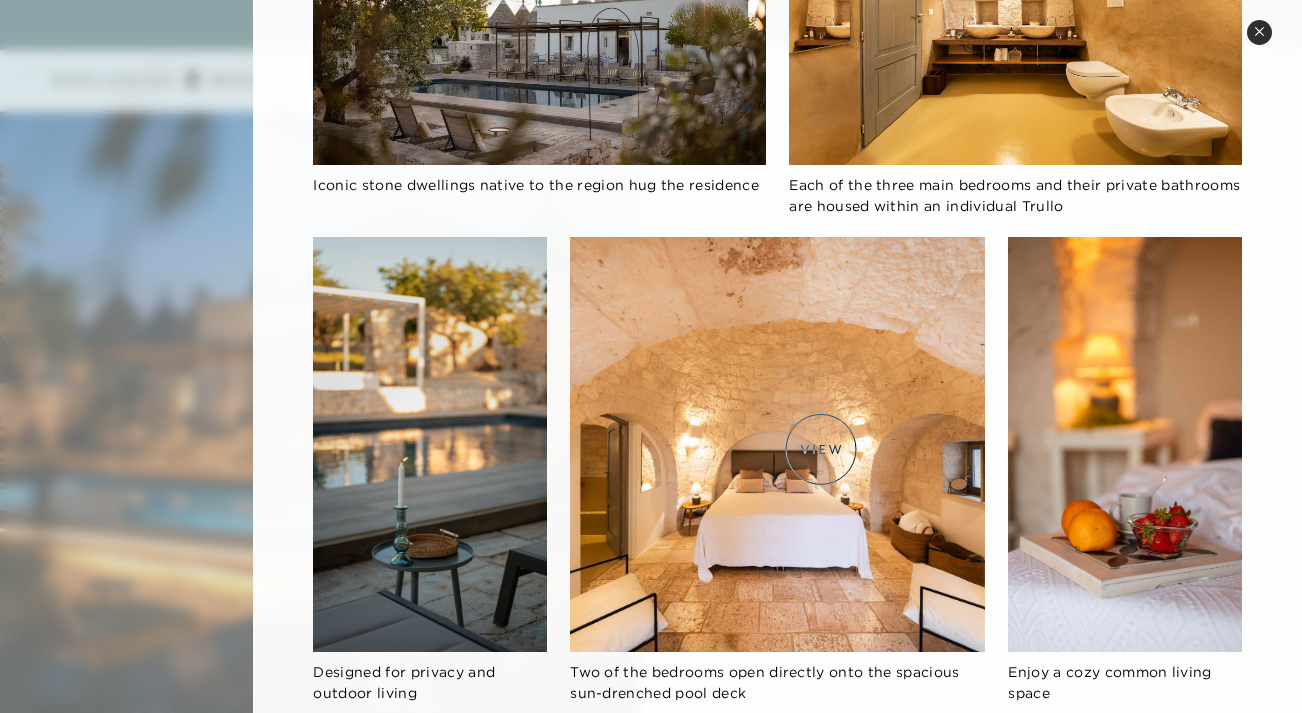 click at bounding box center [777, 444] 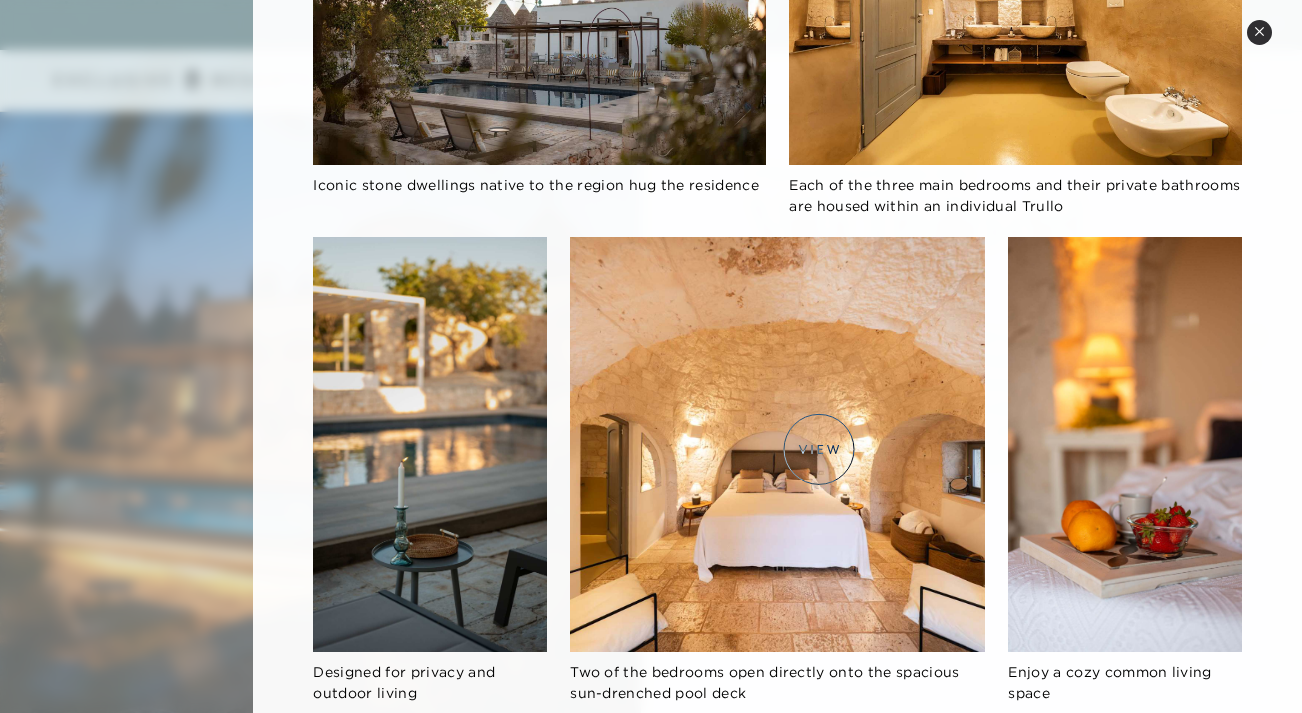 click at bounding box center [777, 444] 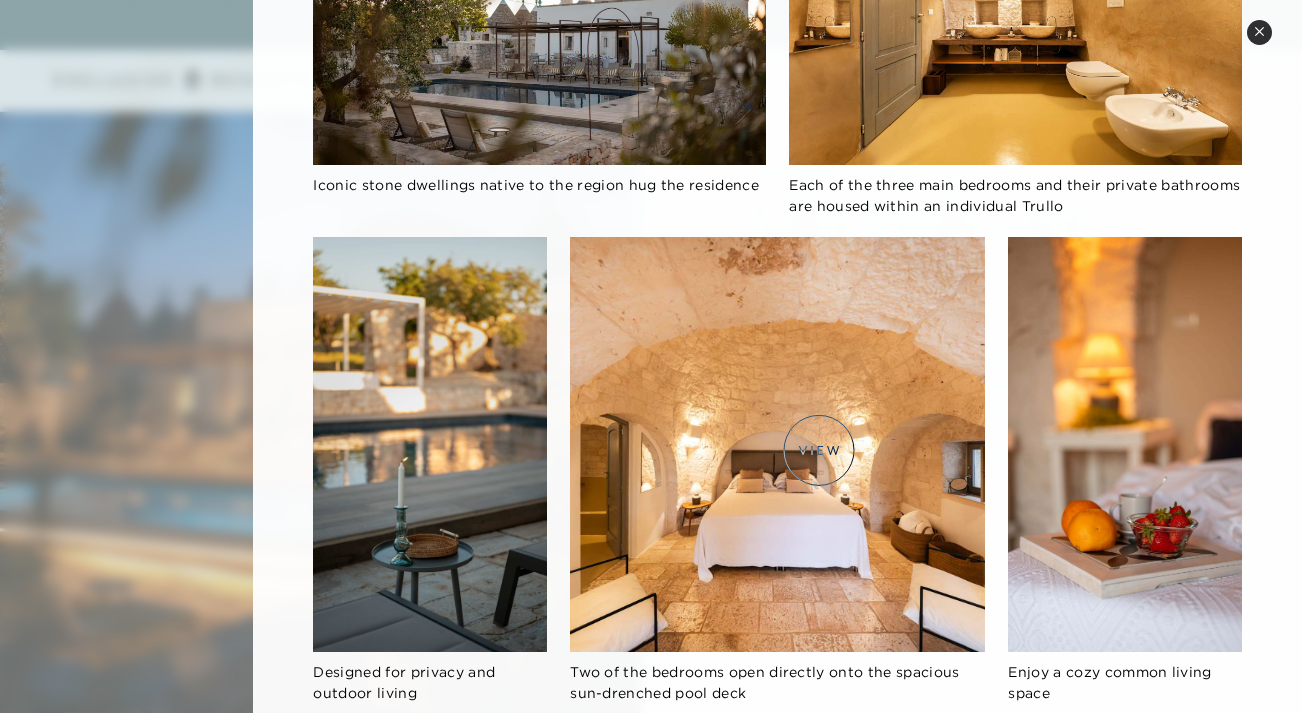 click at bounding box center [777, 444] 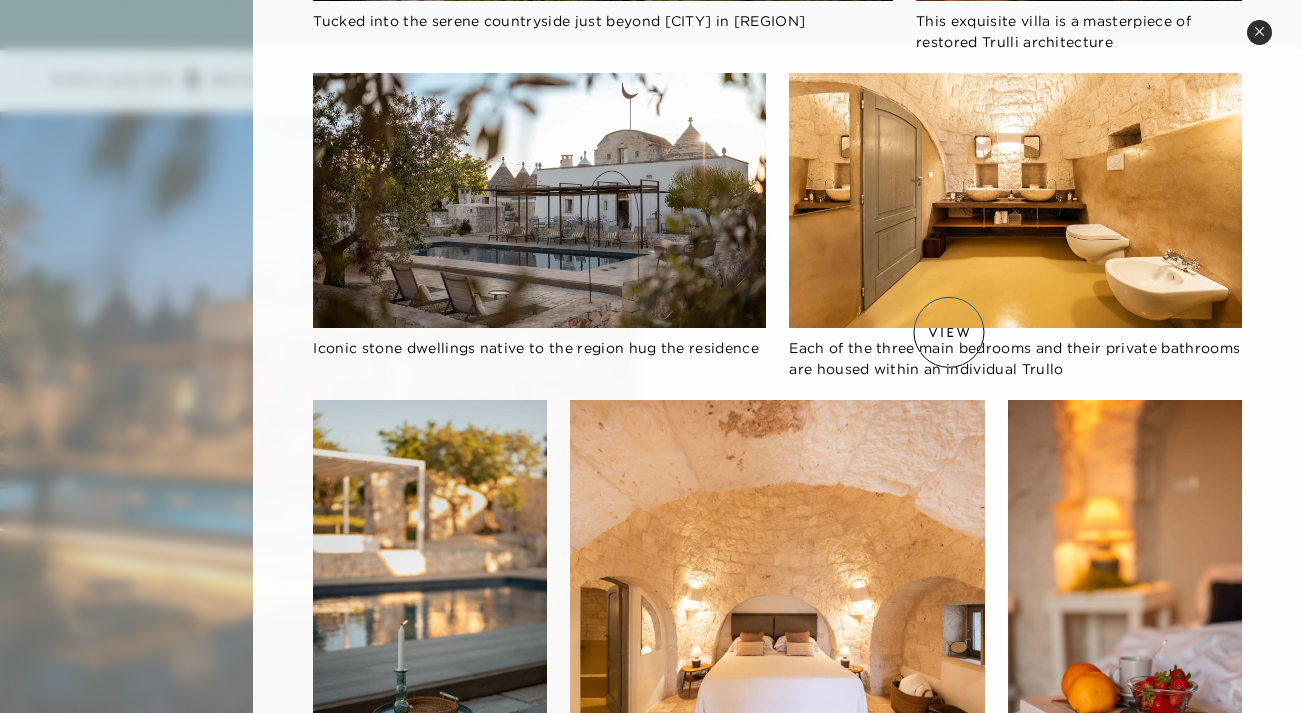 scroll, scrollTop: 611, scrollLeft: 0, axis: vertical 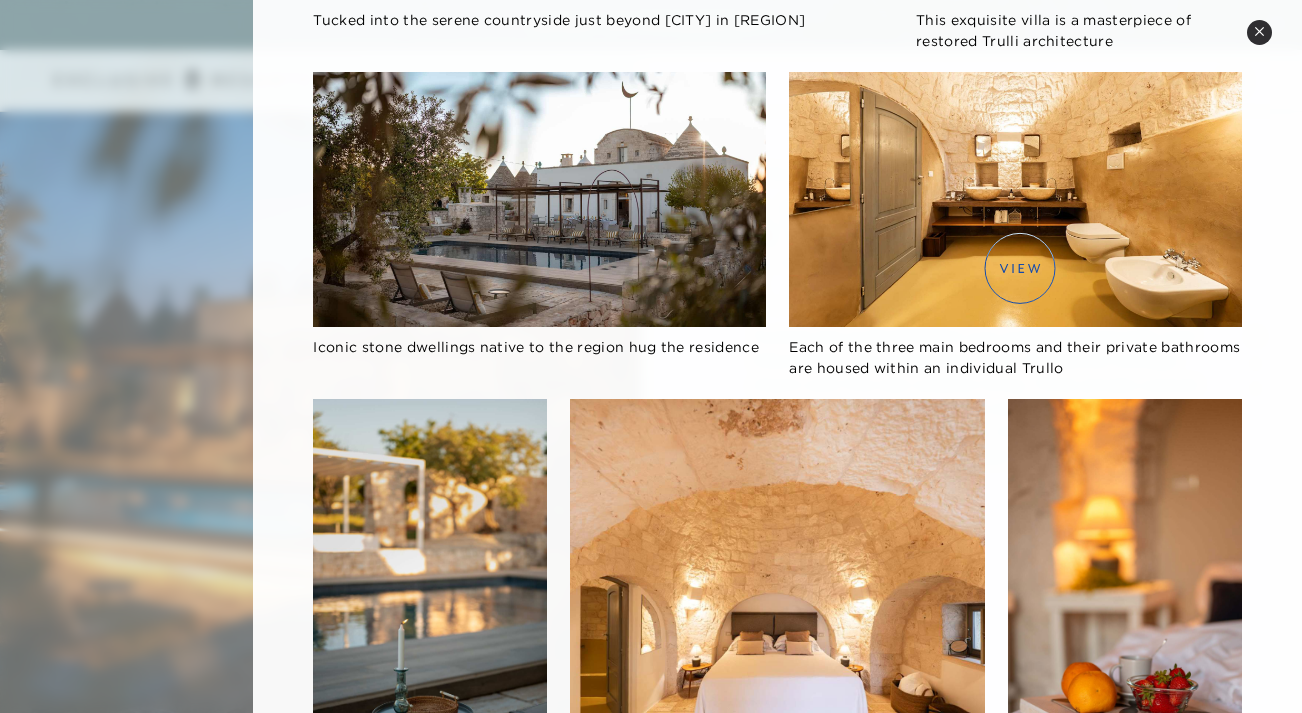 click at bounding box center [1015, 199] 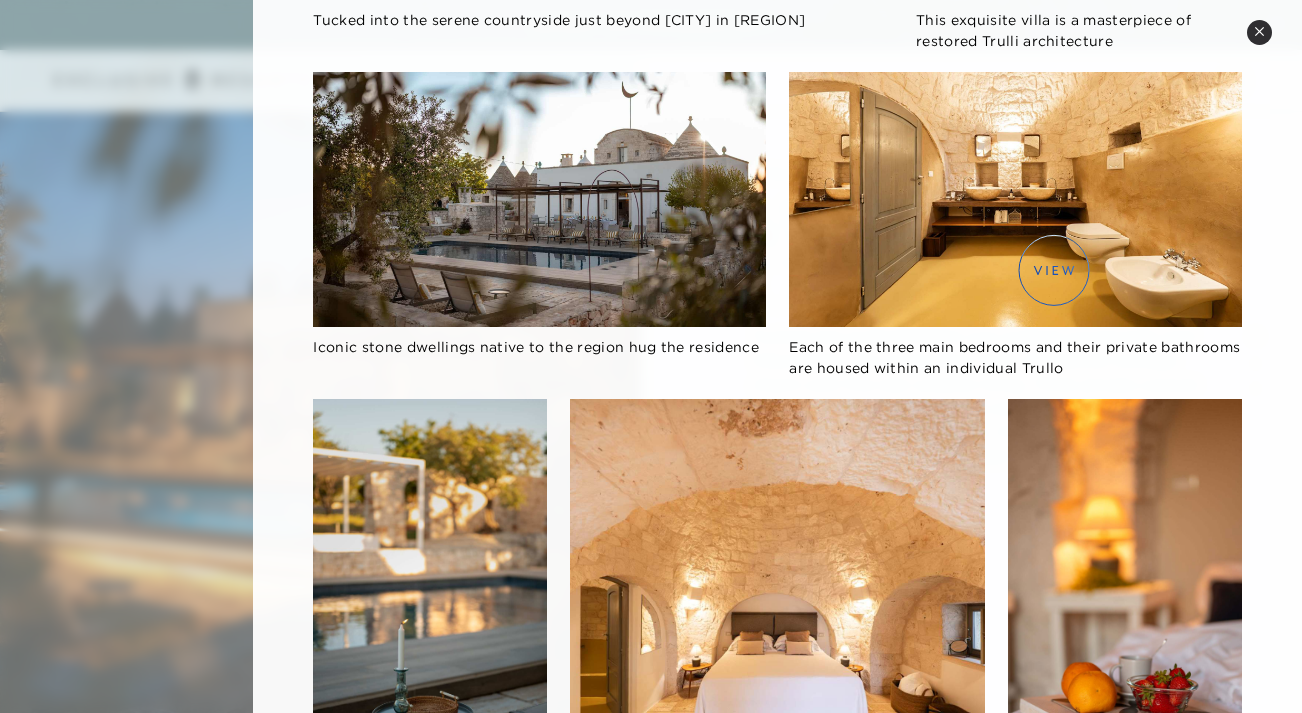 click at bounding box center [1015, 199] 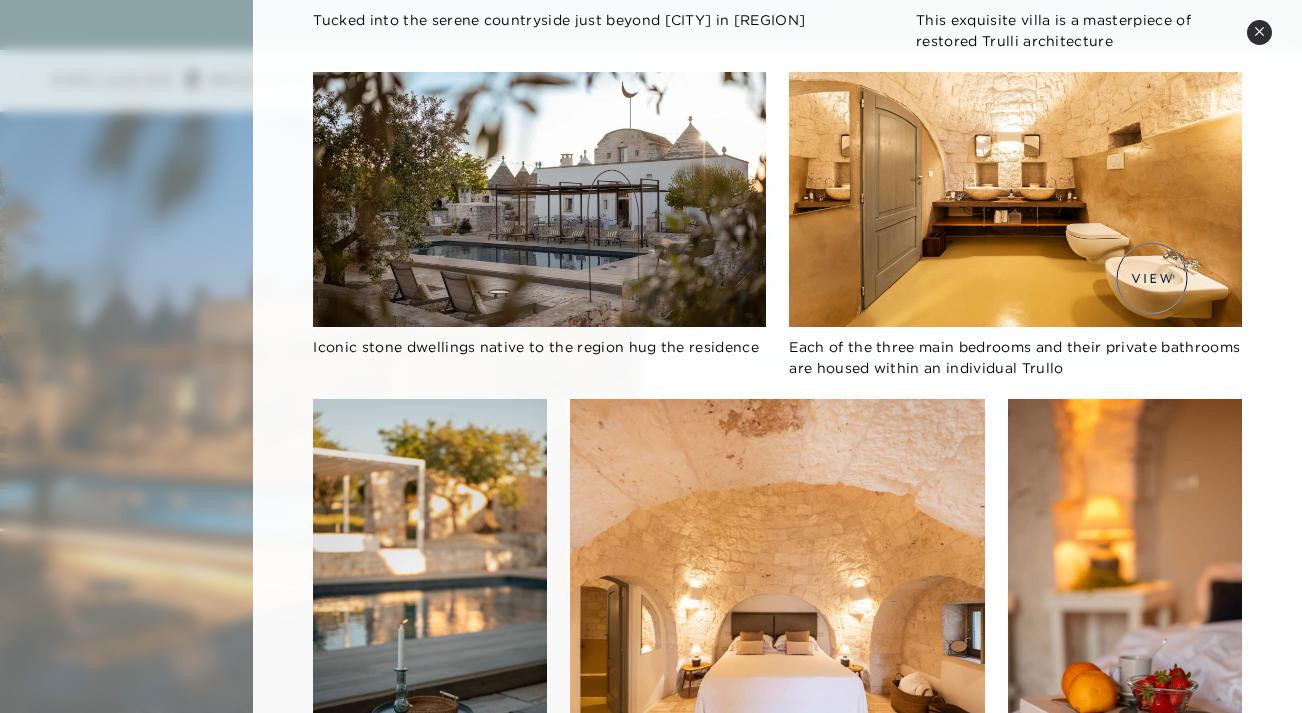 click at bounding box center [1015, 199] 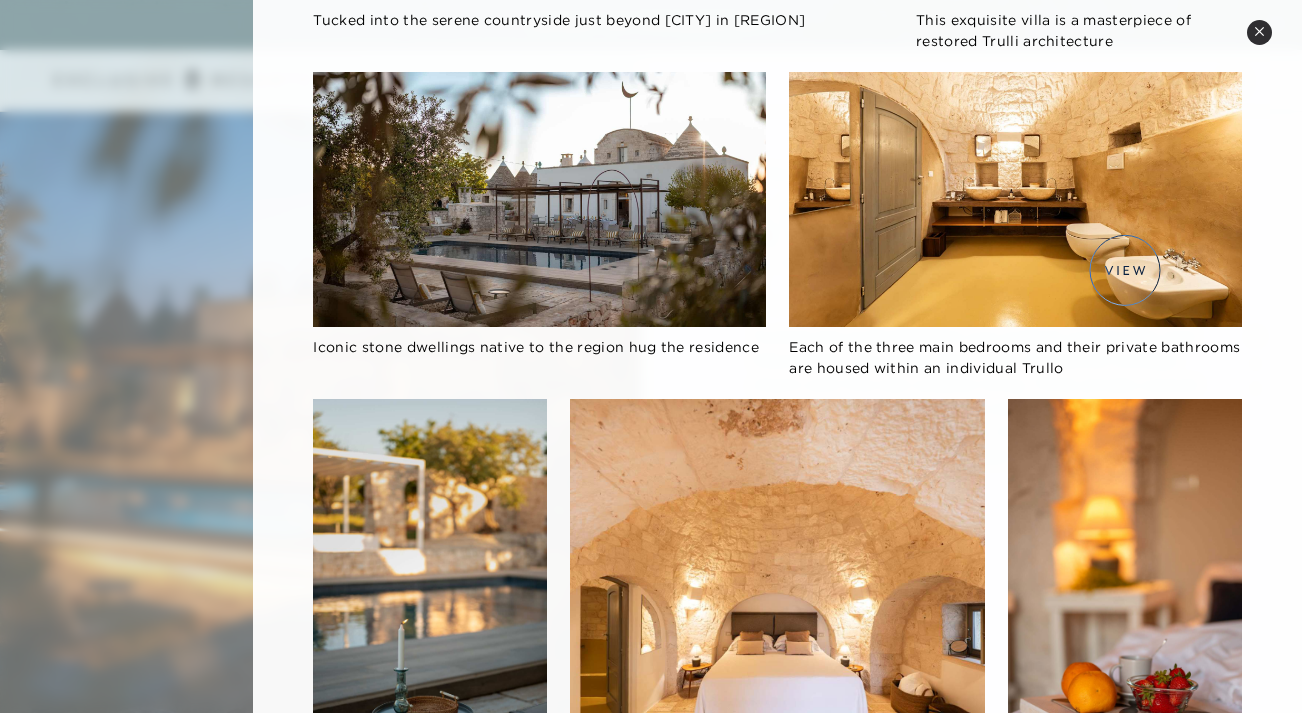 click at bounding box center [1015, 199] 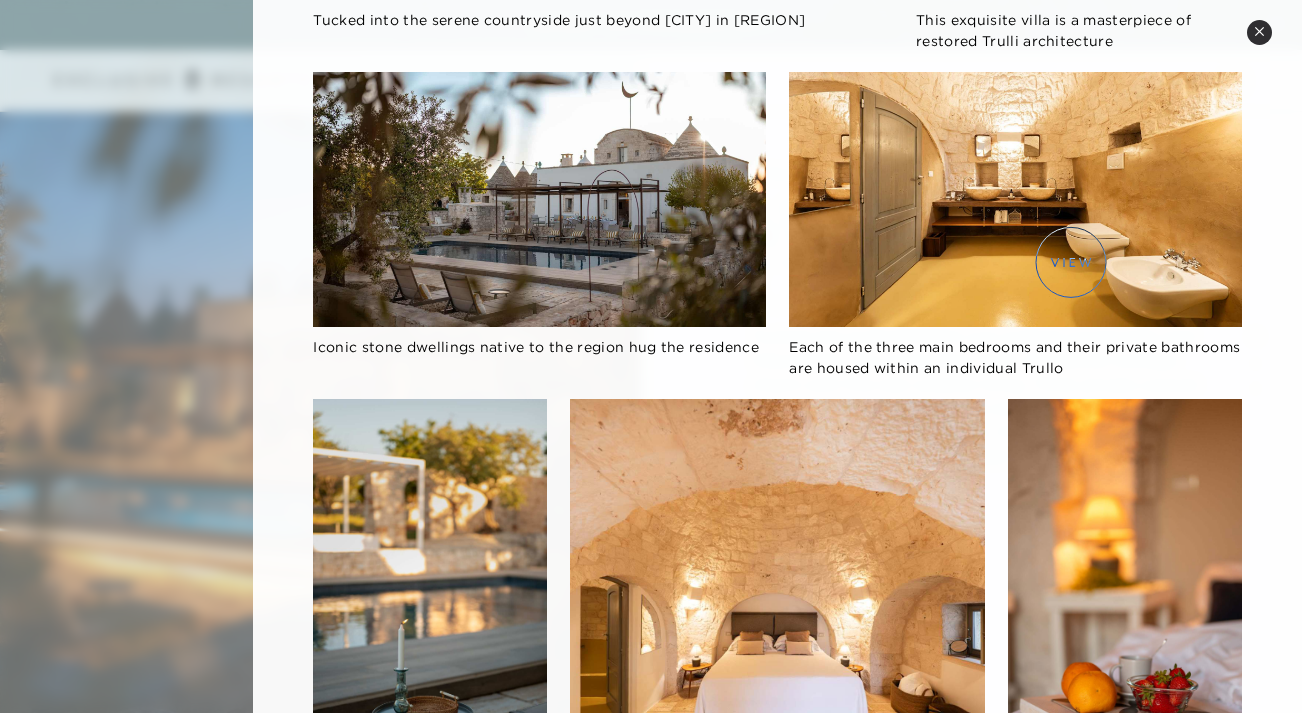 click at bounding box center (1015, 199) 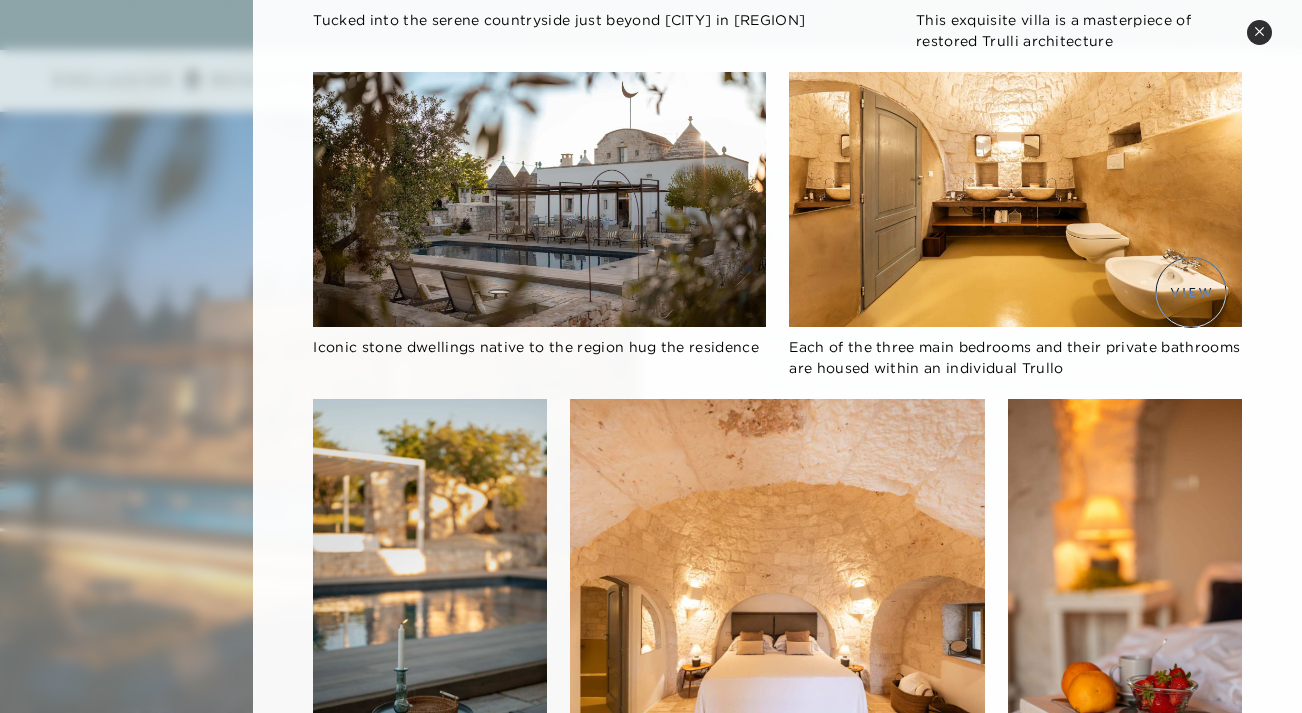 click at bounding box center (1015, 199) 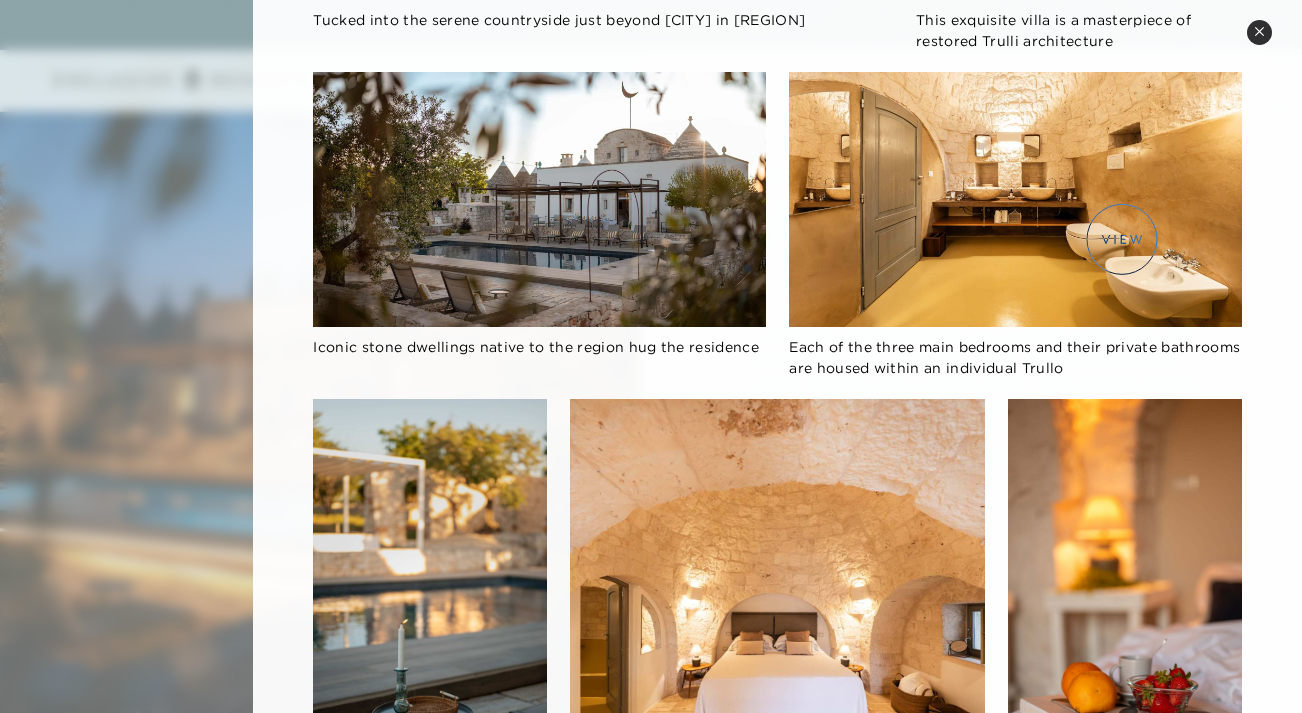 click at bounding box center [1015, 199] 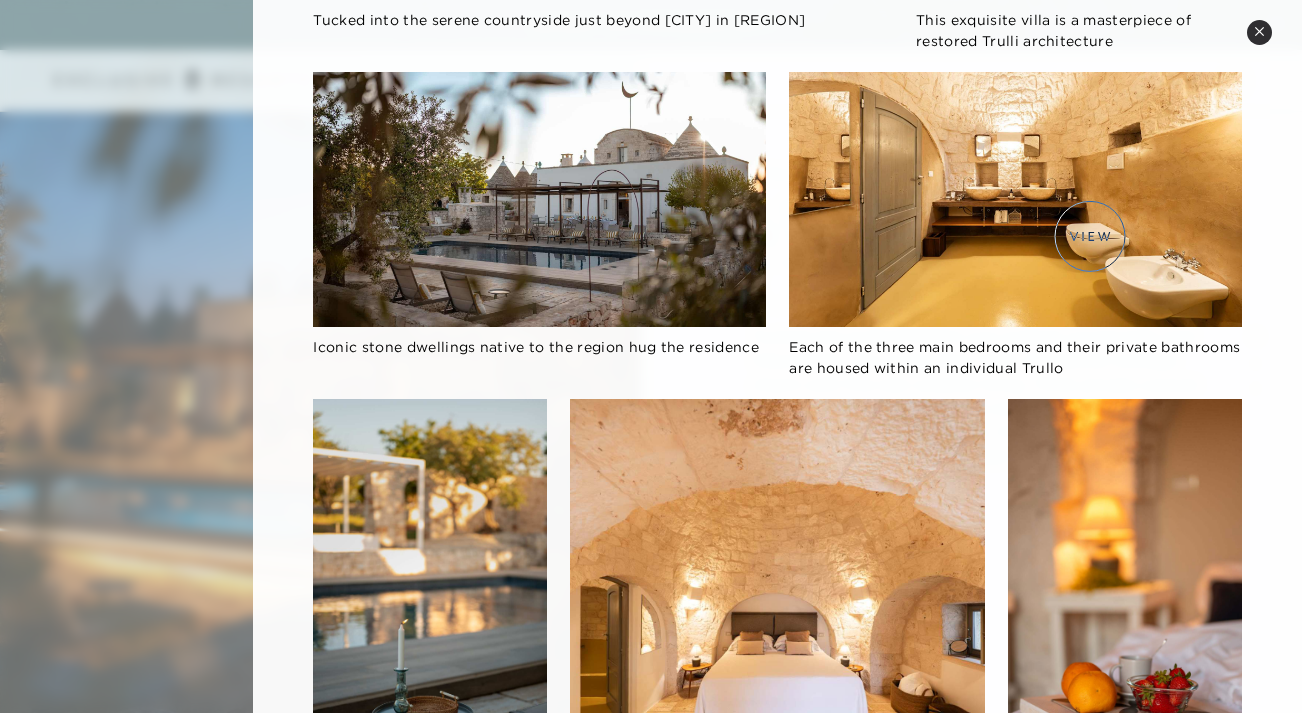 click at bounding box center [1015, 199] 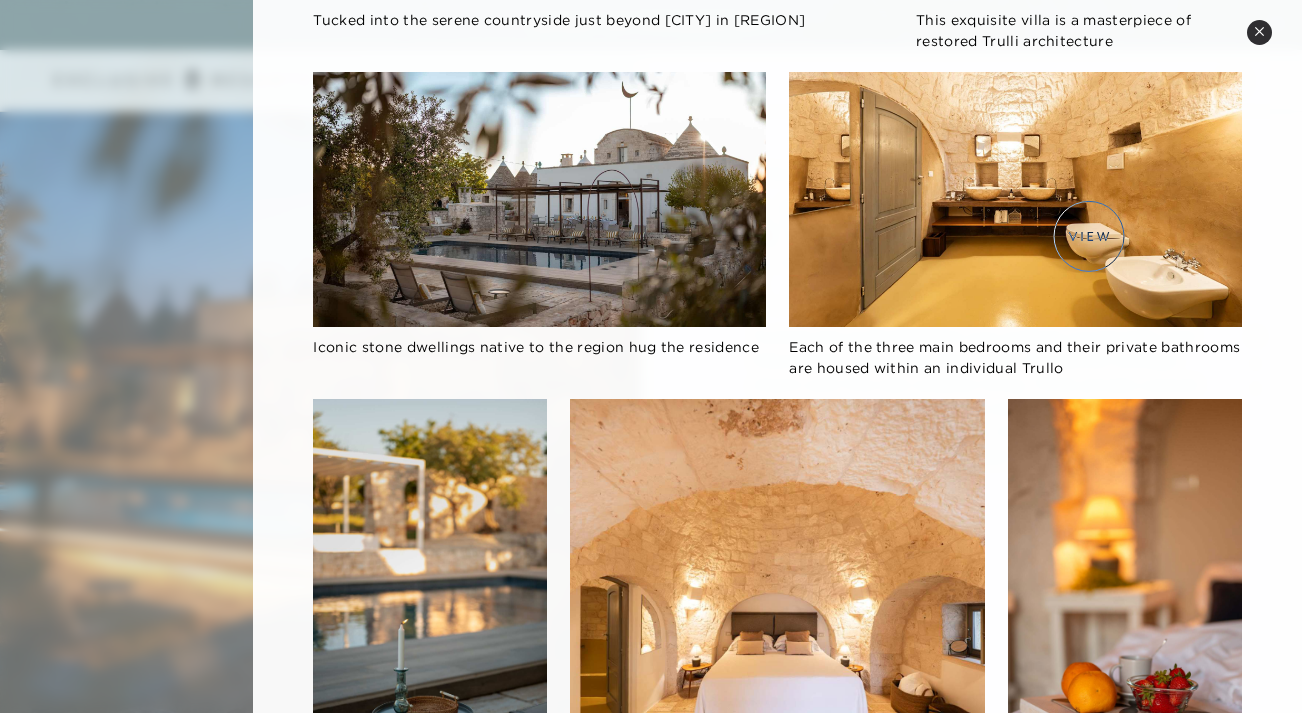 drag, startPoint x: 1089, startPoint y: 236, endPoint x: 1073, endPoint y: 236, distance: 16 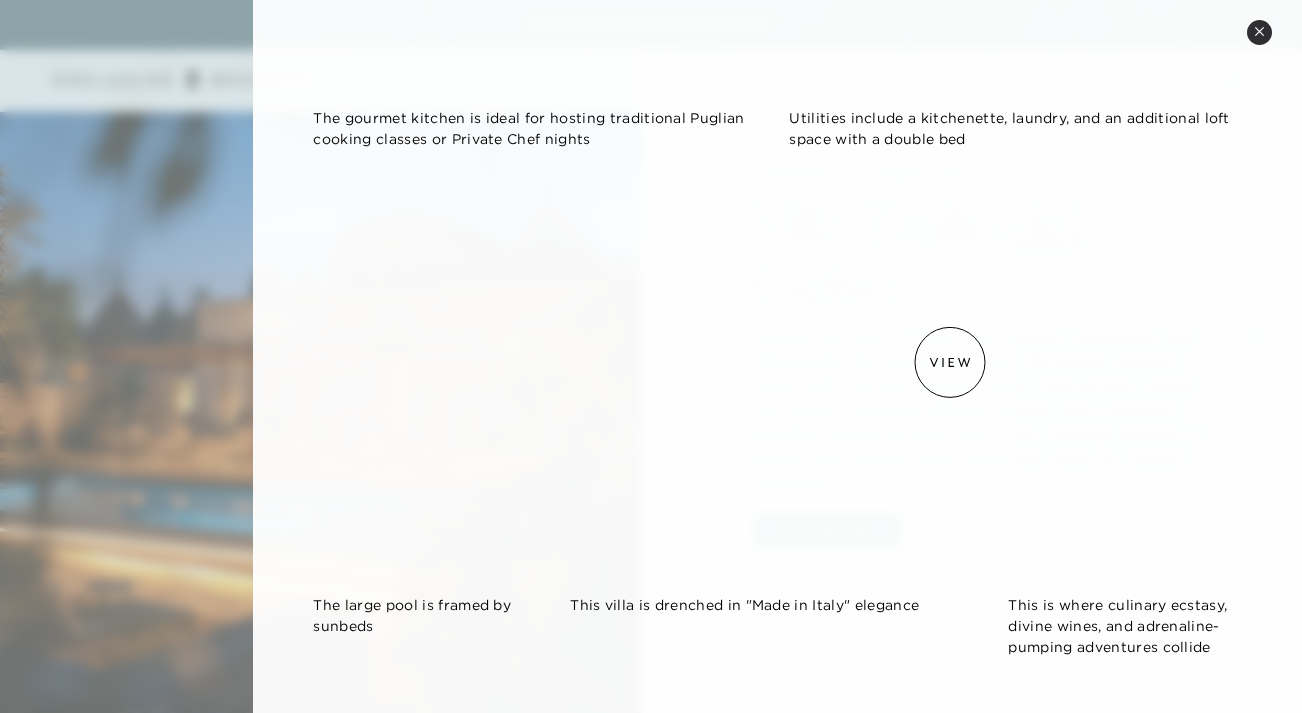 scroll, scrollTop: 2077, scrollLeft: 0, axis: vertical 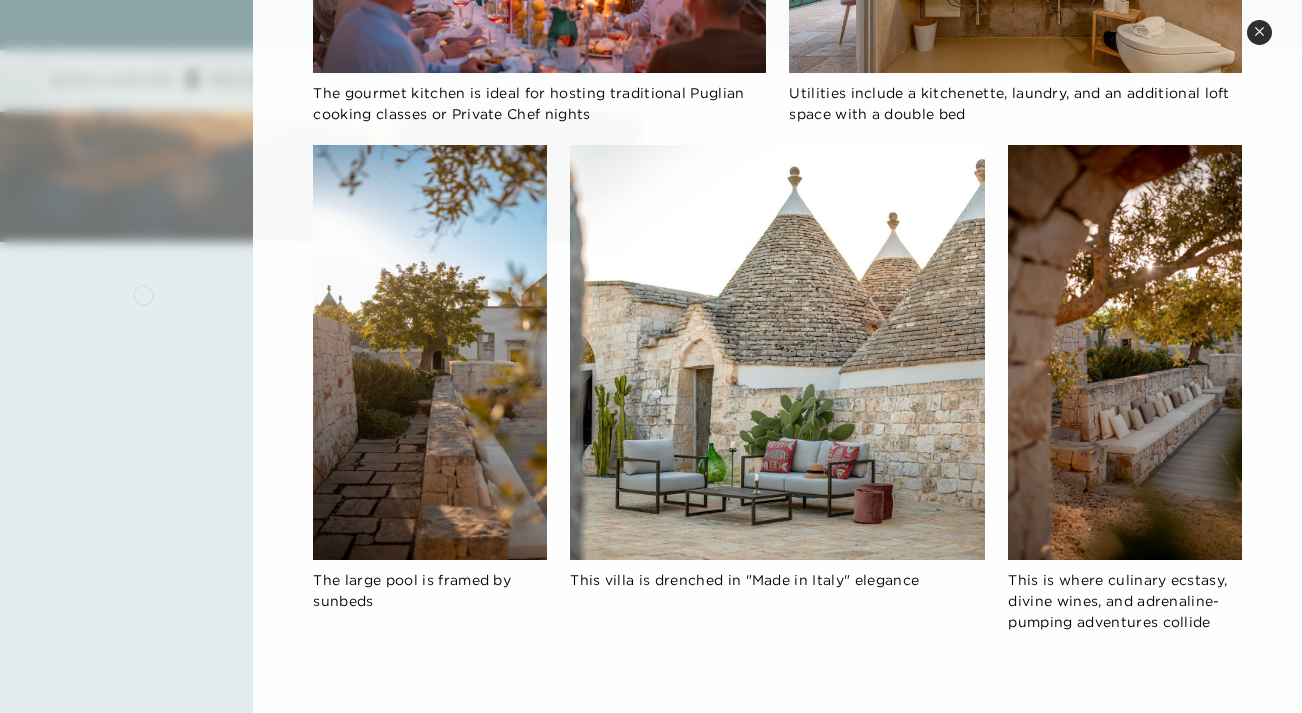 click 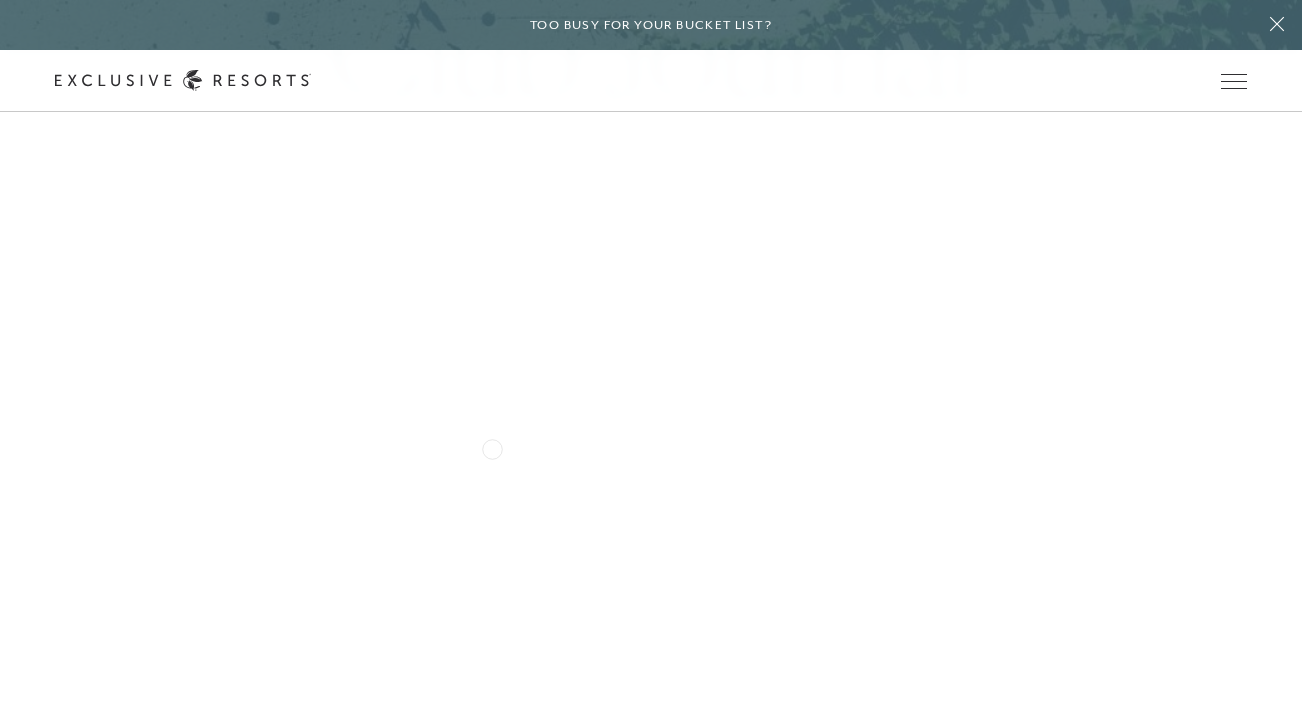 scroll, scrollTop: 6705, scrollLeft: 0, axis: vertical 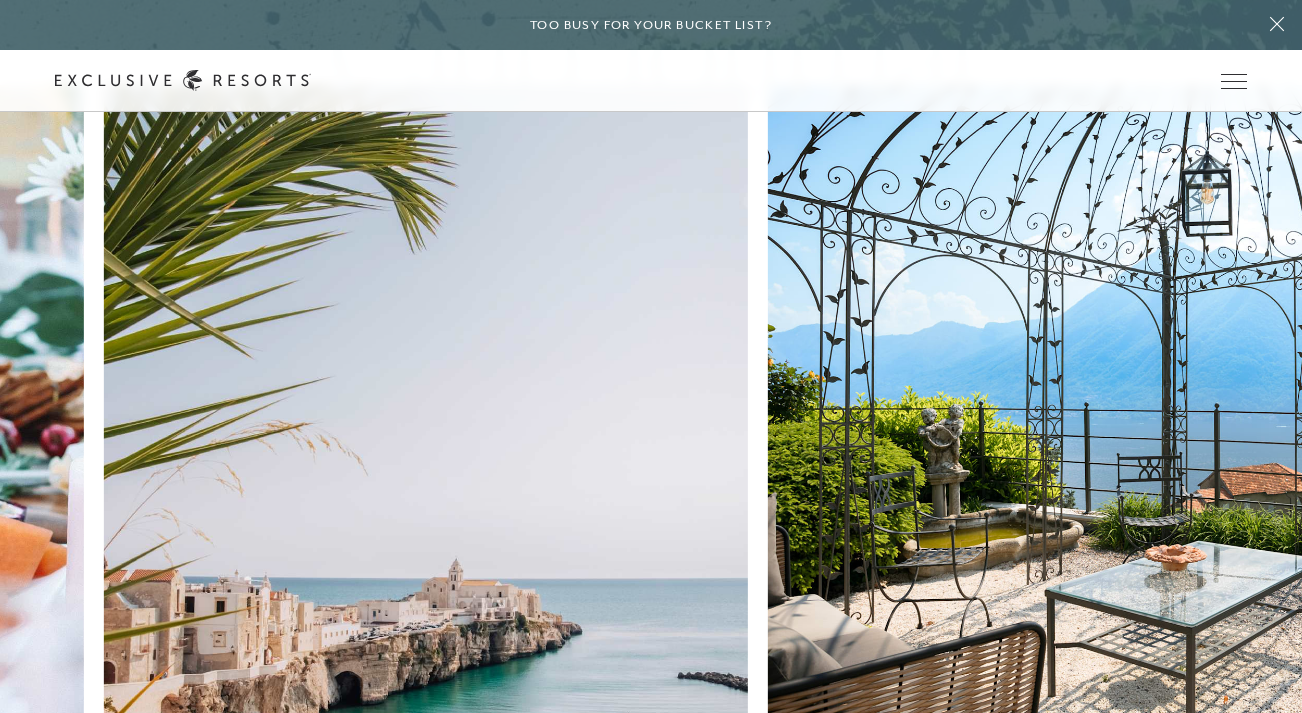 click at bounding box center (3080, 407) 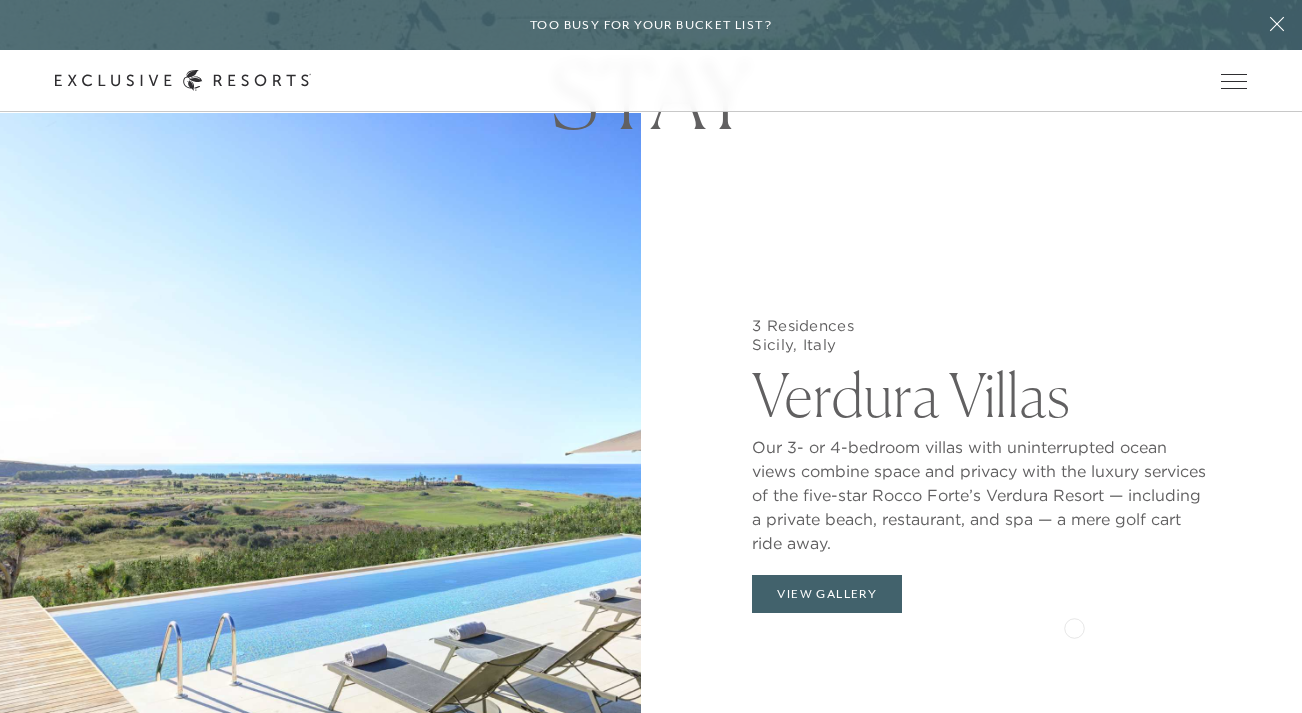 scroll, scrollTop: 4562, scrollLeft: 0, axis: vertical 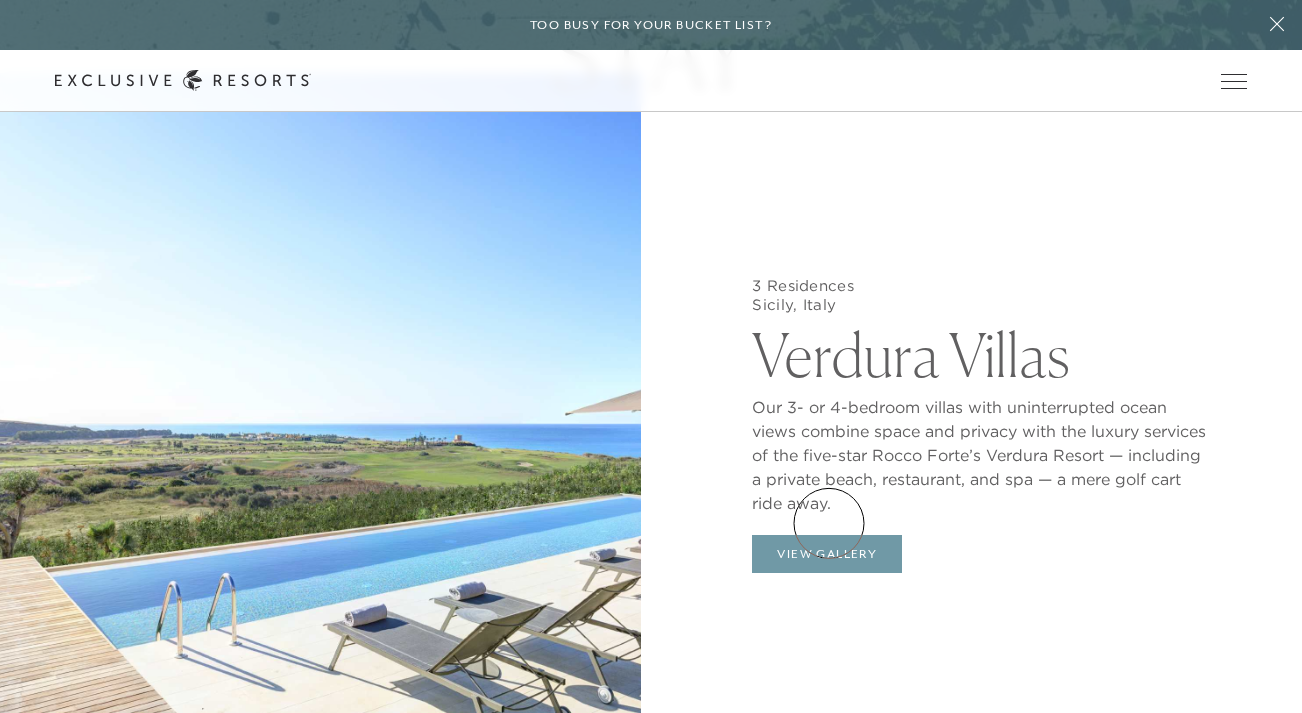 click on "View Gallery" at bounding box center (827, 554) 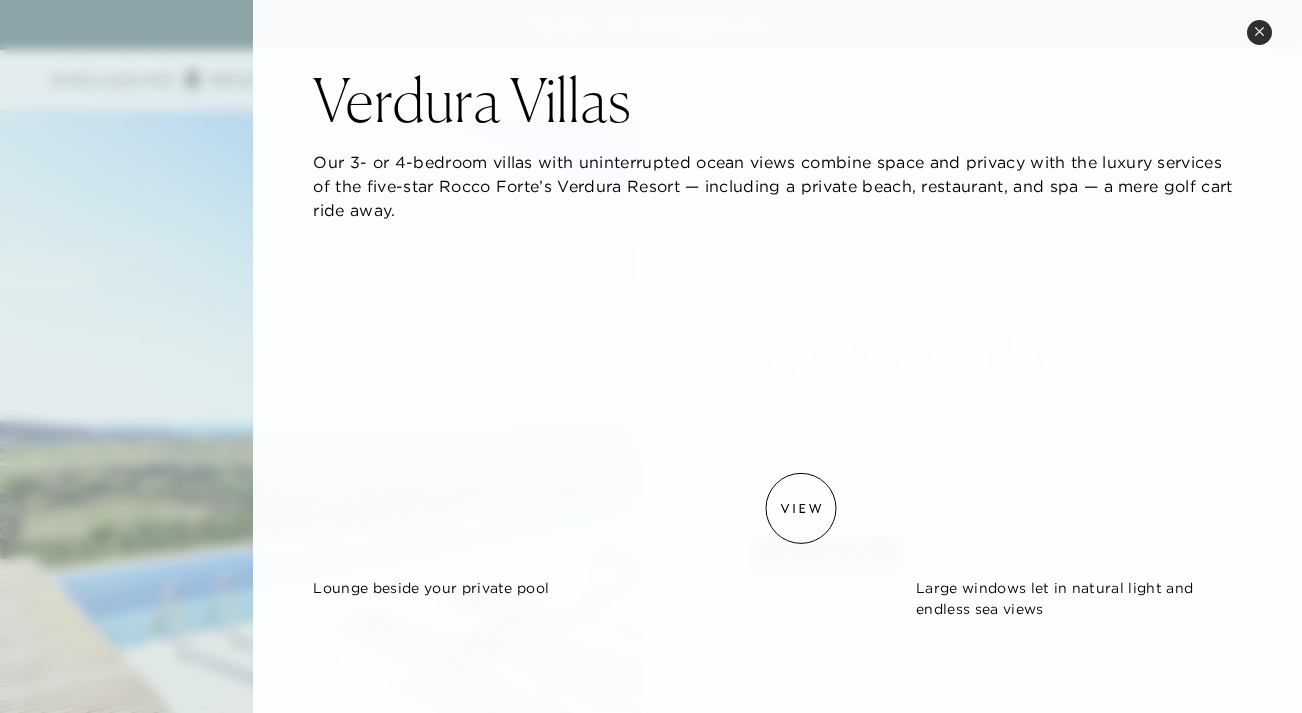 click at bounding box center (602, 405) 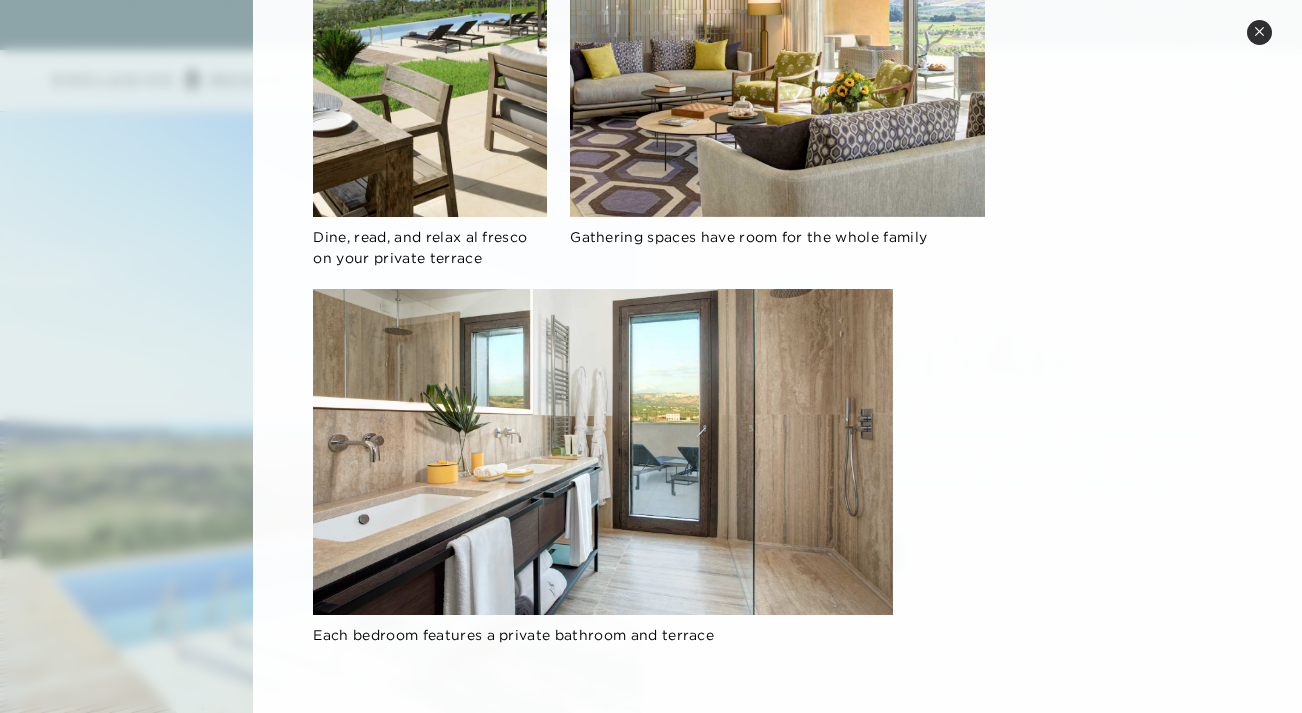 scroll, scrollTop: 1143, scrollLeft: 0, axis: vertical 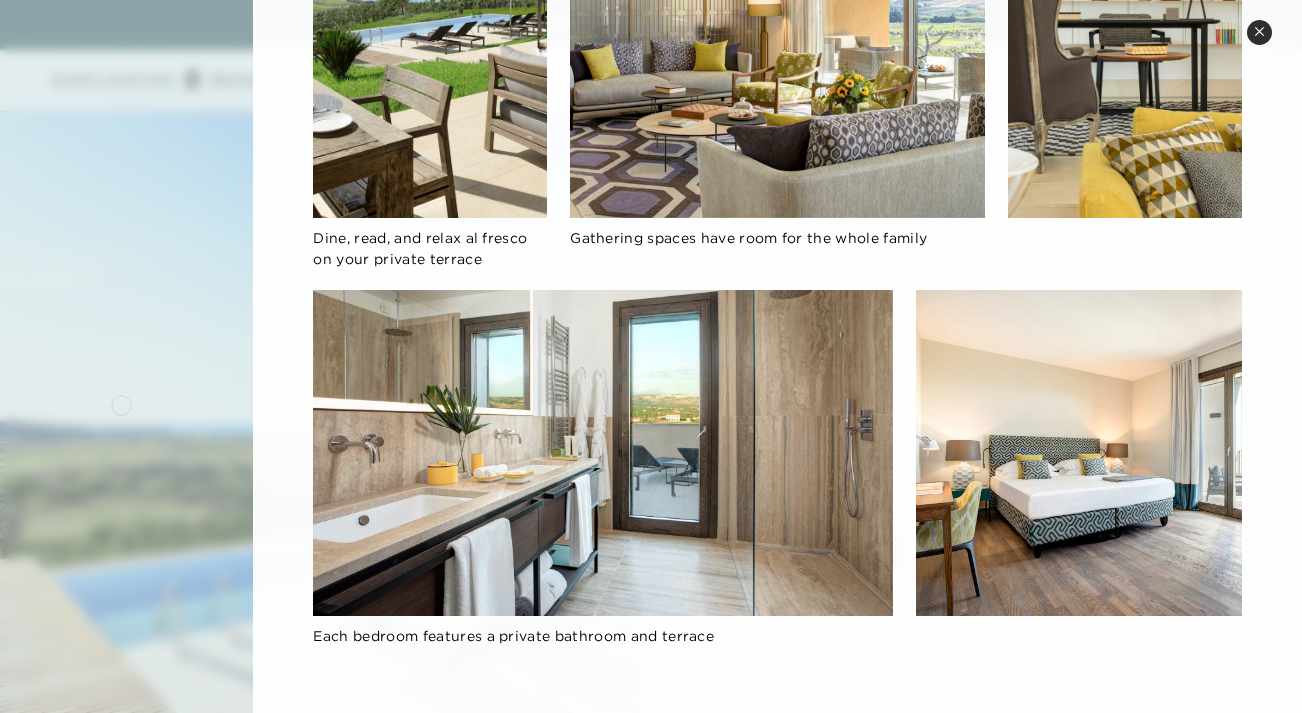 click 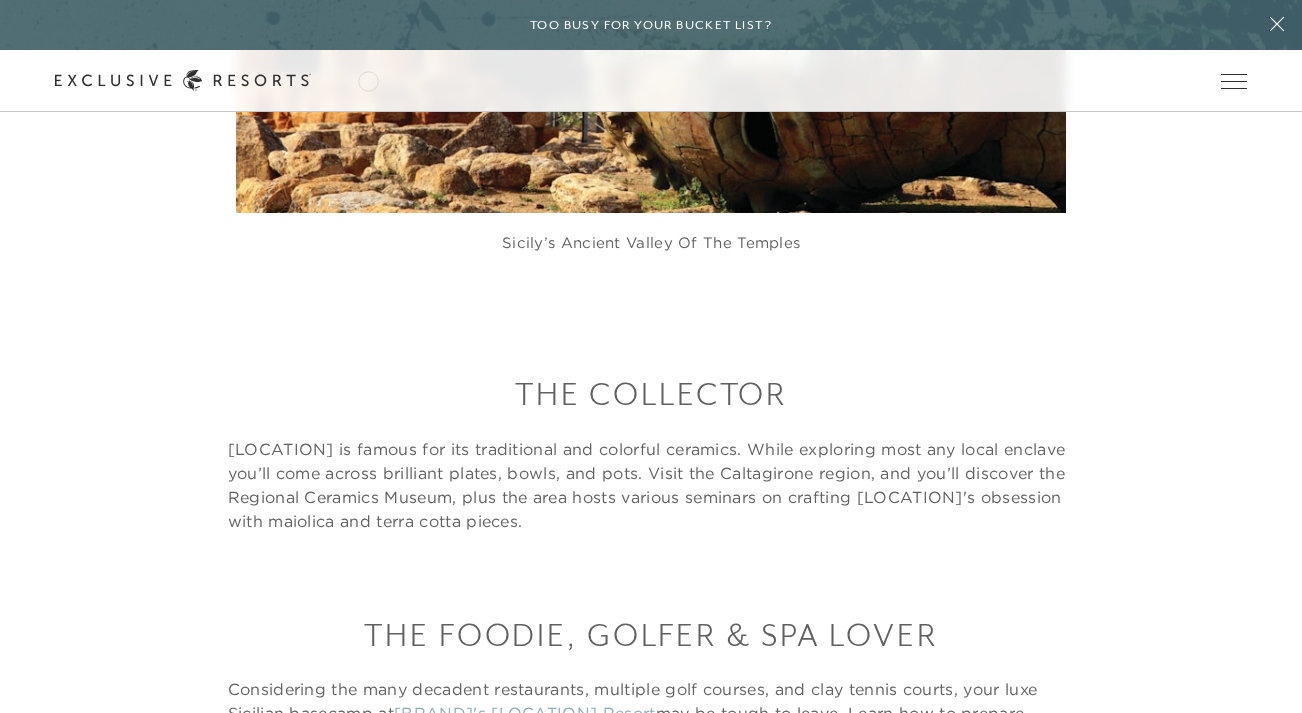 scroll, scrollTop: 3430, scrollLeft: 0, axis: vertical 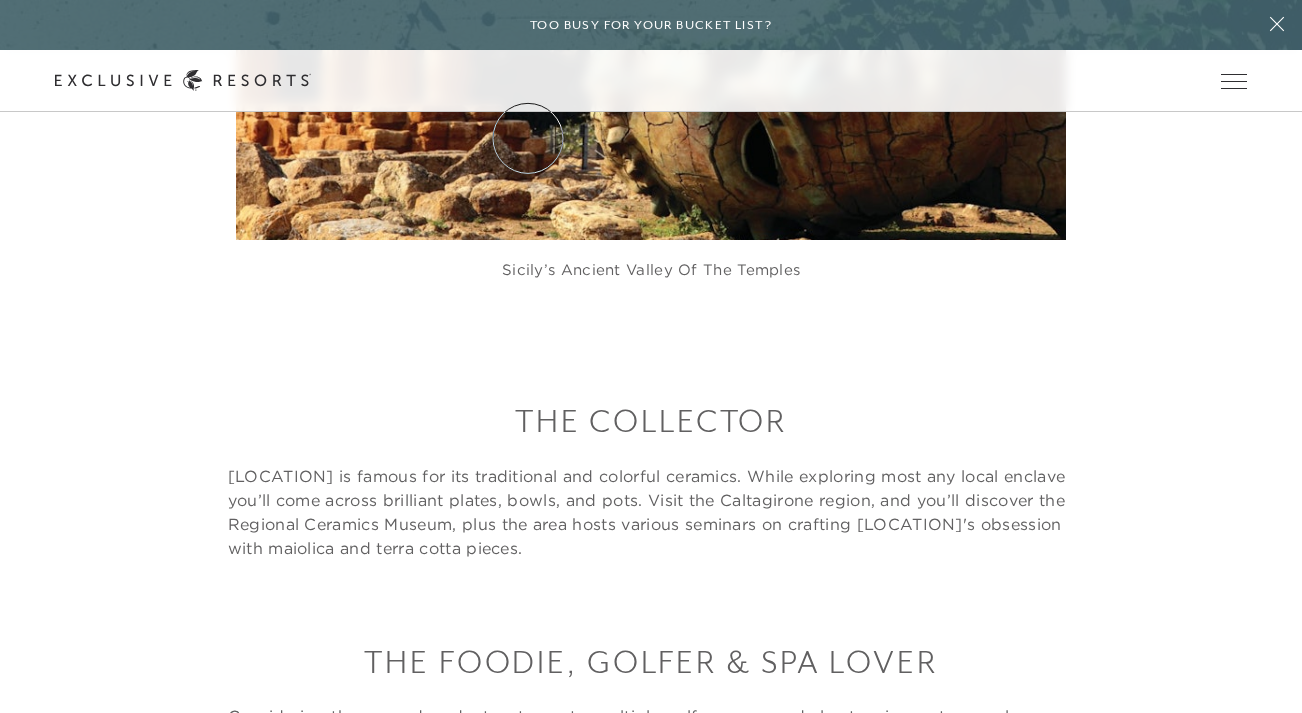 click on "The Collection" at bounding box center [0, 0] 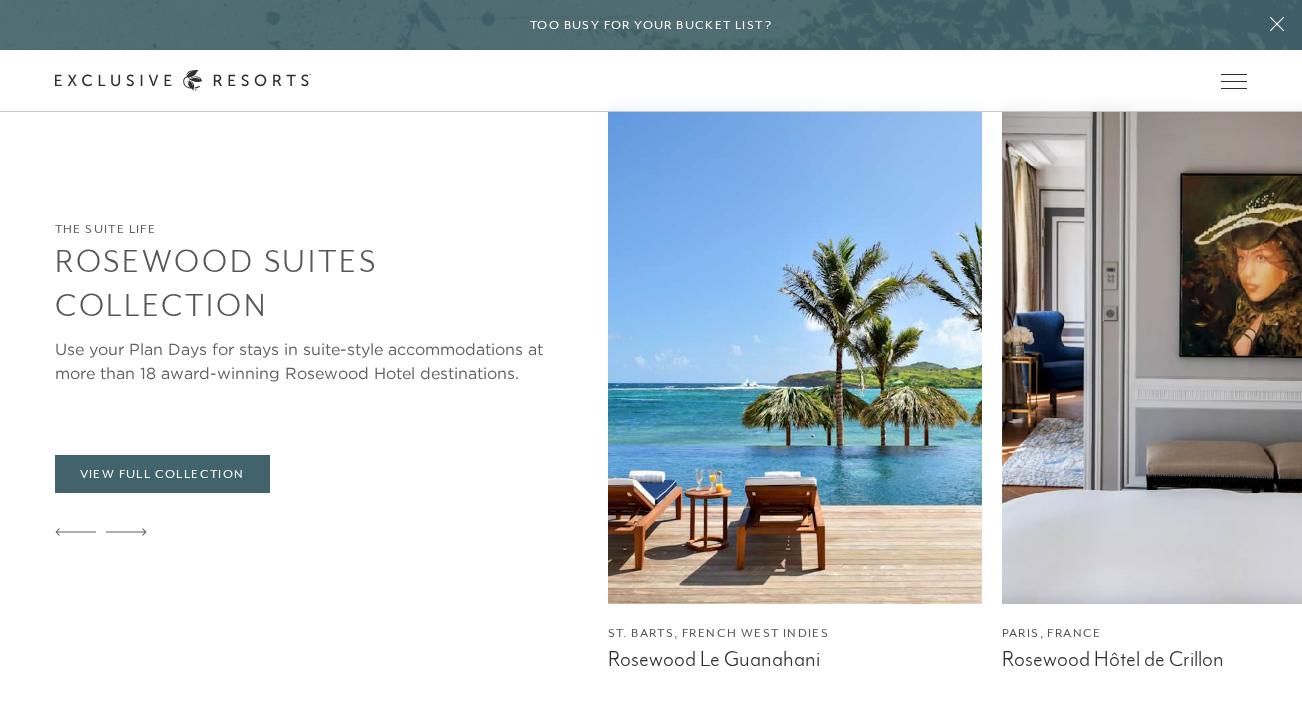 scroll, scrollTop: 0, scrollLeft: 0, axis: both 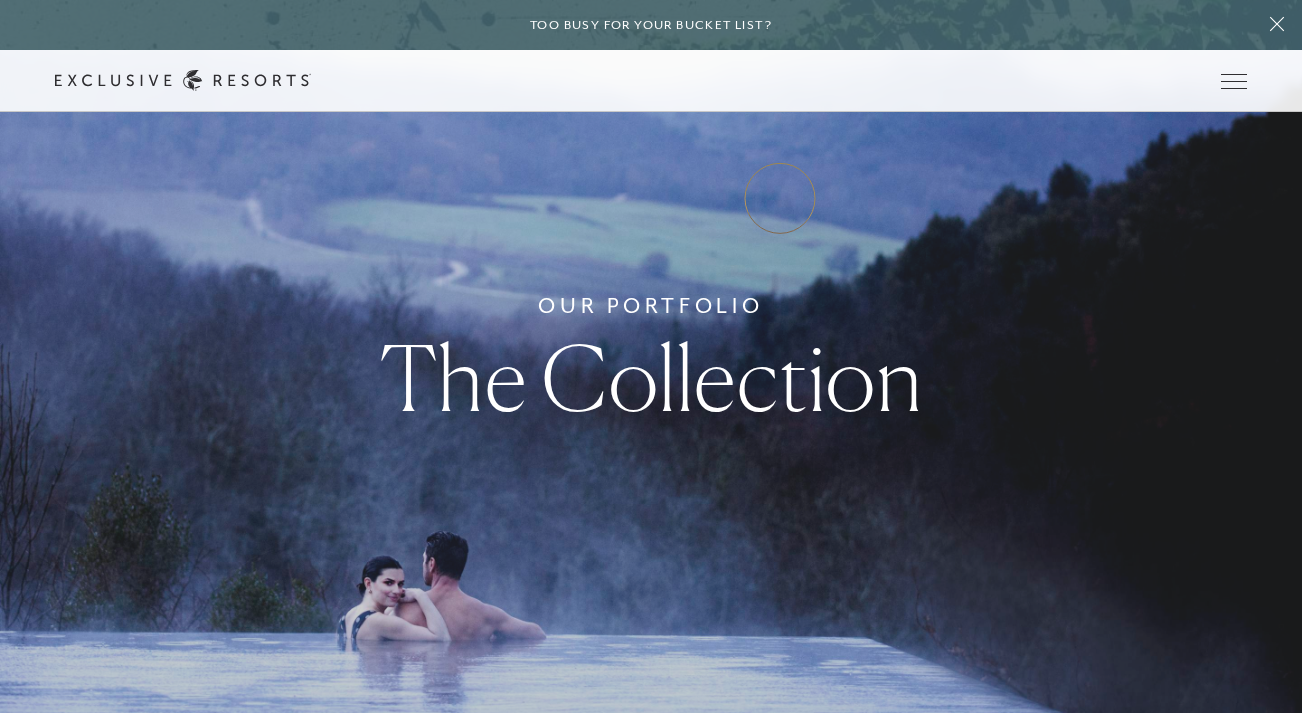 click on "Experience Collection" at bounding box center (0, 0) 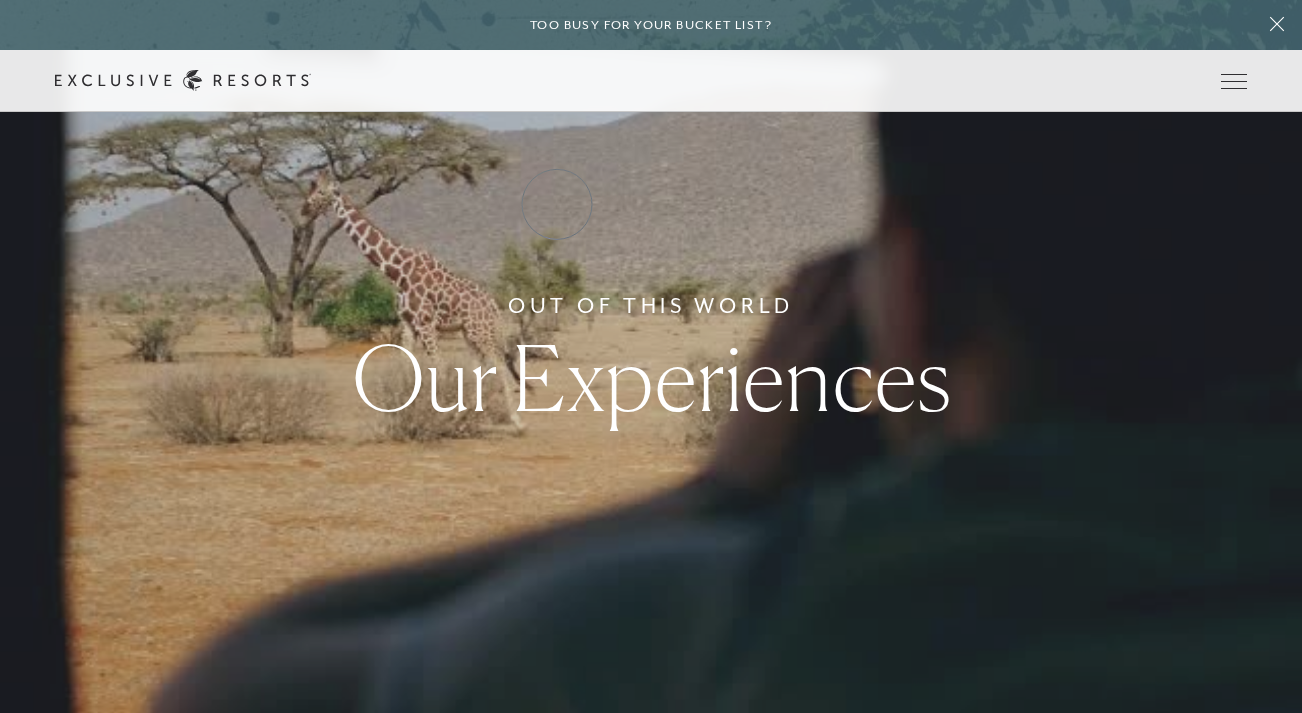 click on "Residence Collection" at bounding box center [0, 0] 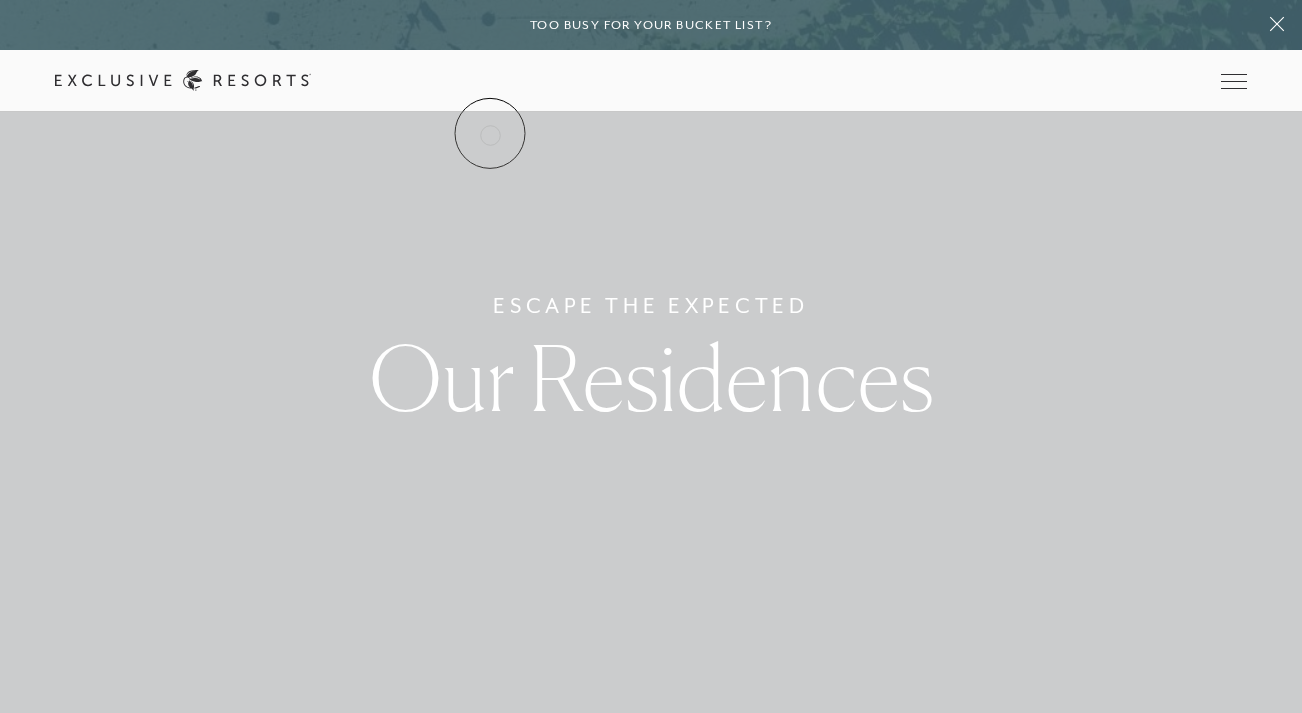 click on "The Collection" at bounding box center (0, 0) 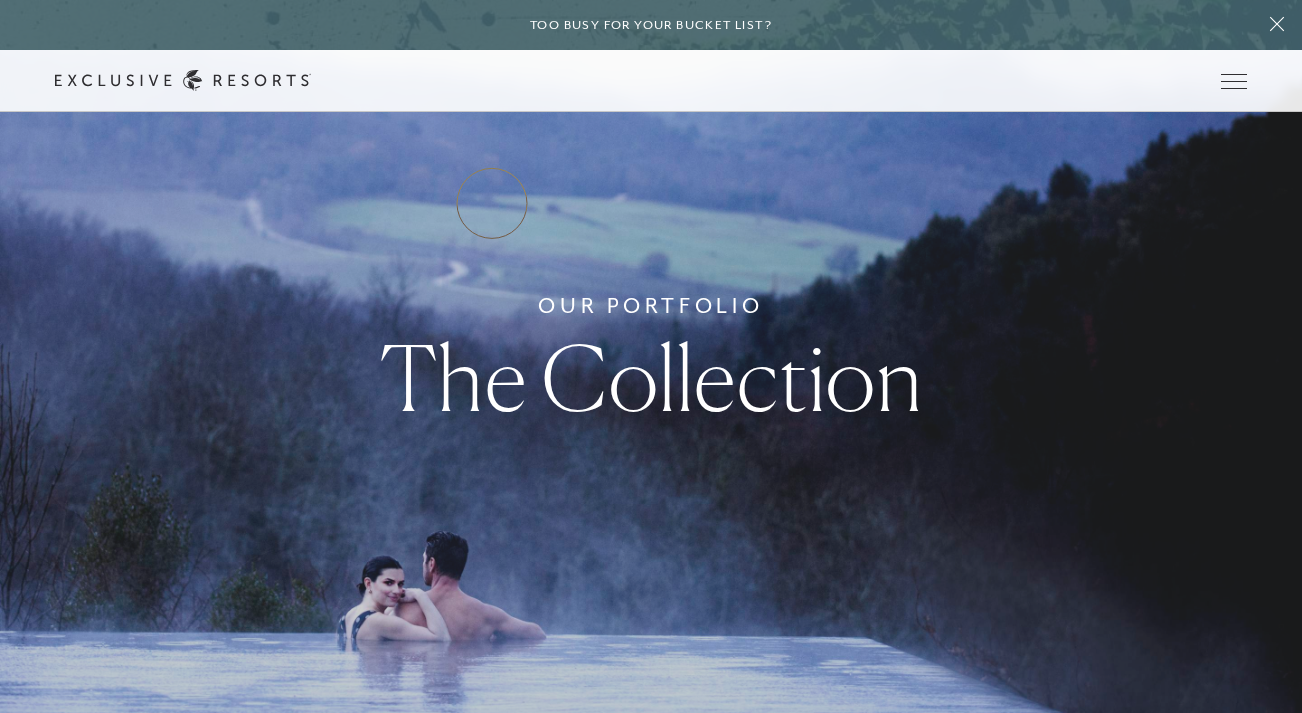 click on "Residence Collection" at bounding box center [0, 0] 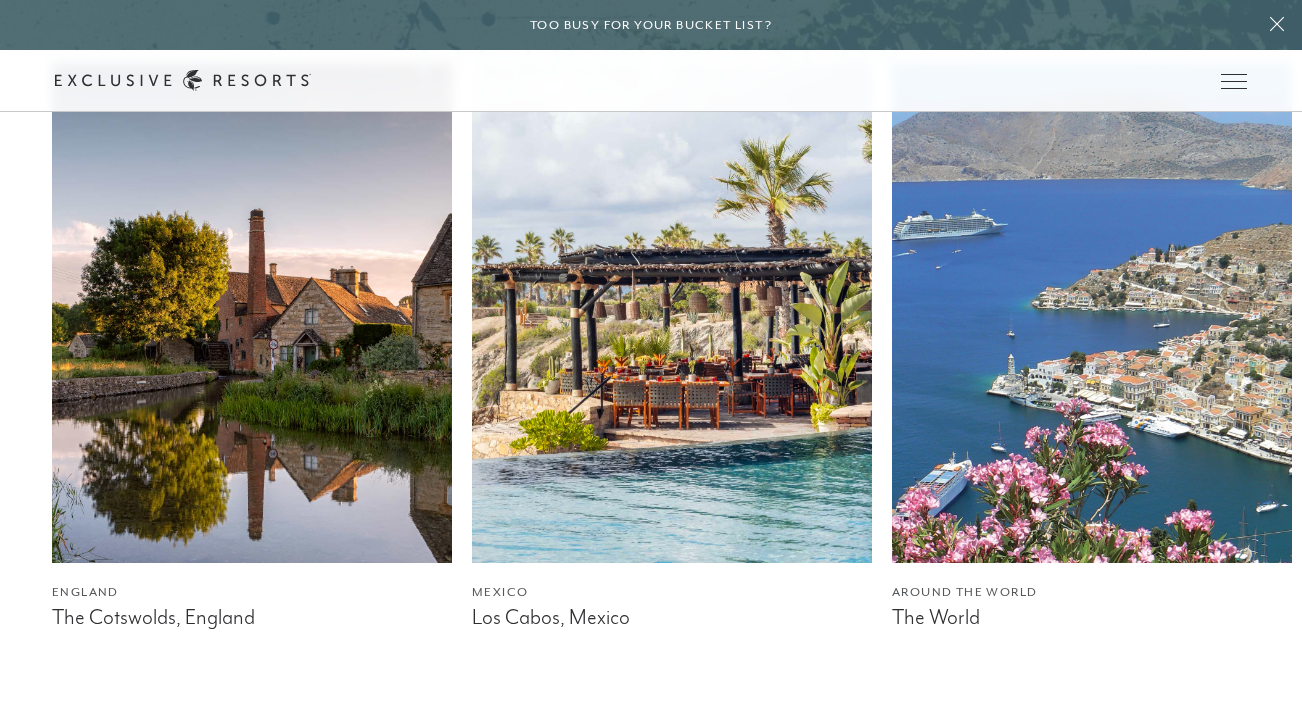 scroll, scrollTop: 1099, scrollLeft: 0, axis: vertical 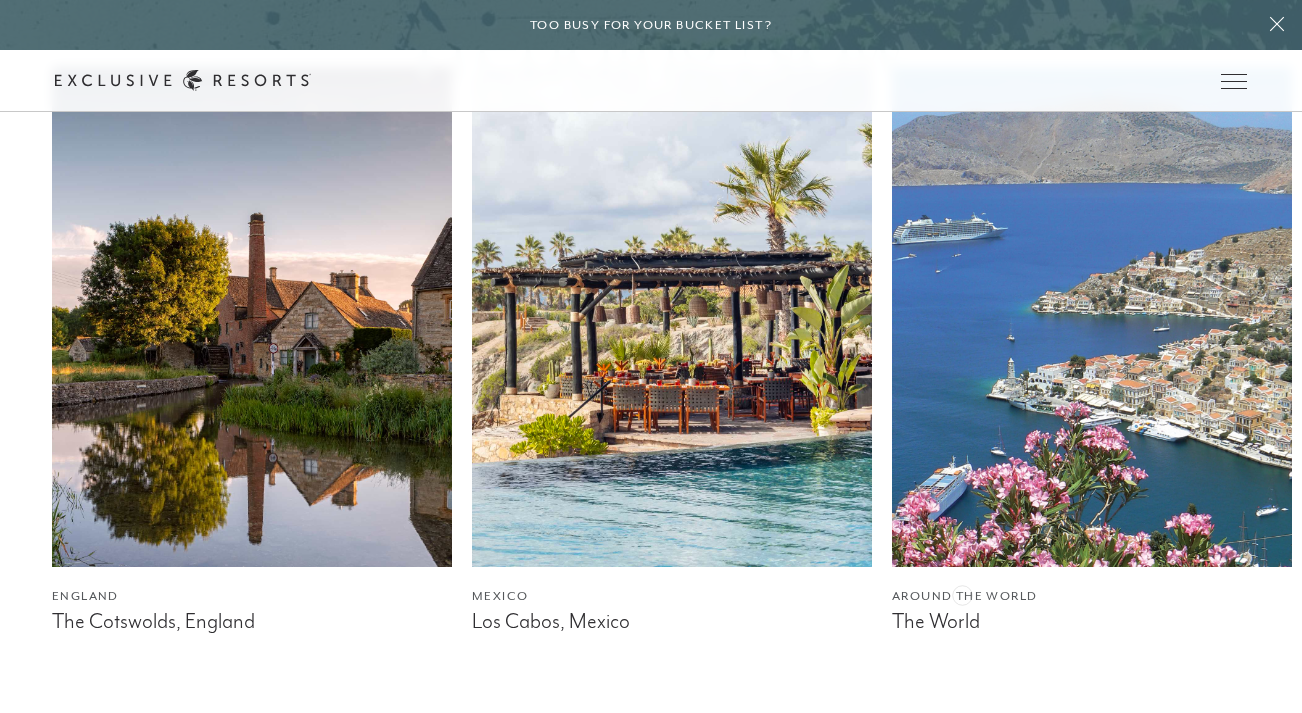 click on "Around the World" at bounding box center [1092, 596] 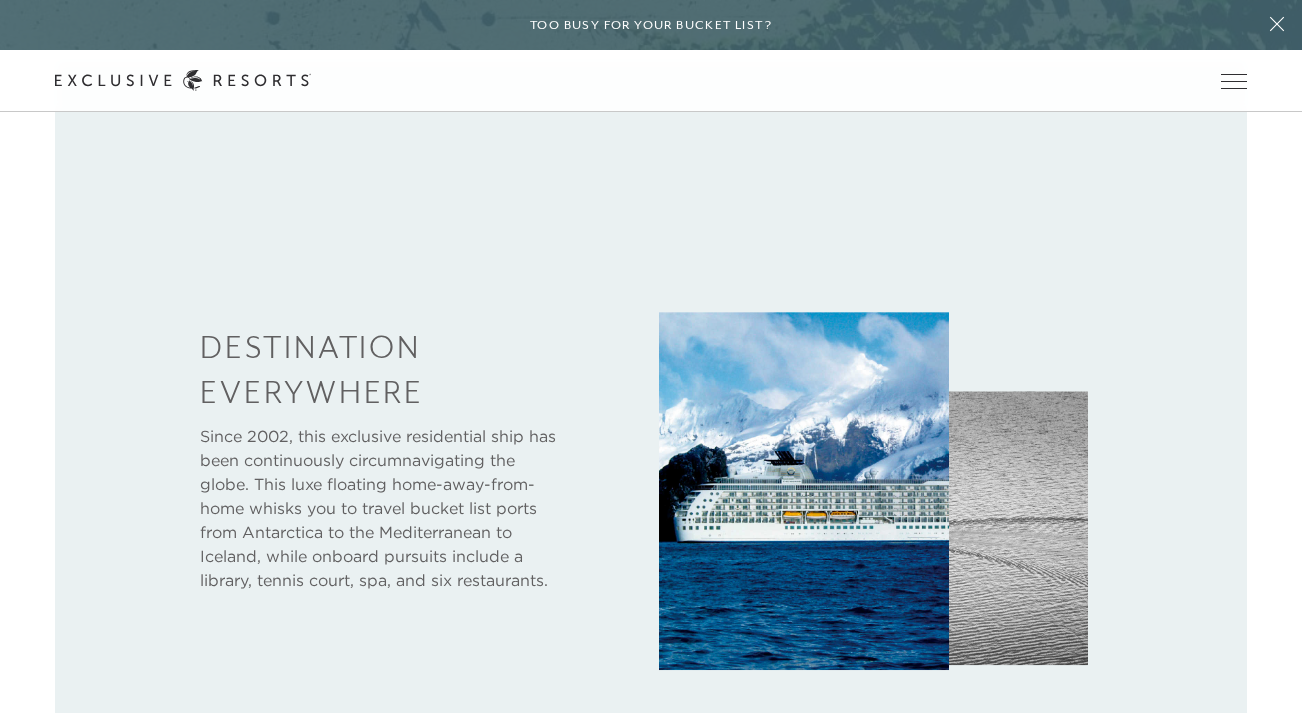 scroll, scrollTop: 797, scrollLeft: 0, axis: vertical 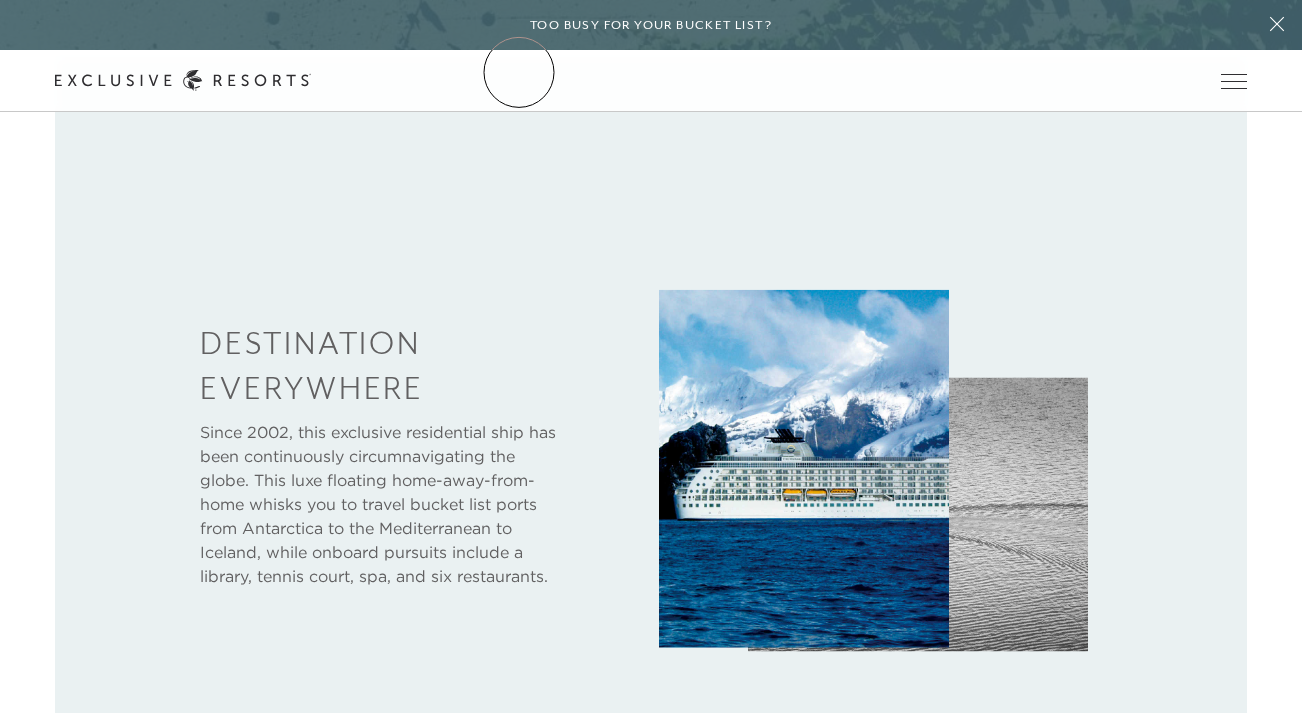 click on "The Collection" at bounding box center [0, 0] 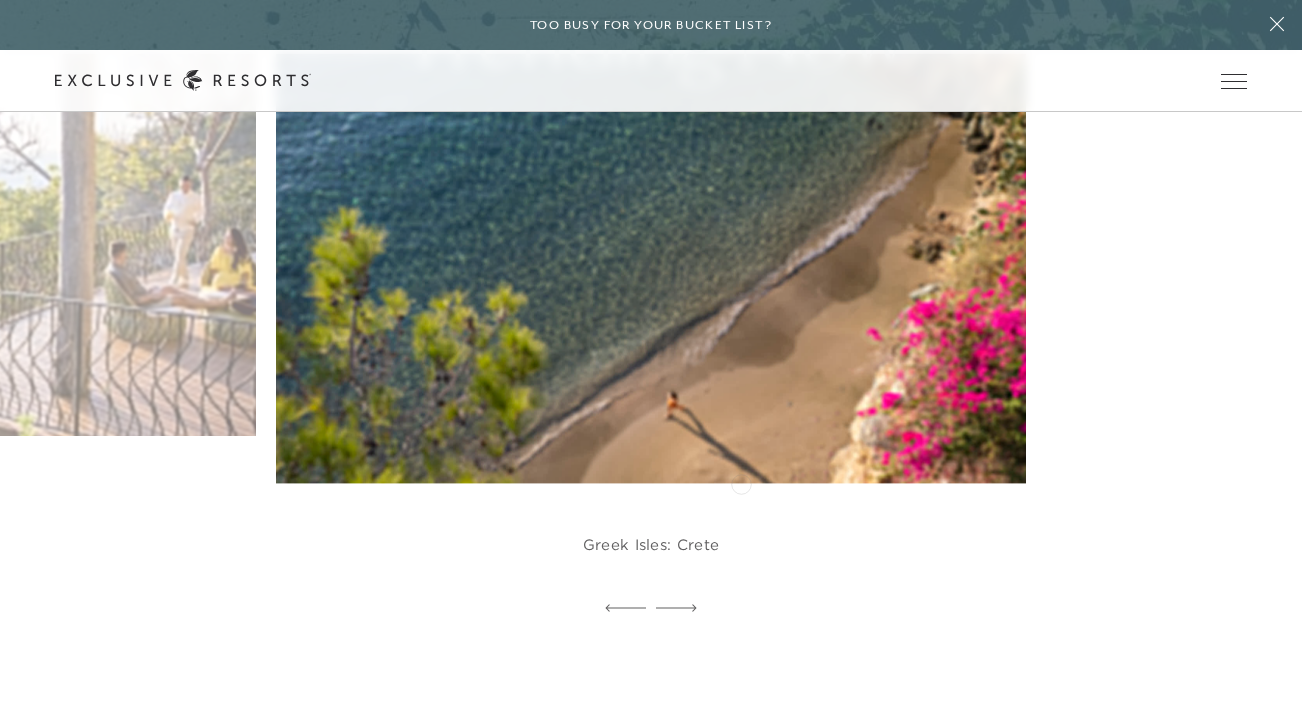scroll, scrollTop: 1127, scrollLeft: 0, axis: vertical 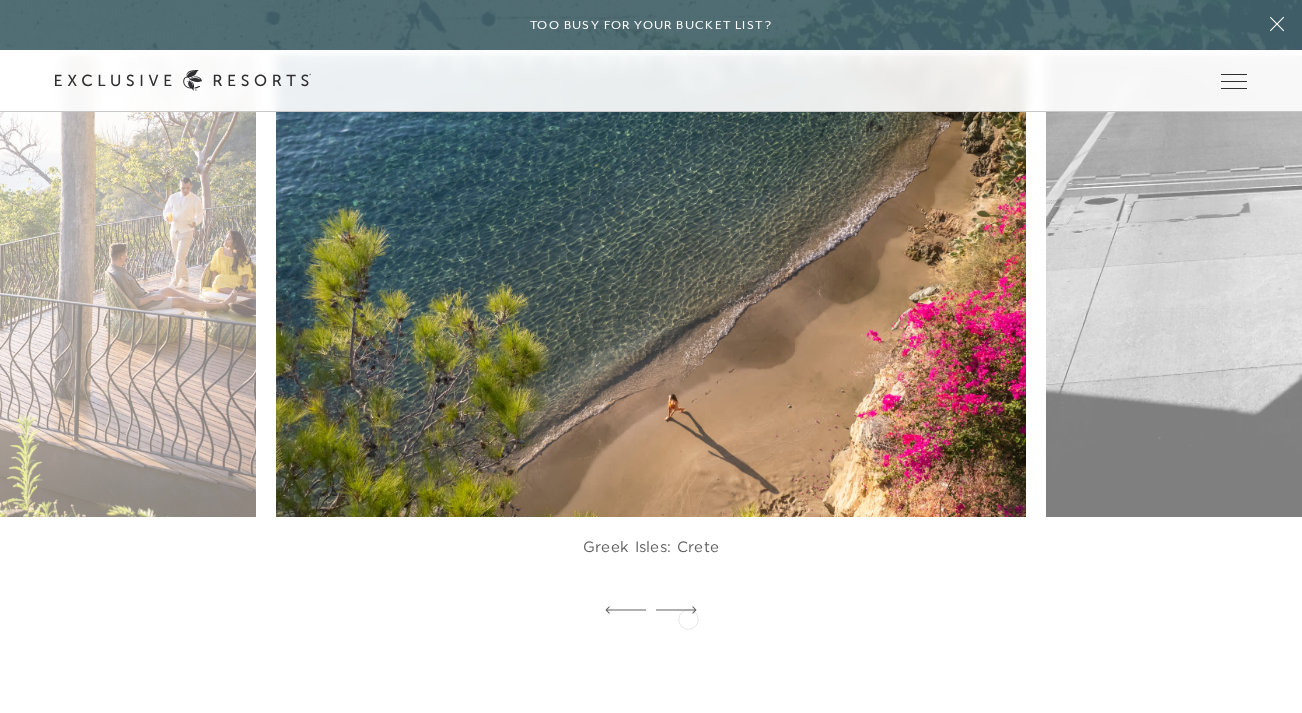 click 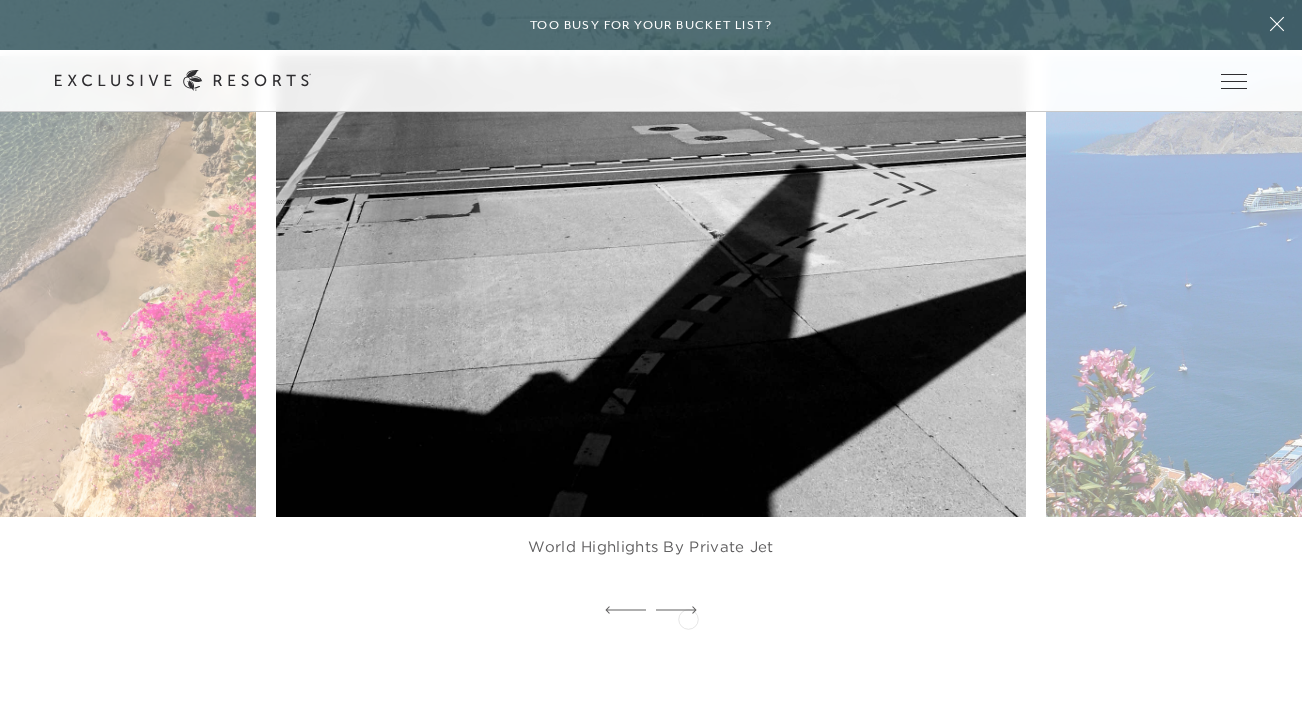 click 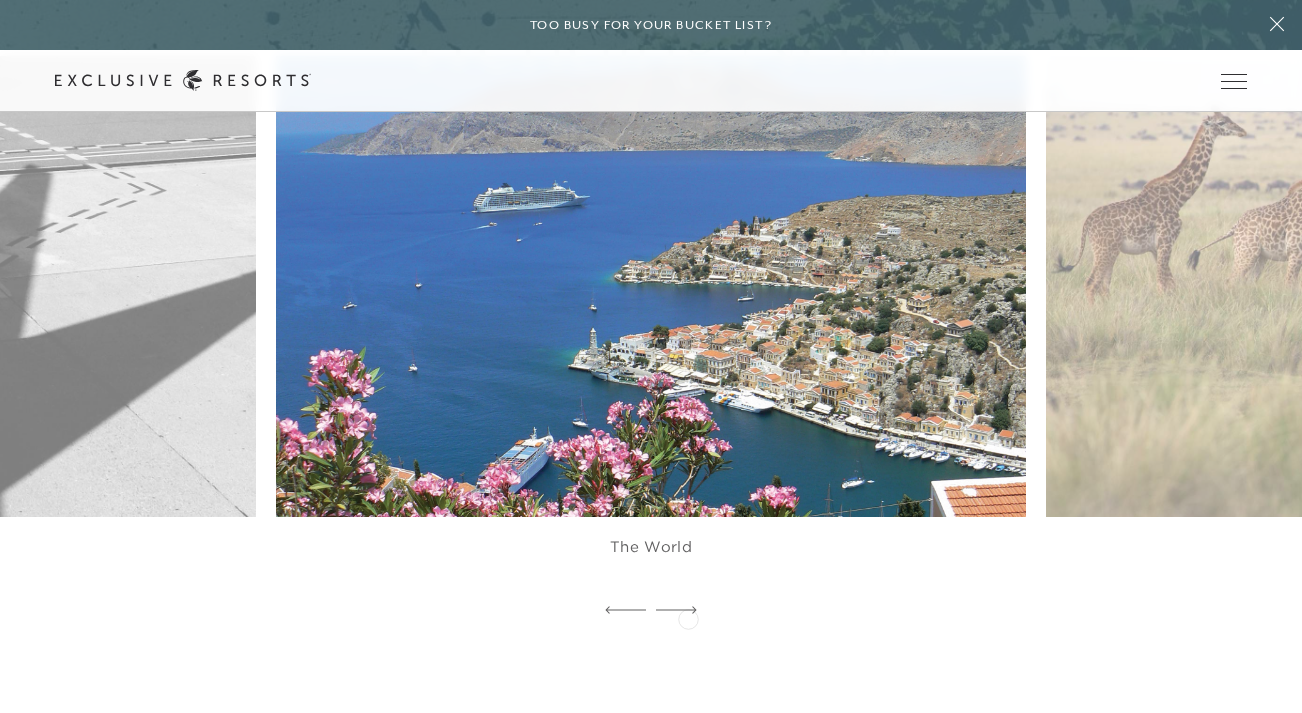 click 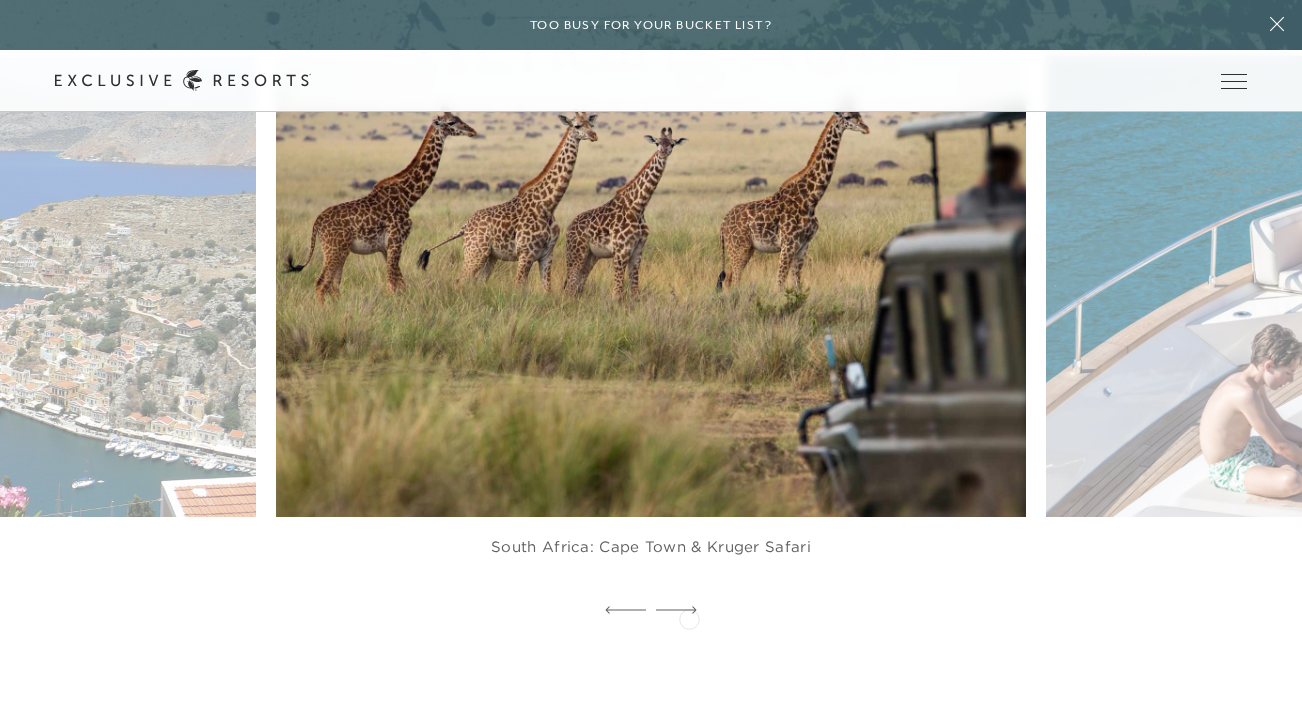 click 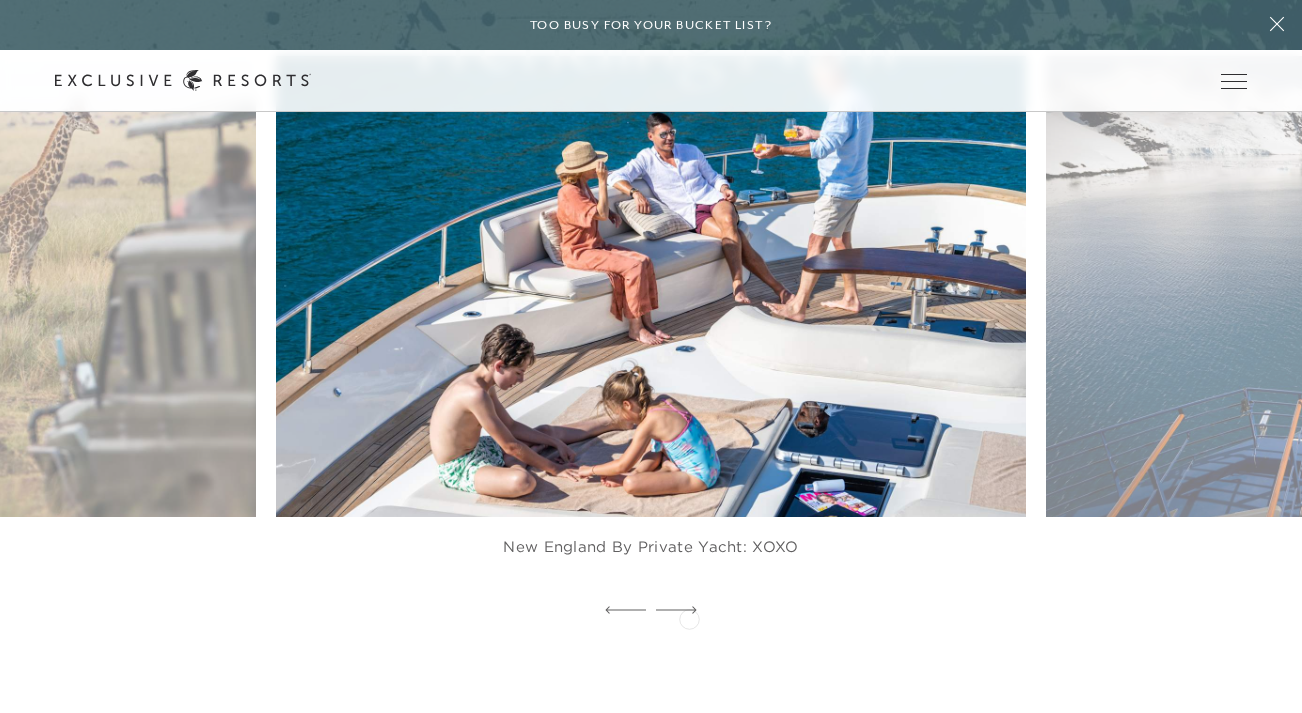 click 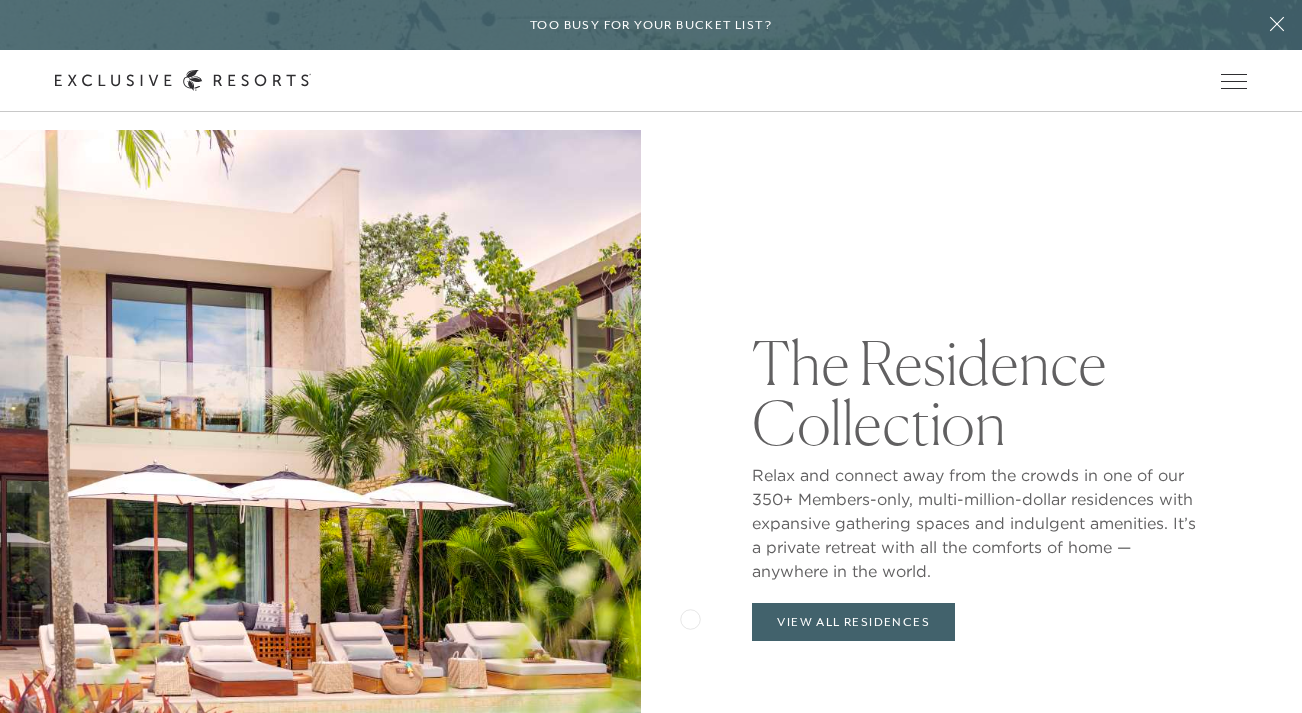 scroll, scrollTop: 1848, scrollLeft: 0, axis: vertical 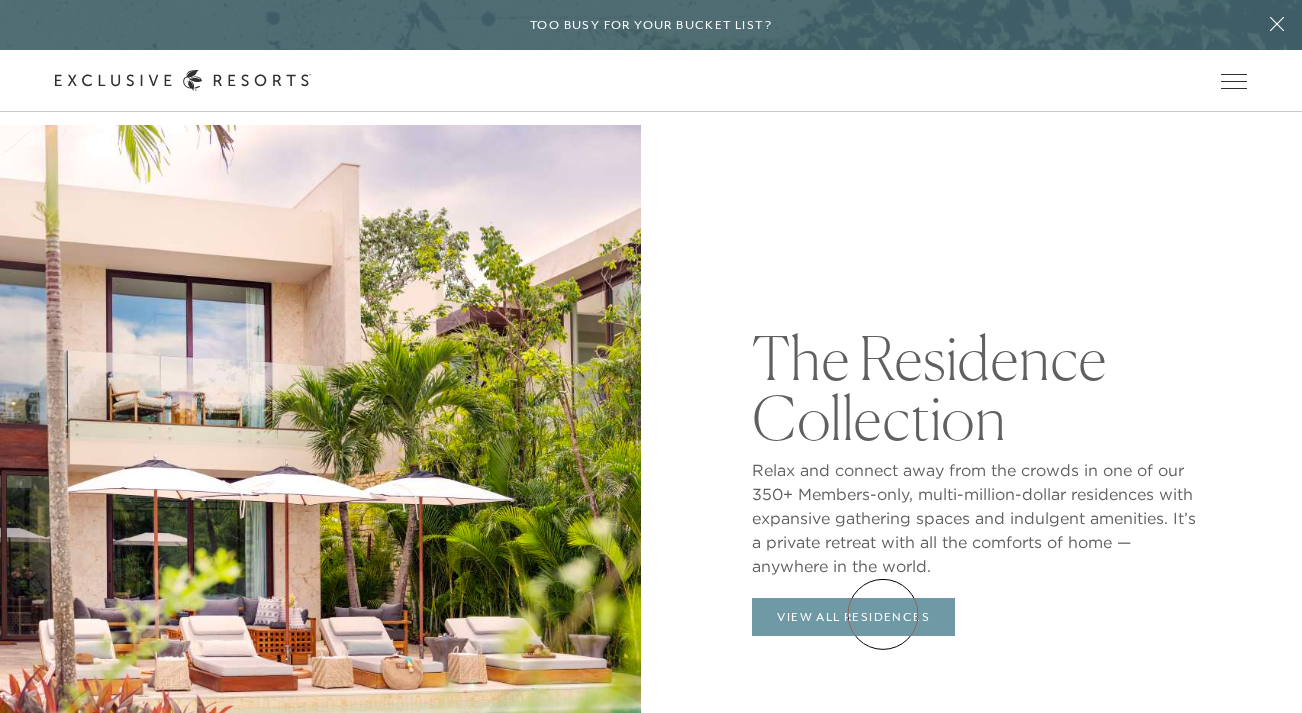 click on "View All Residences" at bounding box center (853, 617) 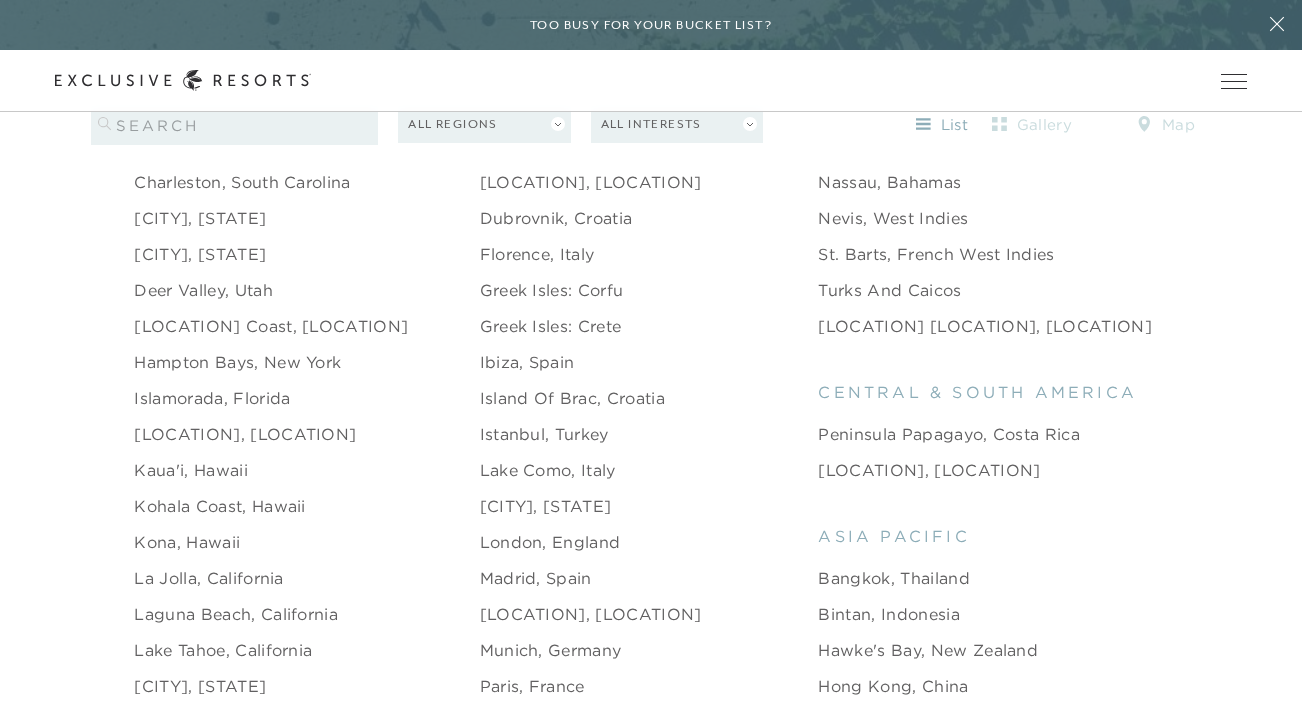 scroll, scrollTop: 2180, scrollLeft: 0, axis: vertical 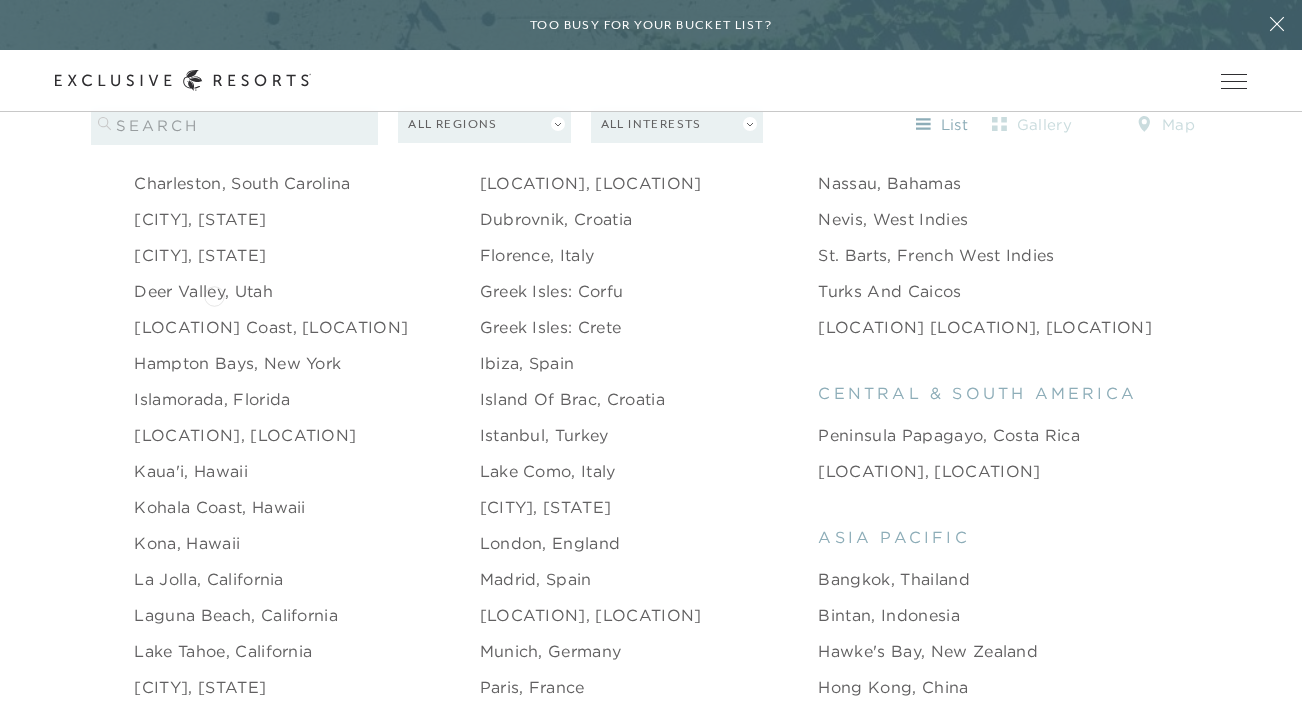 click on "Deer Valley, Utah" at bounding box center [203, 291] 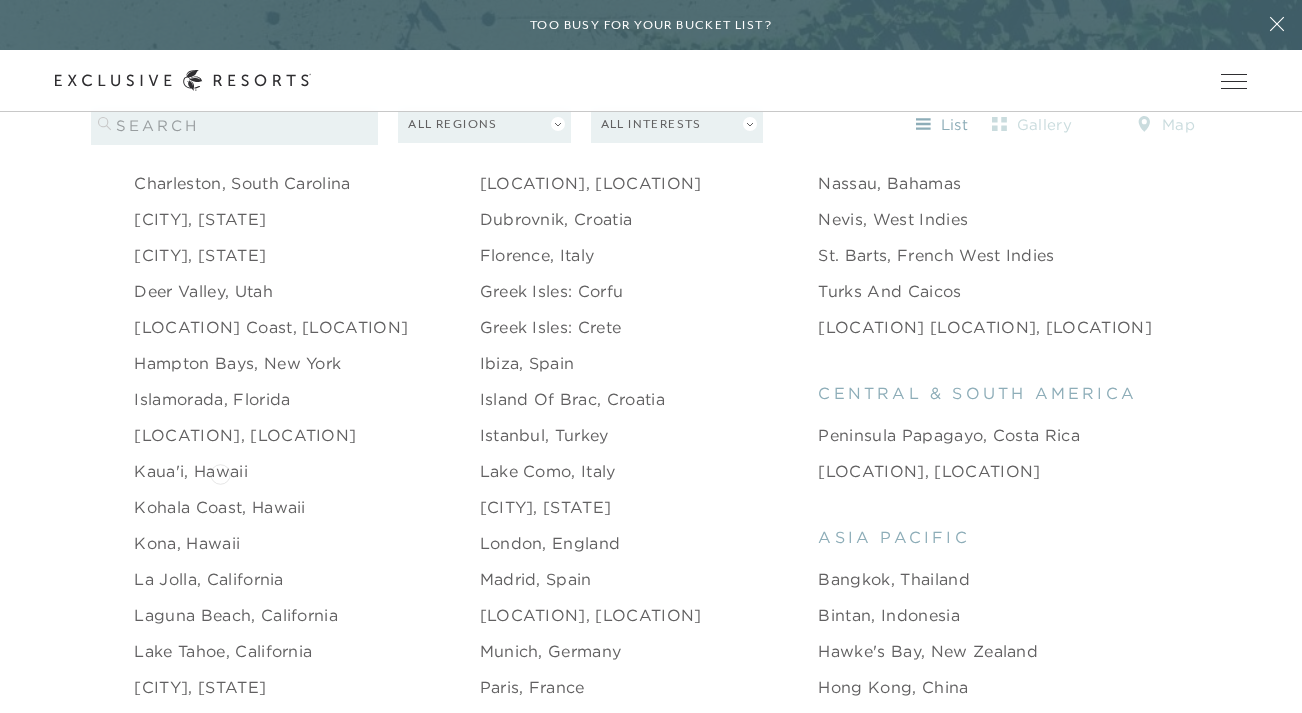 click on "Kaua'i, Hawaii" at bounding box center (190, 471) 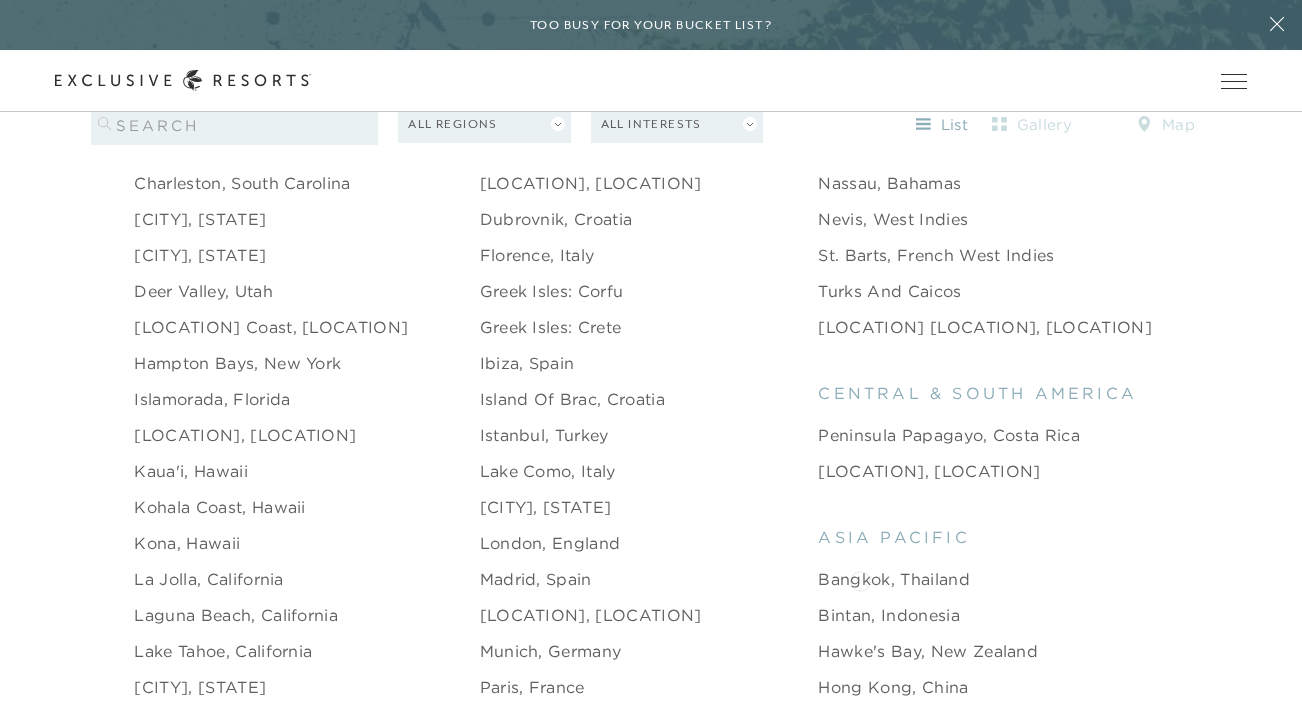 click on "Bangkok, Thailand" at bounding box center [893, 579] 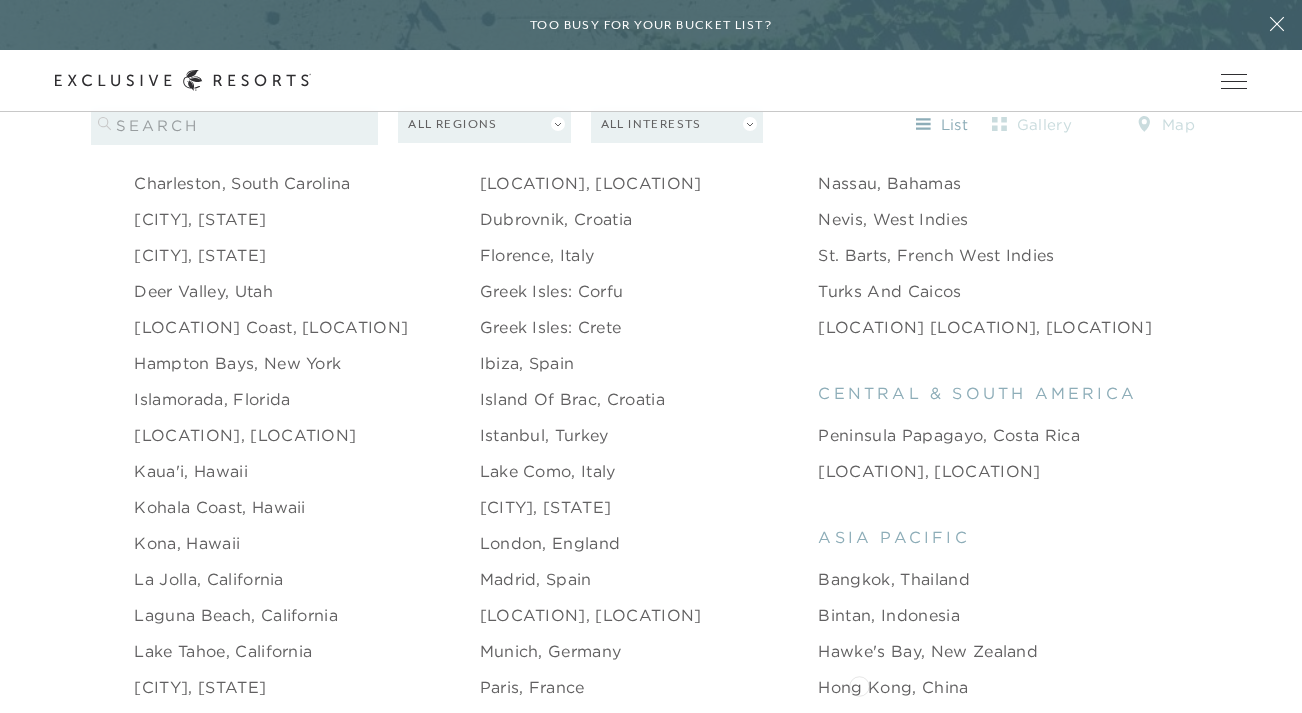 click on "Hong Kong, China" at bounding box center (893, 687) 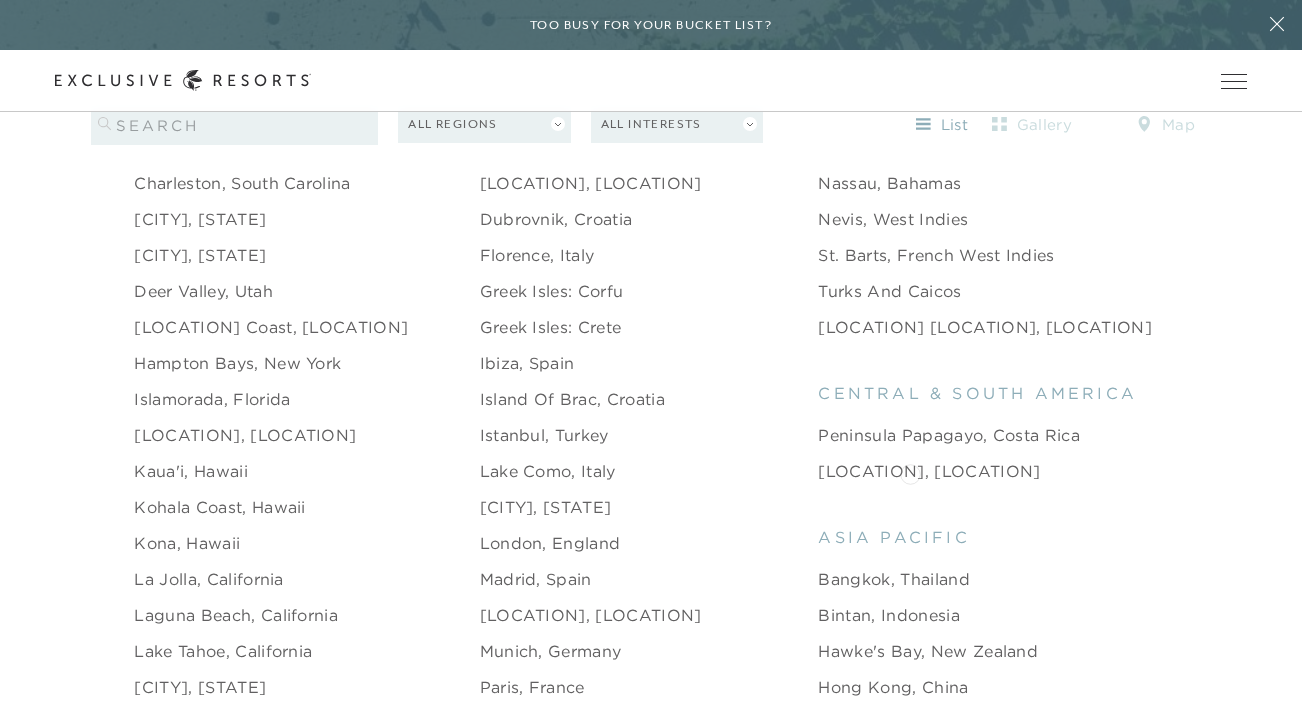 click on "Sao Paulo, Brazil" at bounding box center (929, 471) 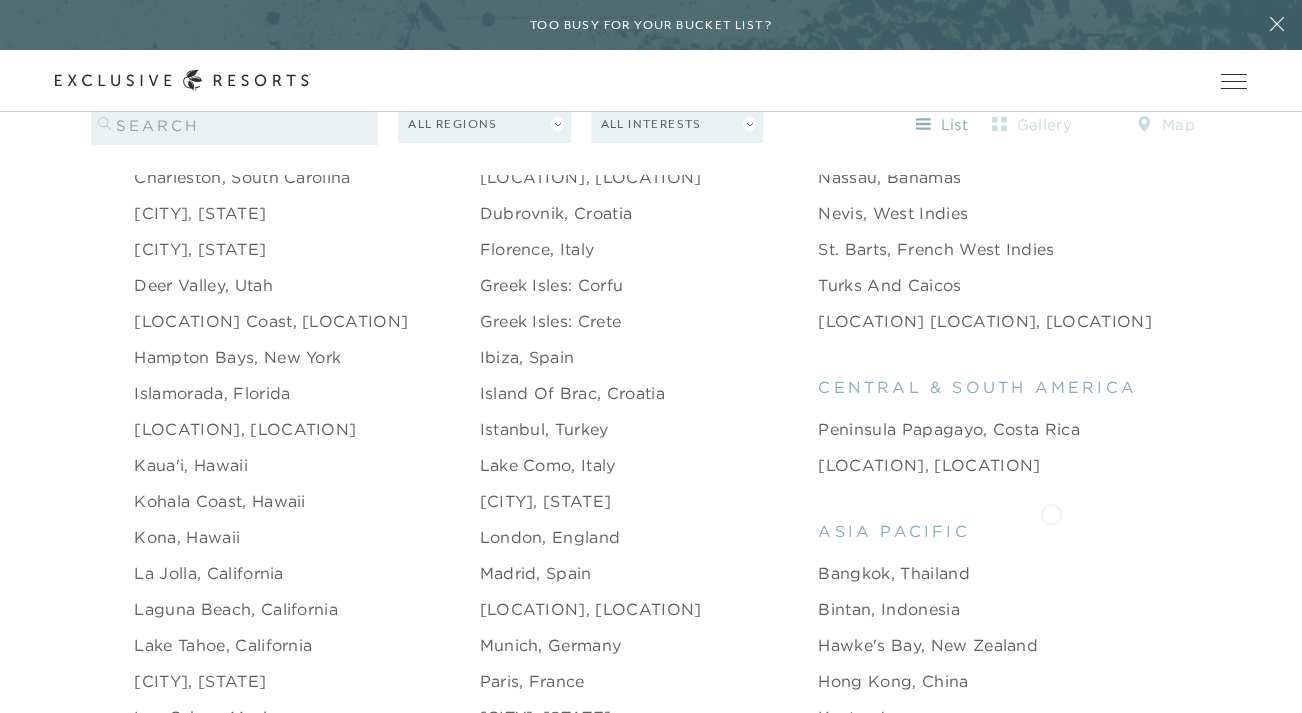 scroll, scrollTop: 2176, scrollLeft: 0, axis: vertical 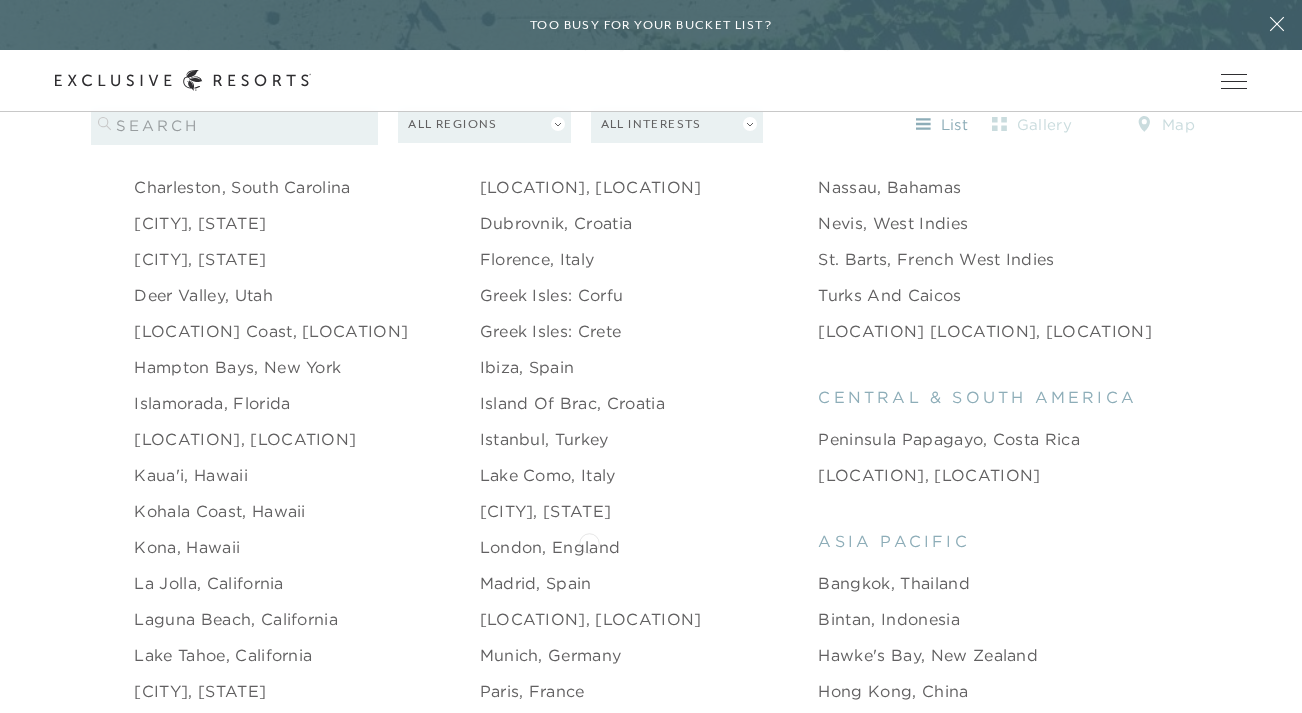 click on "London, England" at bounding box center (550, 547) 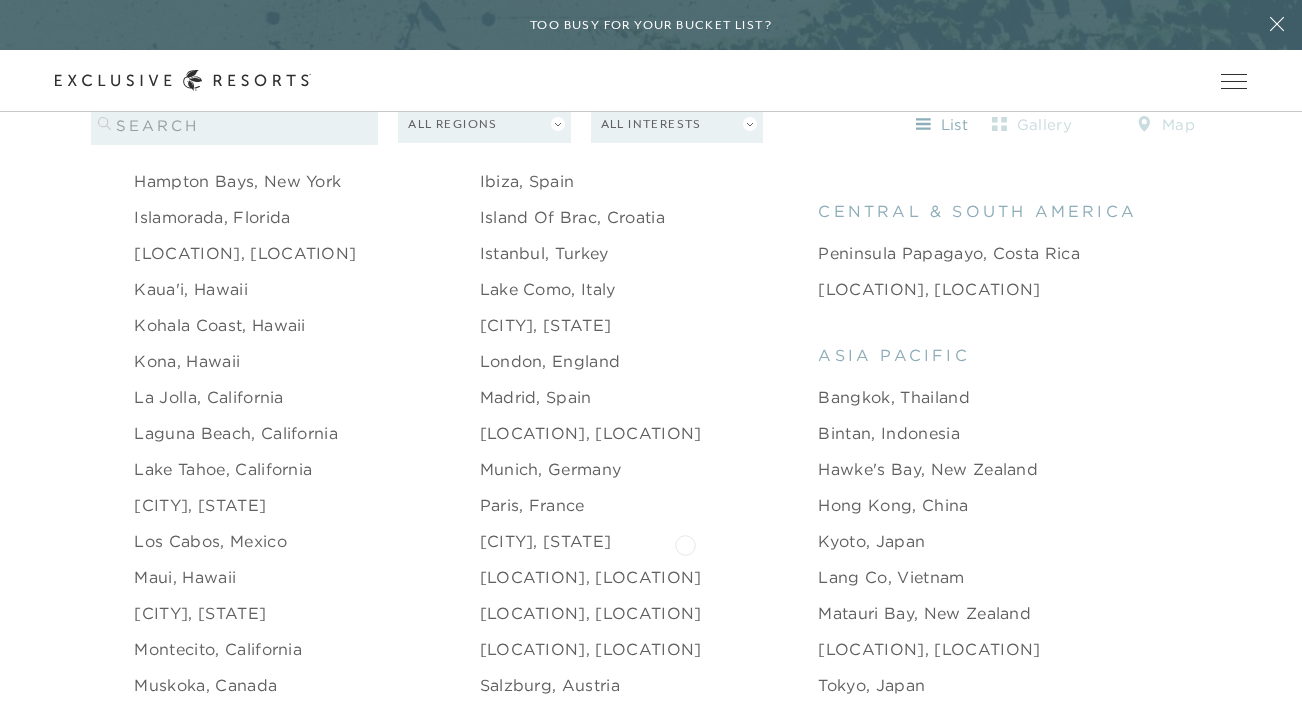 scroll, scrollTop: 2364, scrollLeft: 0, axis: vertical 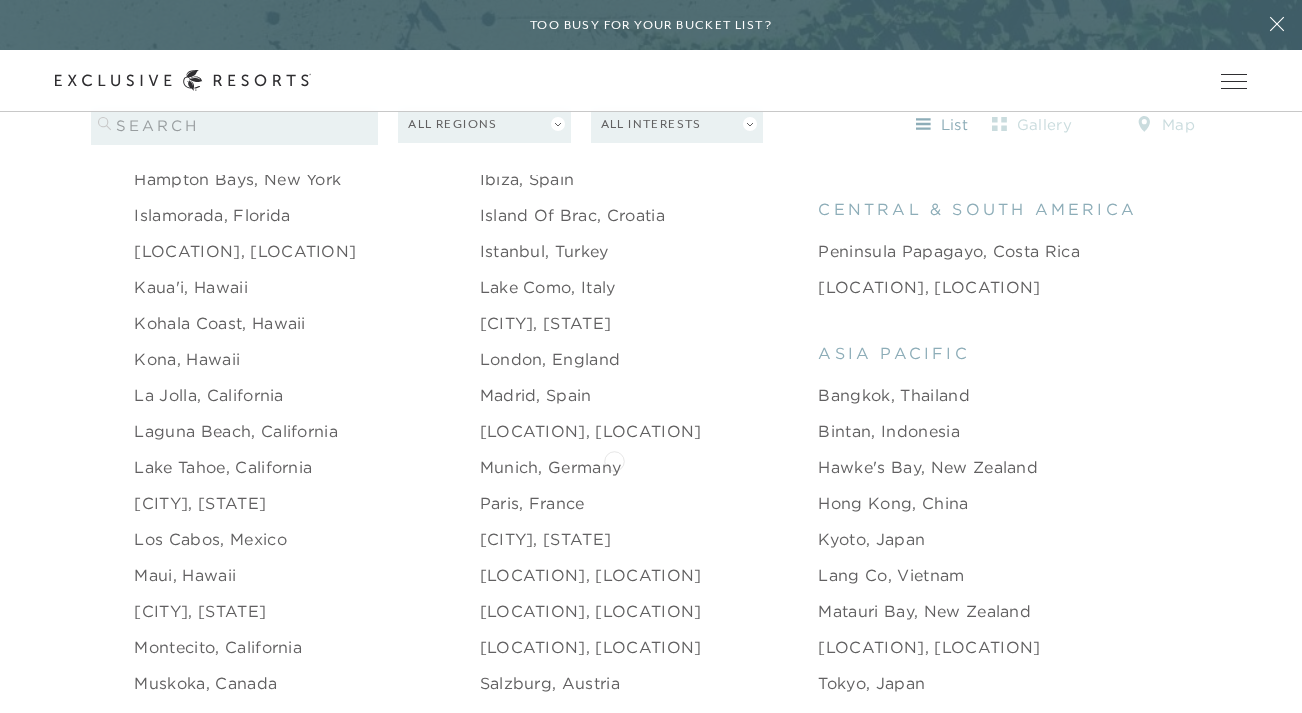 click on "Munich, Germany" at bounding box center (551, 467) 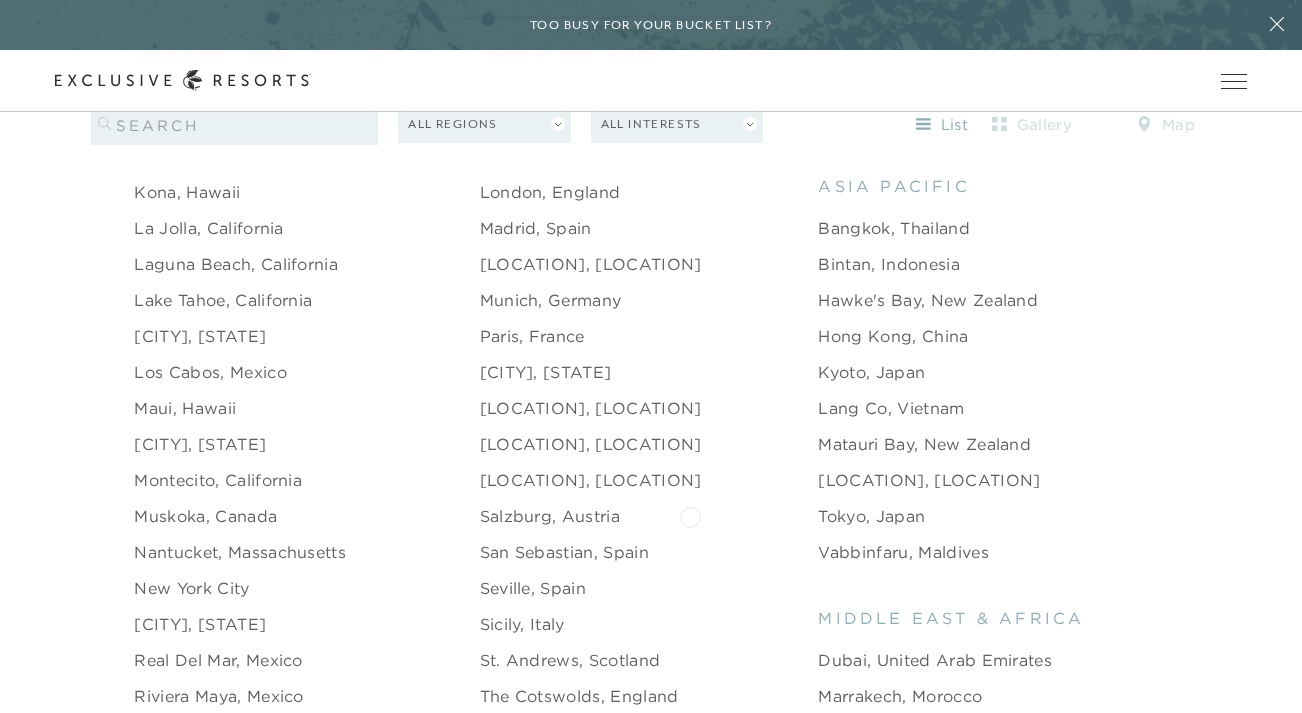 scroll, scrollTop: 2538, scrollLeft: 0, axis: vertical 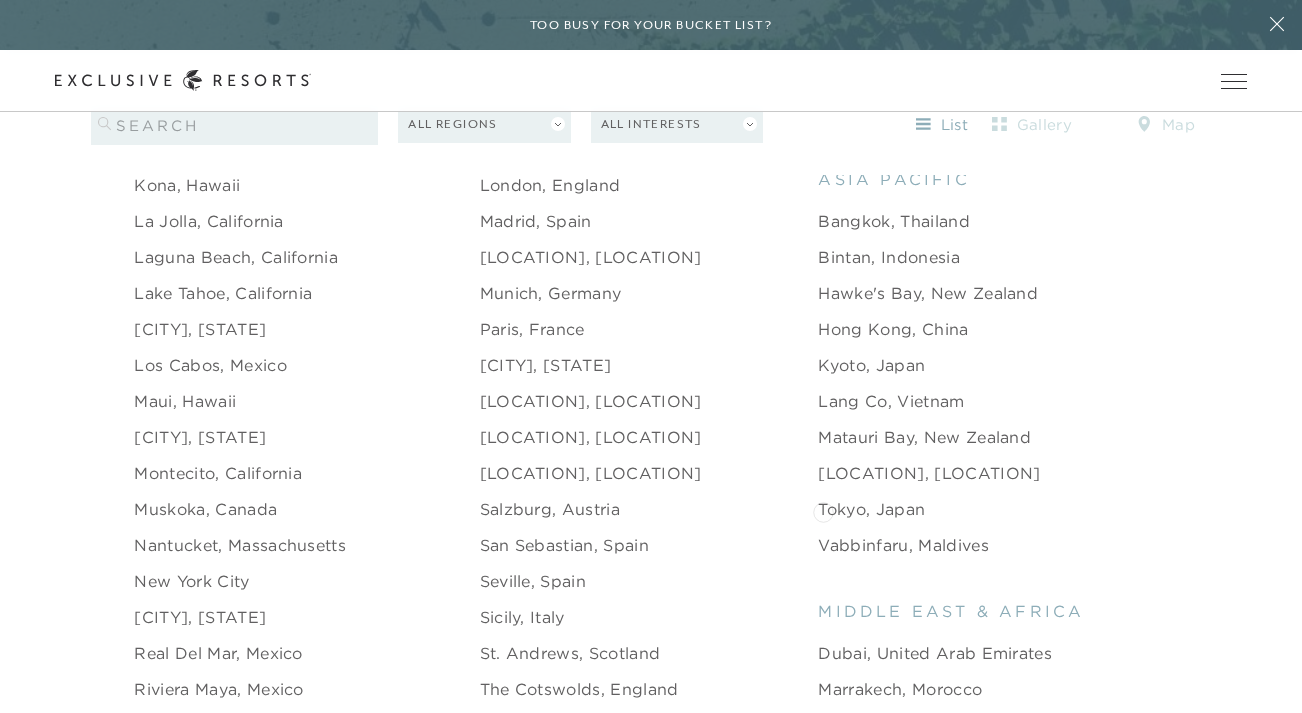 click on "Tokyo, Japan" at bounding box center (871, 509) 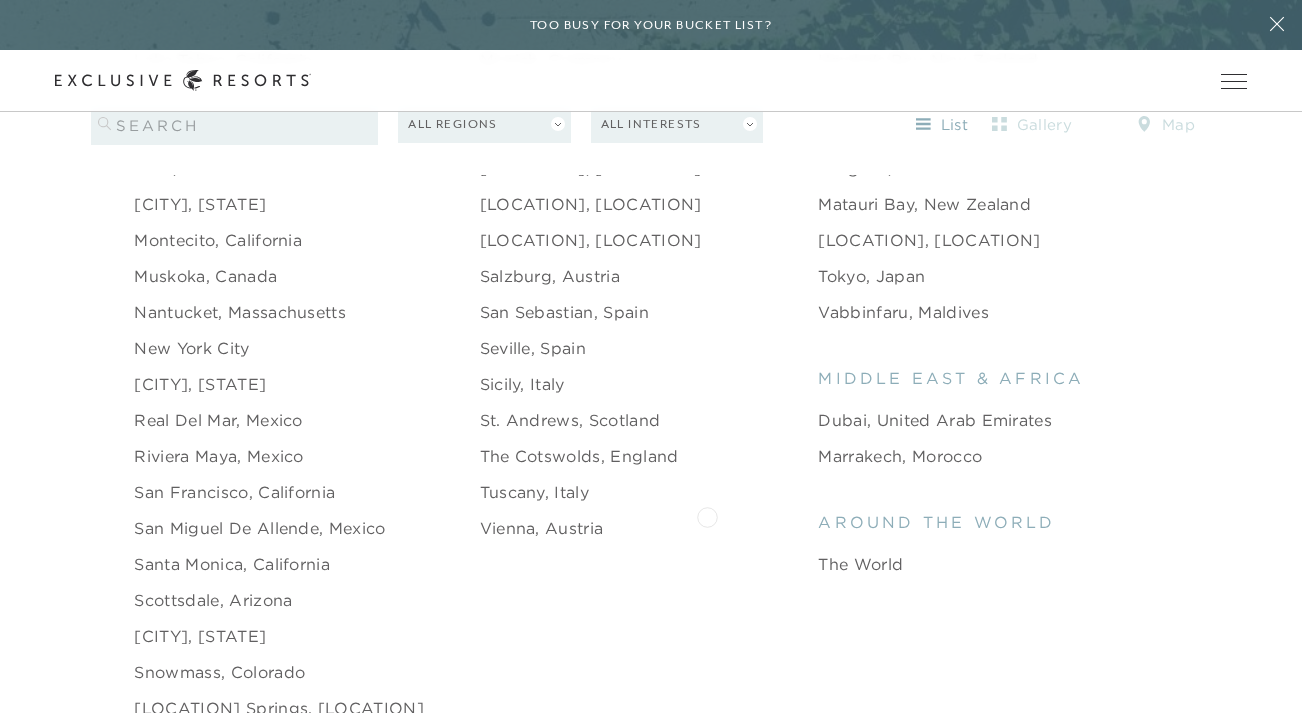 scroll, scrollTop: 2786, scrollLeft: 0, axis: vertical 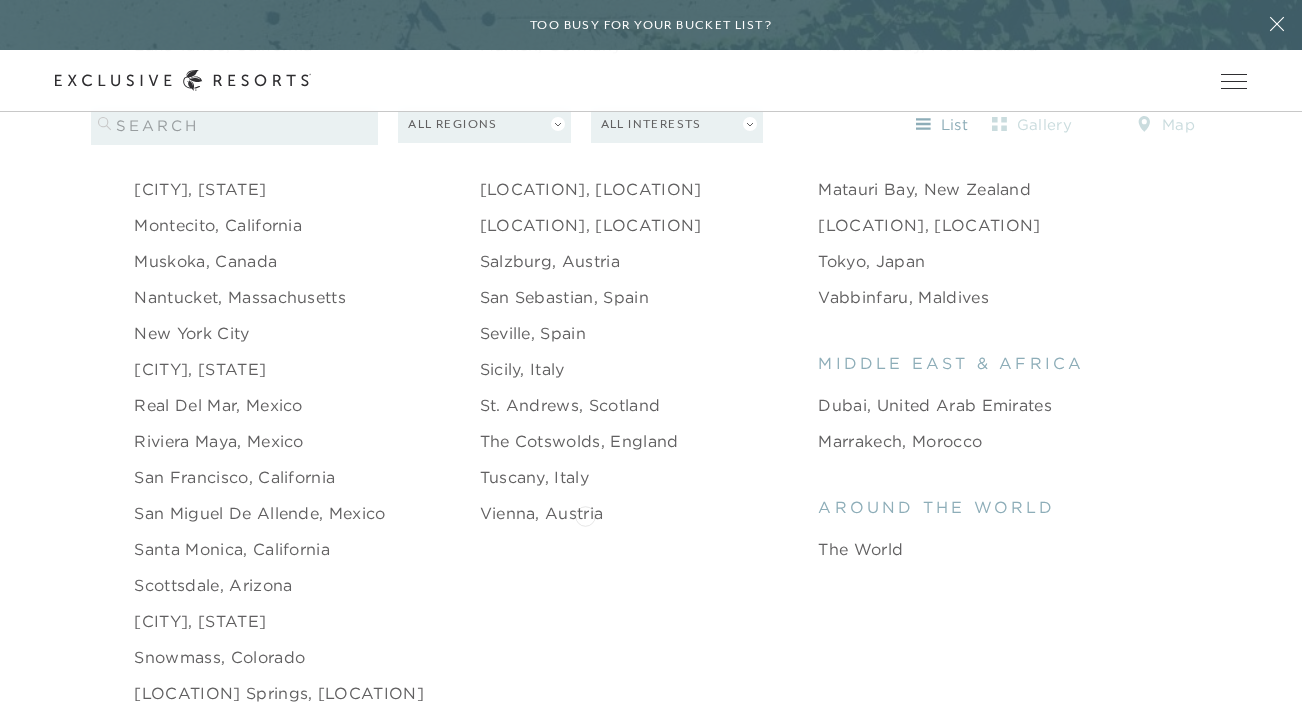 click on "Vienna, Austria" at bounding box center (542, 513) 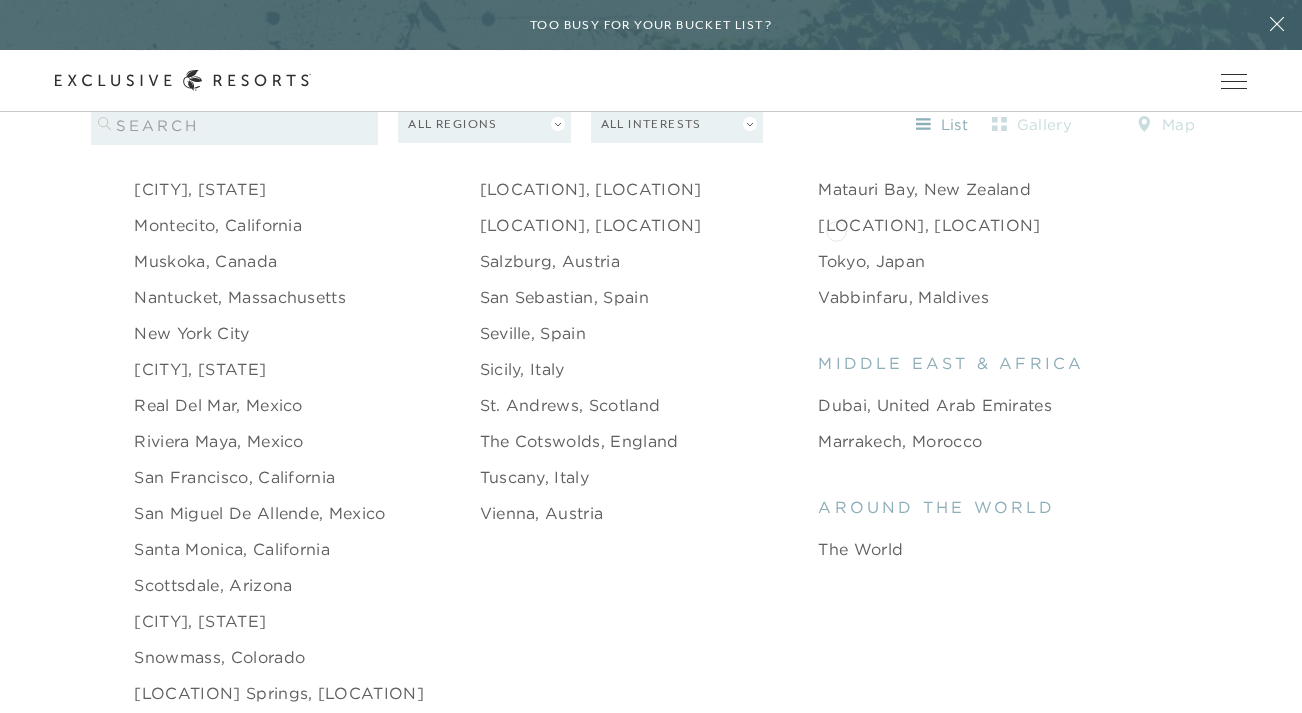 click on "Phuket, Thailand" at bounding box center [929, 225] 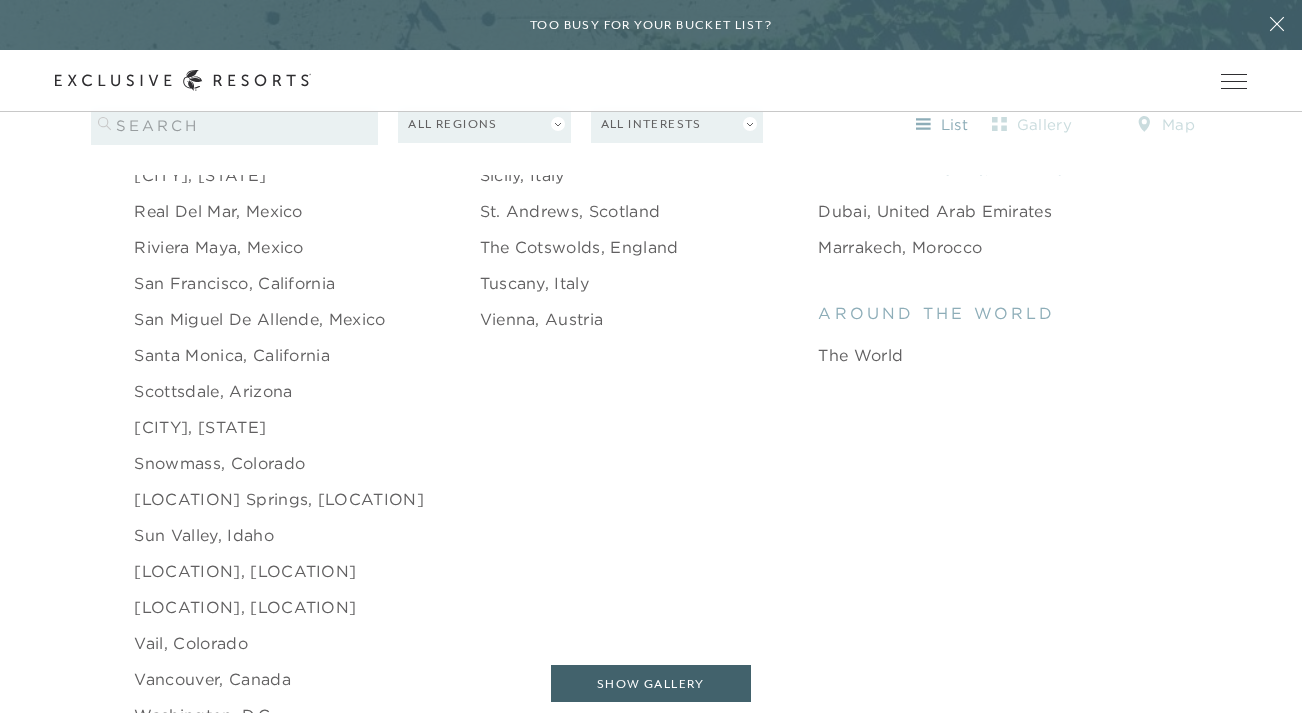 scroll, scrollTop: 2979, scrollLeft: 0, axis: vertical 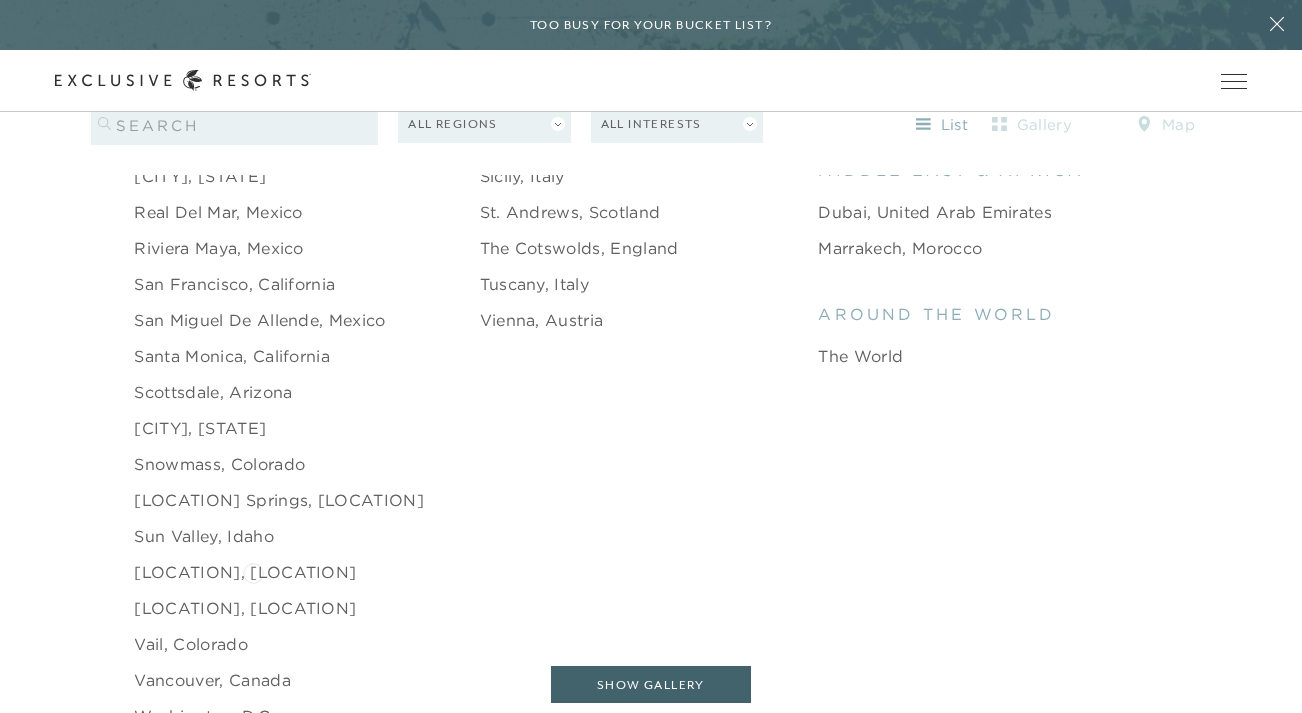 click on "Telluride, Colorado" at bounding box center (245, 572) 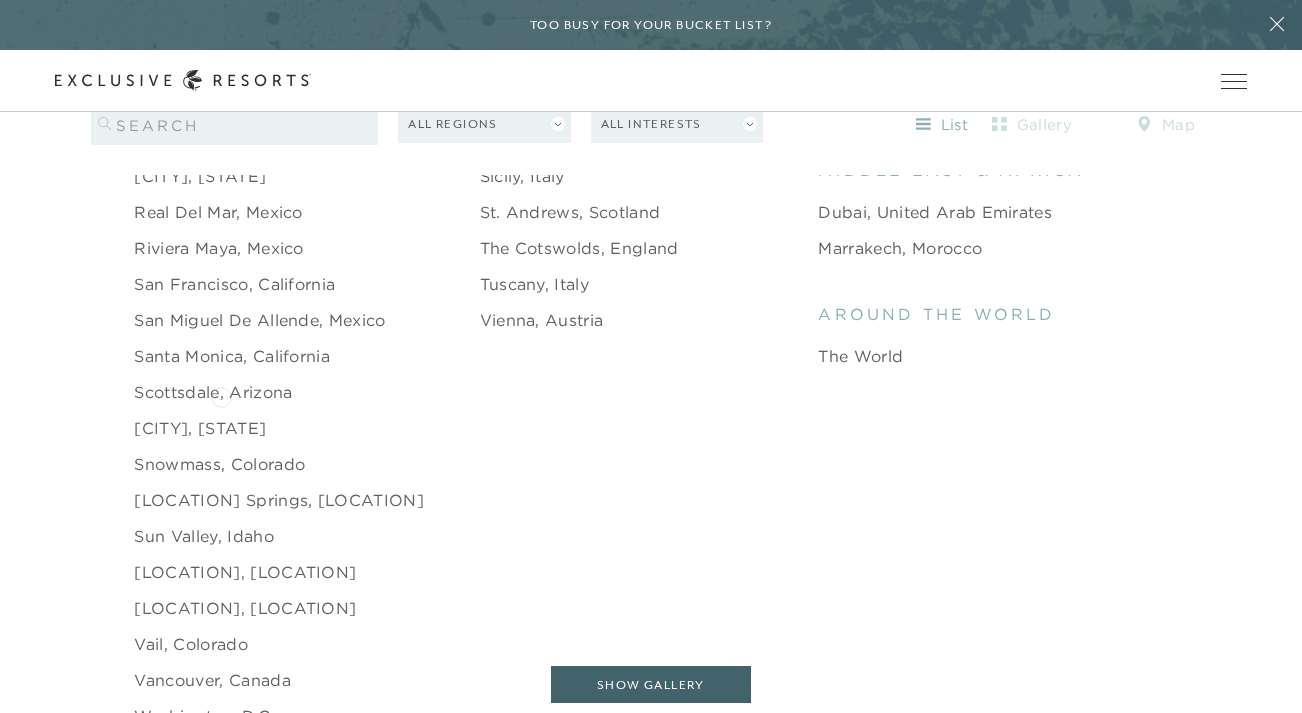 click on "Scottsdale, Arizona" at bounding box center [213, 392] 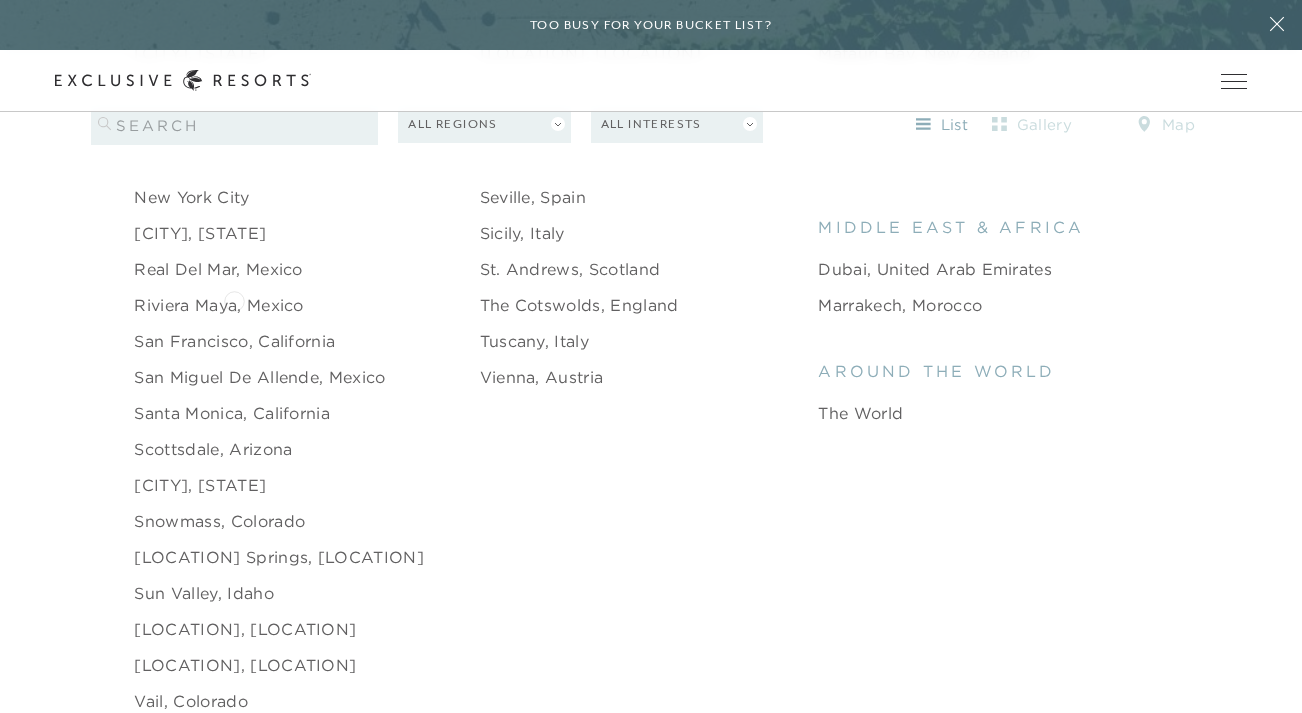 scroll, scrollTop: 2908, scrollLeft: 0, axis: vertical 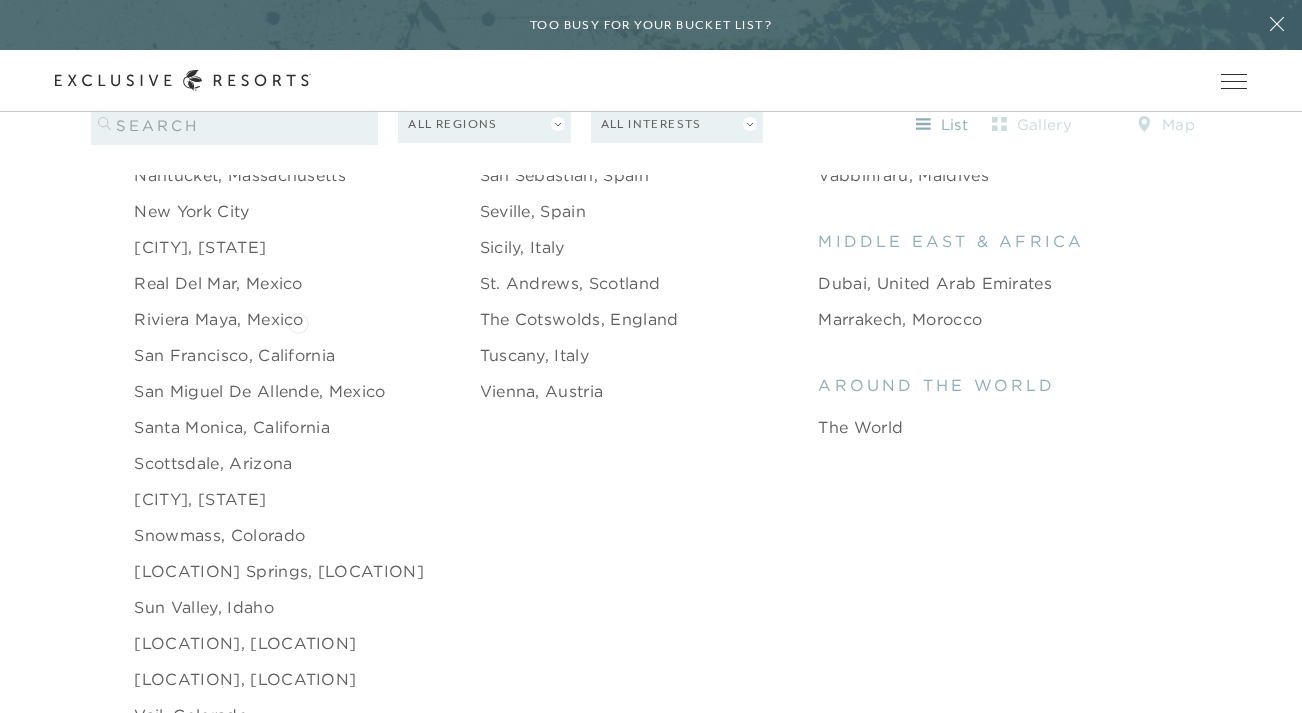 click on "Riviera Maya, Mexico" at bounding box center (218, 319) 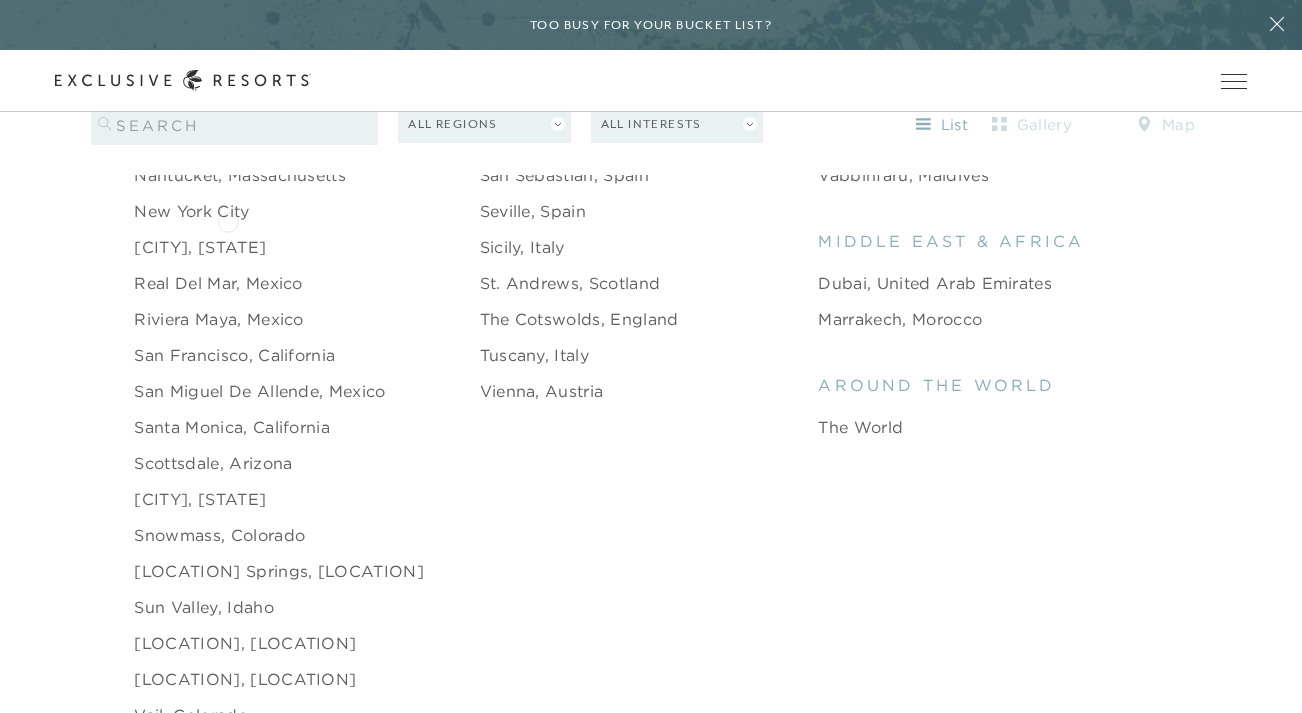 click on "New York City" at bounding box center [191, 211] 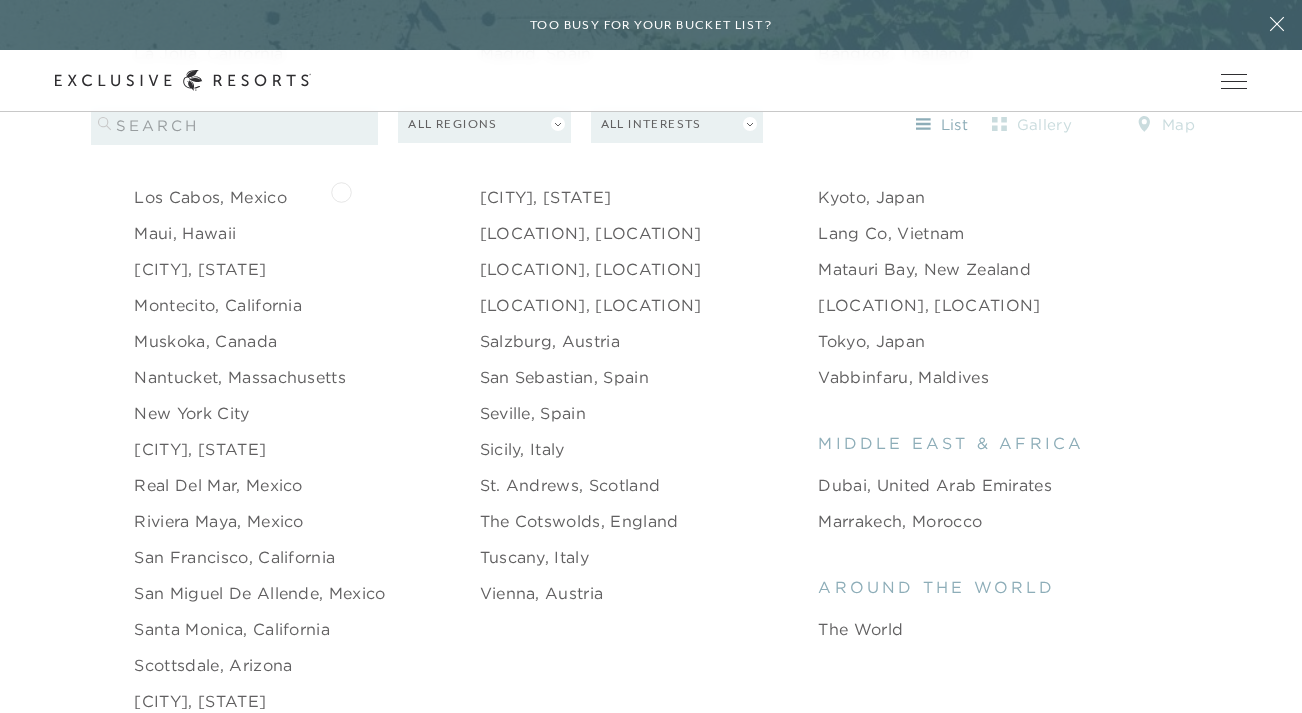 scroll, scrollTop: 2700, scrollLeft: 0, axis: vertical 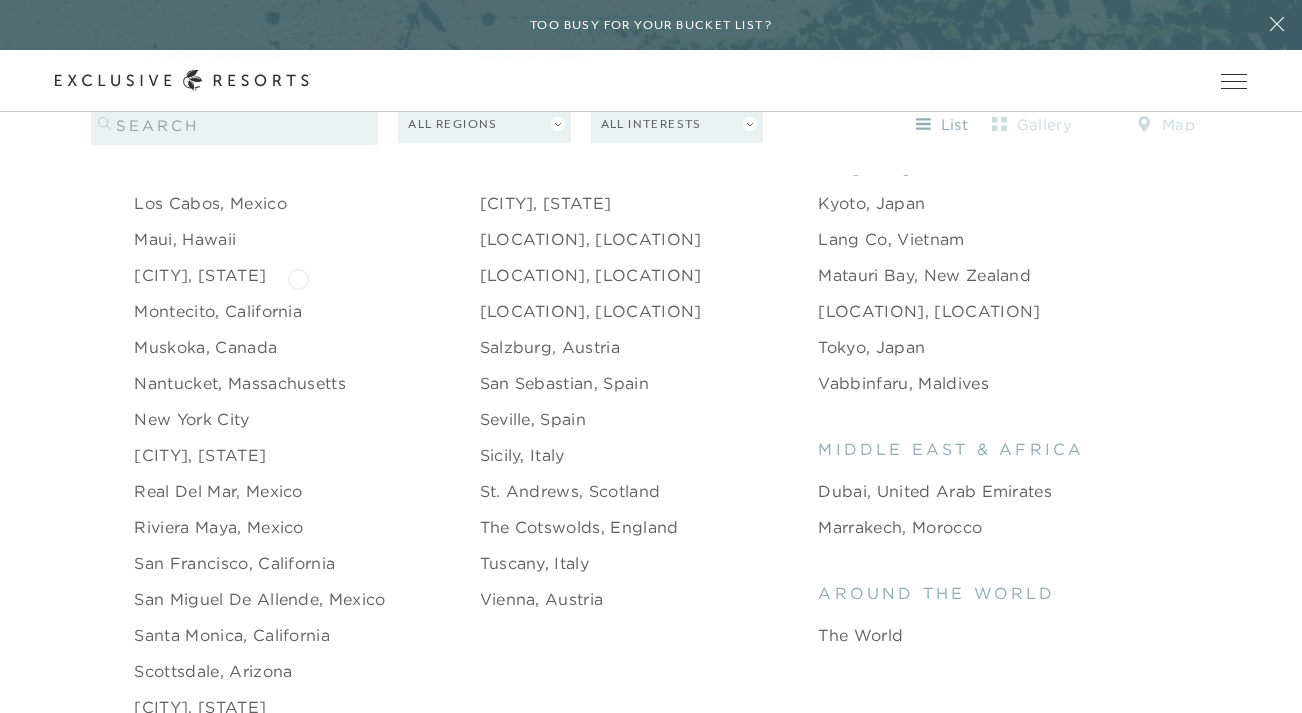 click on "Miami Beach, Florida" at bounding box center (200, 275) 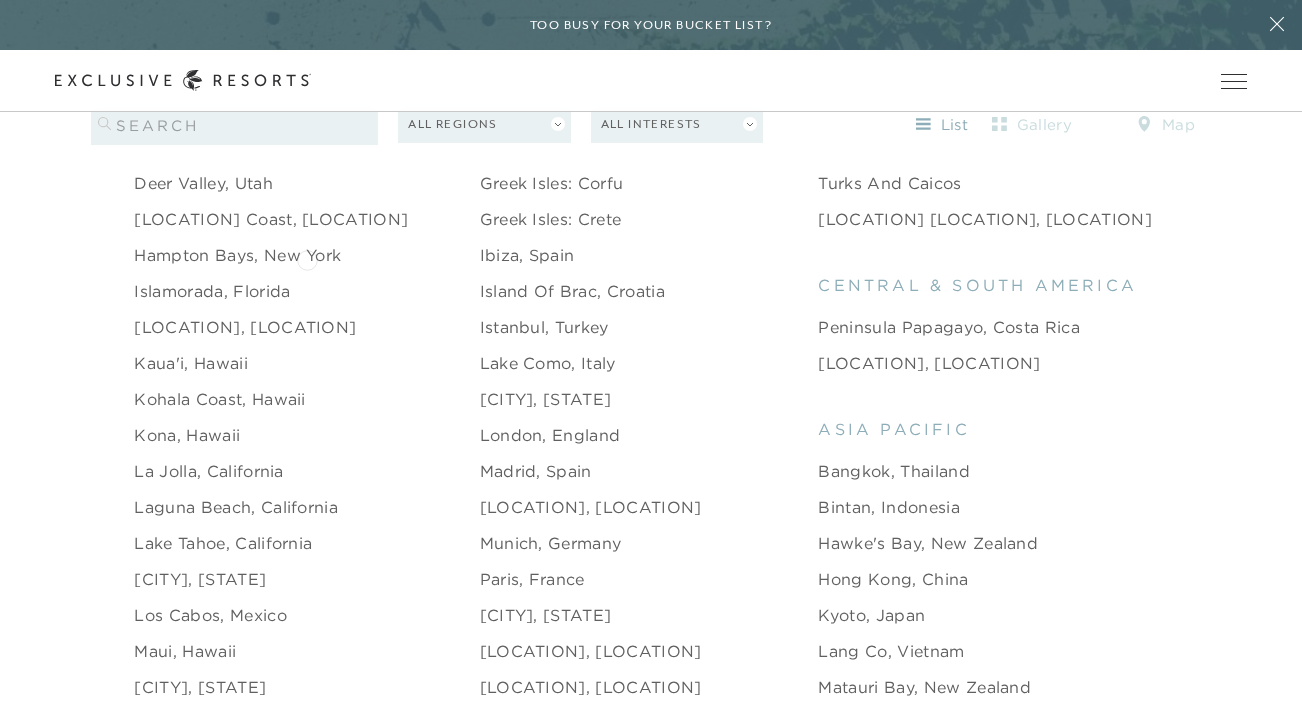 scroll, scrollTop: 2259, scrollLeft: 0, axis: vertical 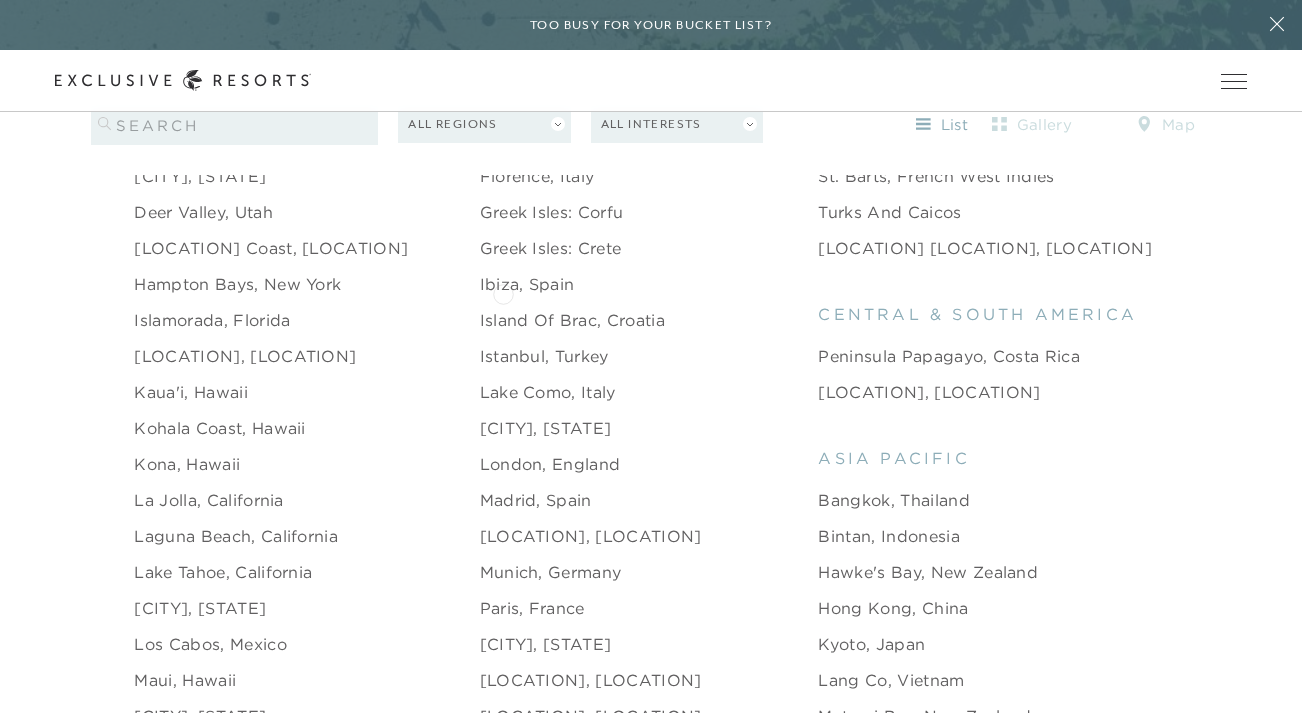 click on "Ibiza, Spain" at bounding box center [527, 284] 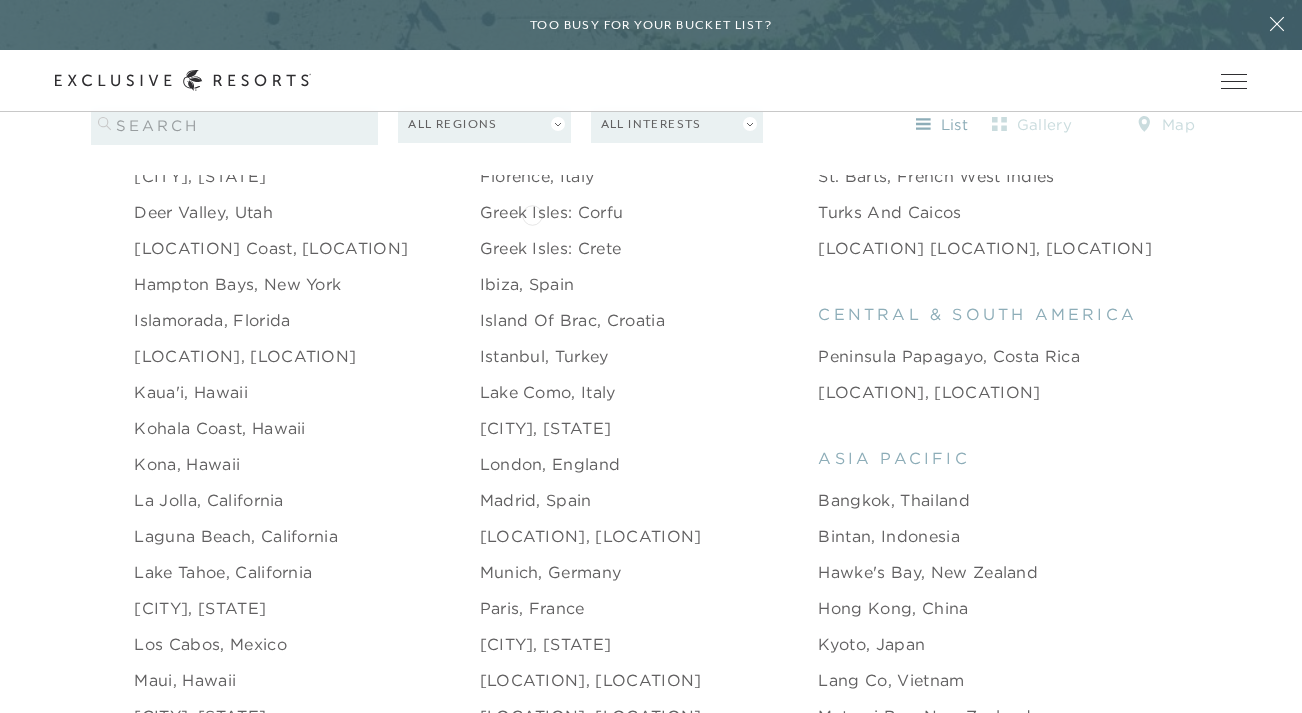 click on "Greek Isles: Corfu" at bounding box center (552, 212) 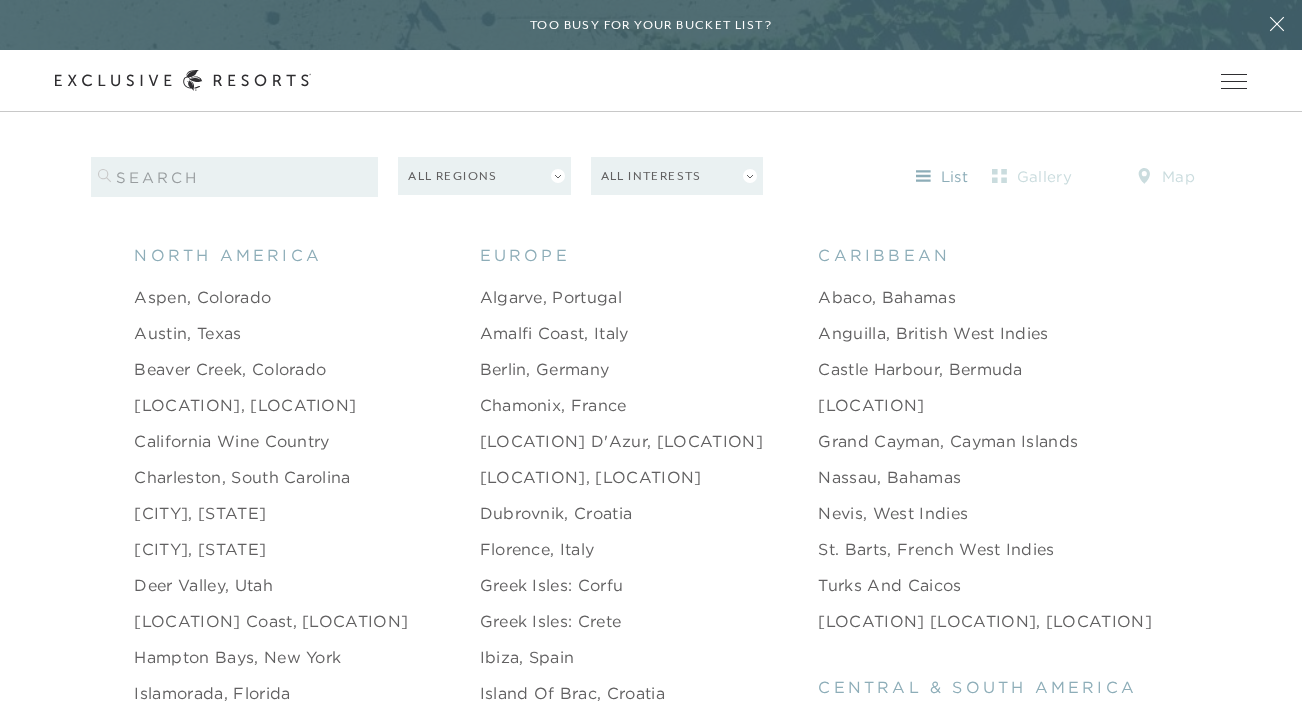 scroll, scrollTop: 1885, scrollLeft: 0, axis: vertical 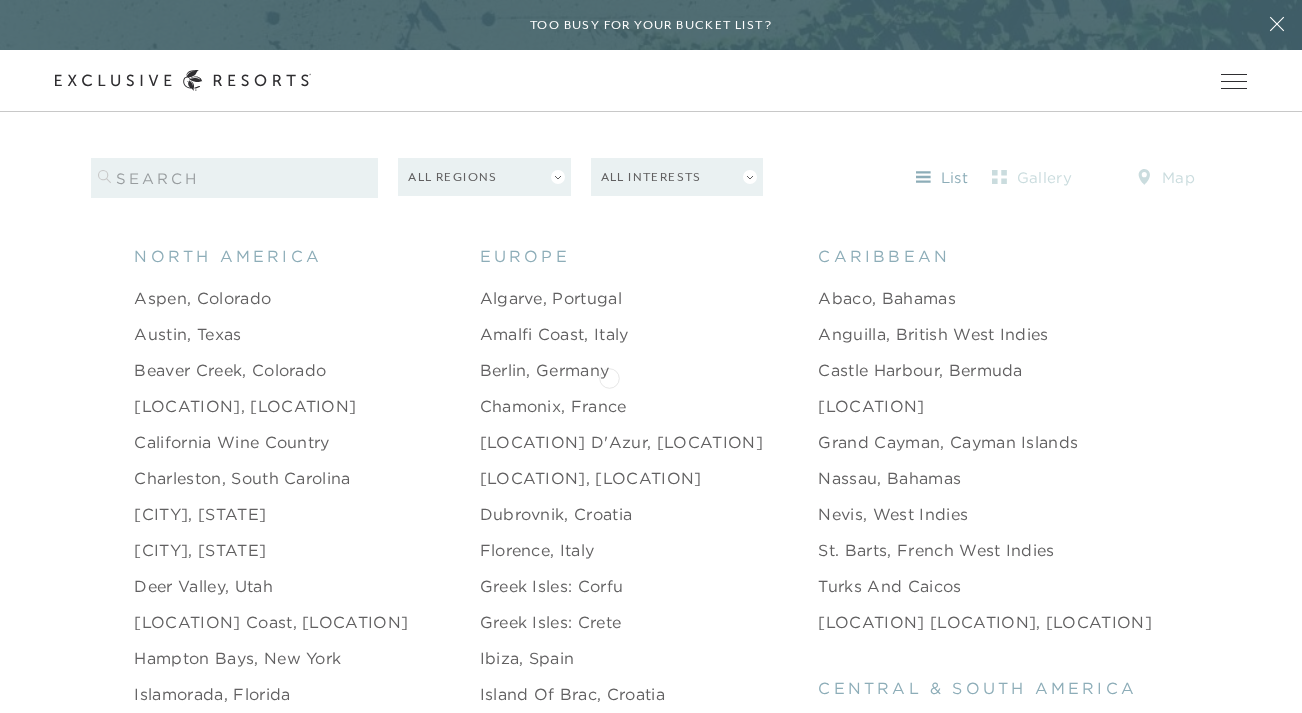 click on "Berlin, Germany" at bounding box center [545, 370] 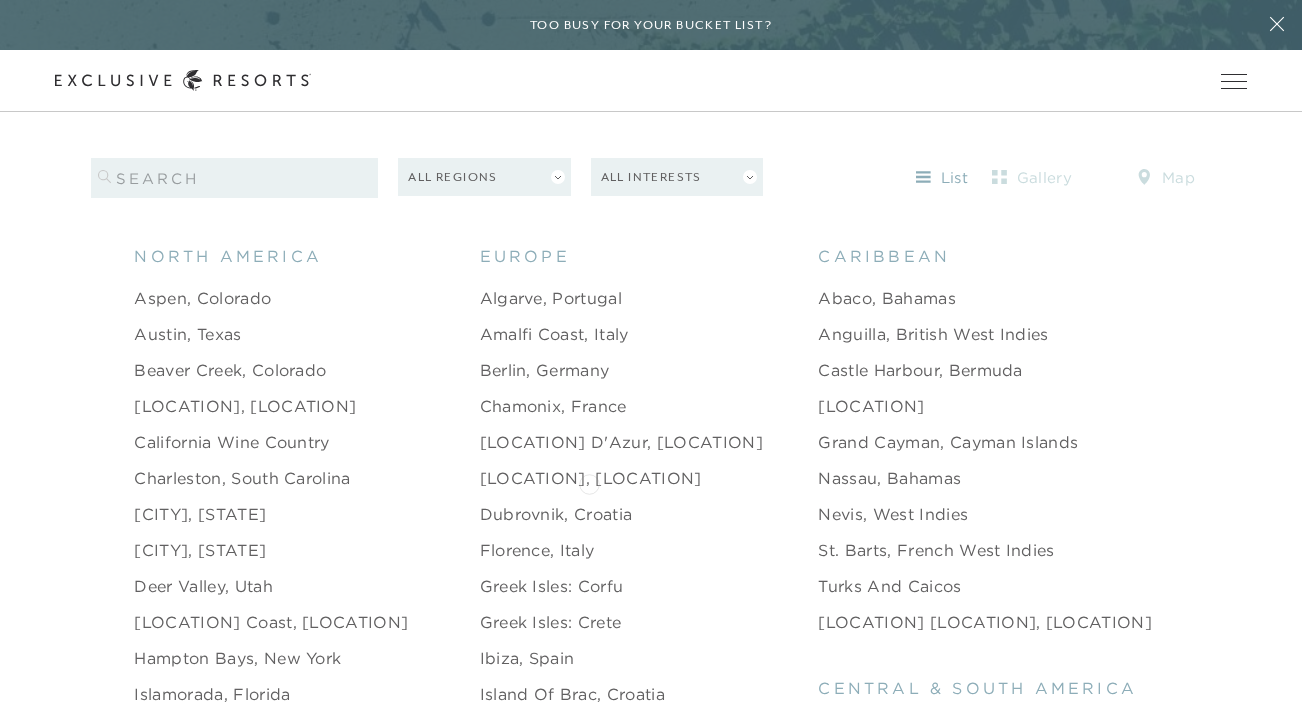 click on "Courchevel, France" at bounding box center (591, 478) 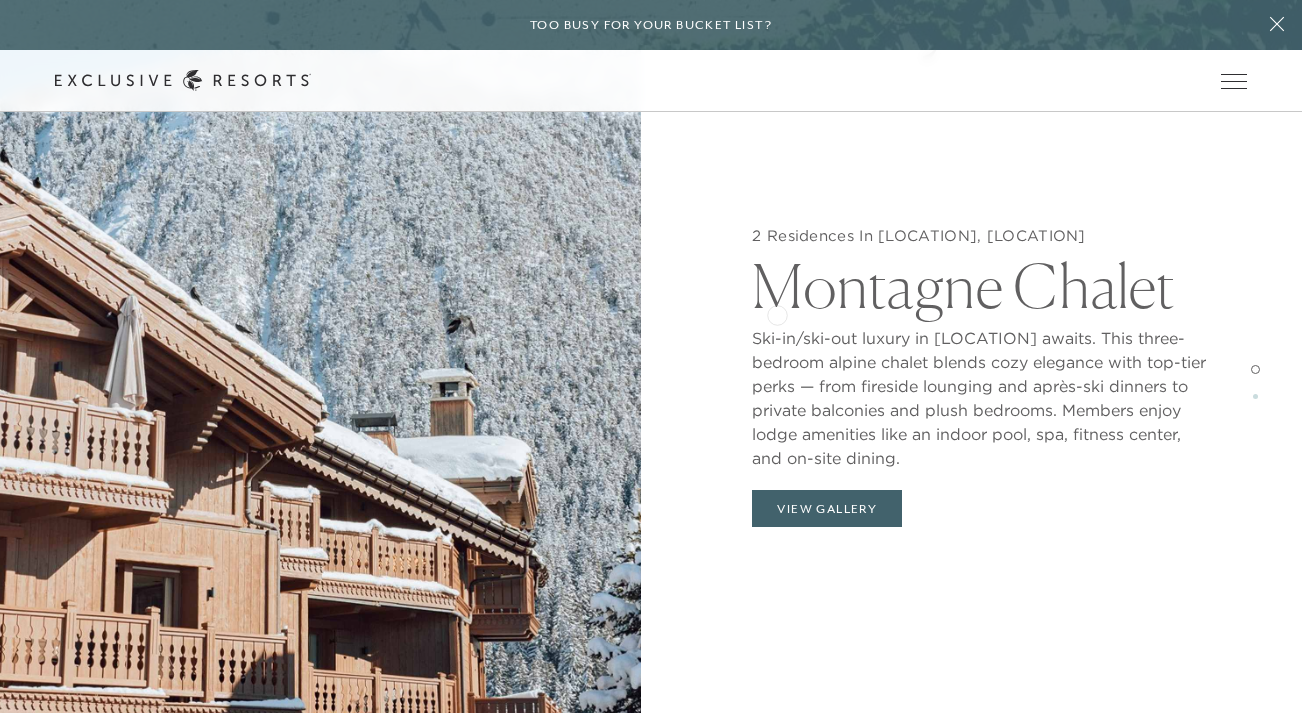 scroll, scrollTop: 1880, scrollLeft: 0, axis: vertical 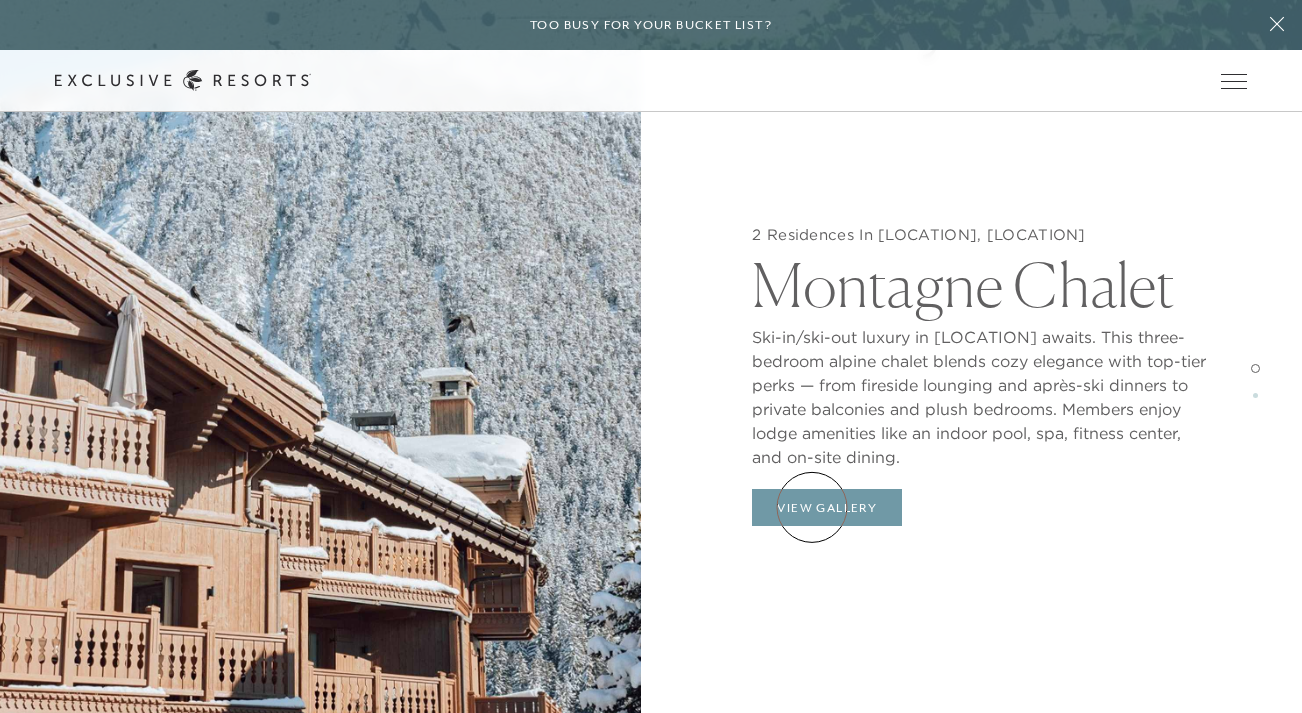 click on "View Gallery" at bounding box center [827, 508] 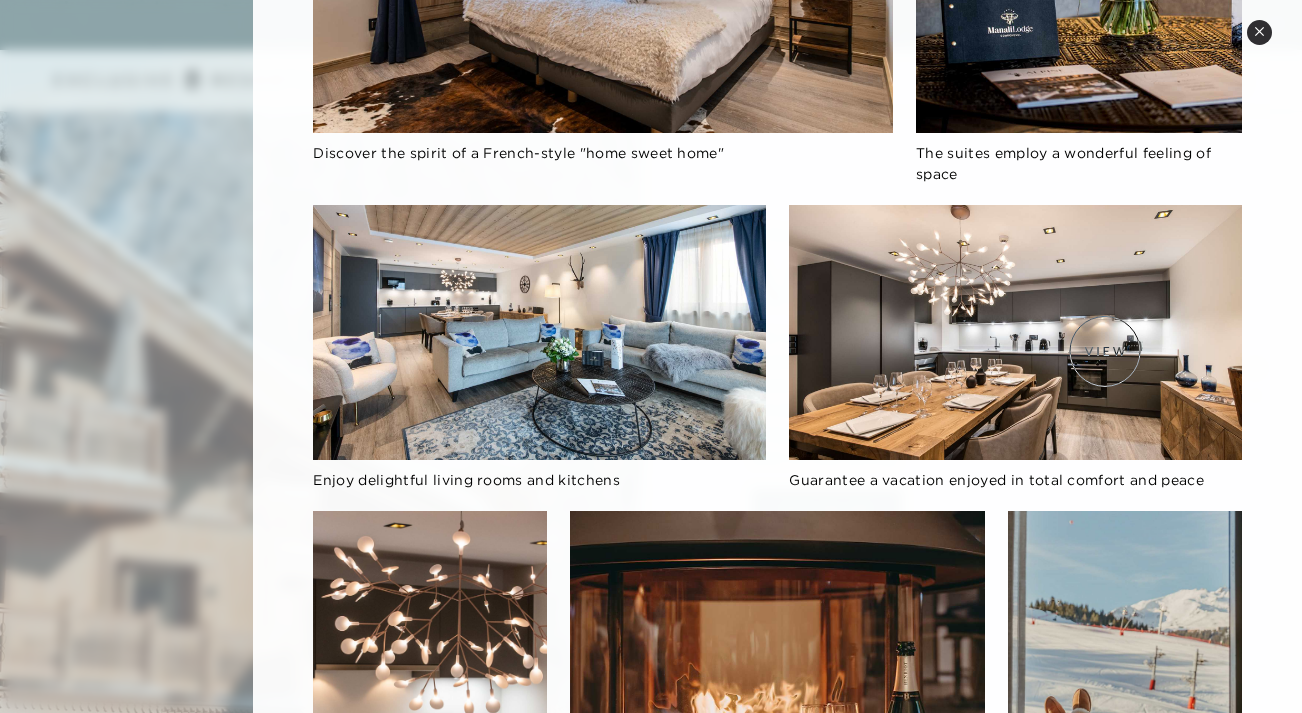 scroll, scrollTop: 0, scrollLeft: 0, axis: both 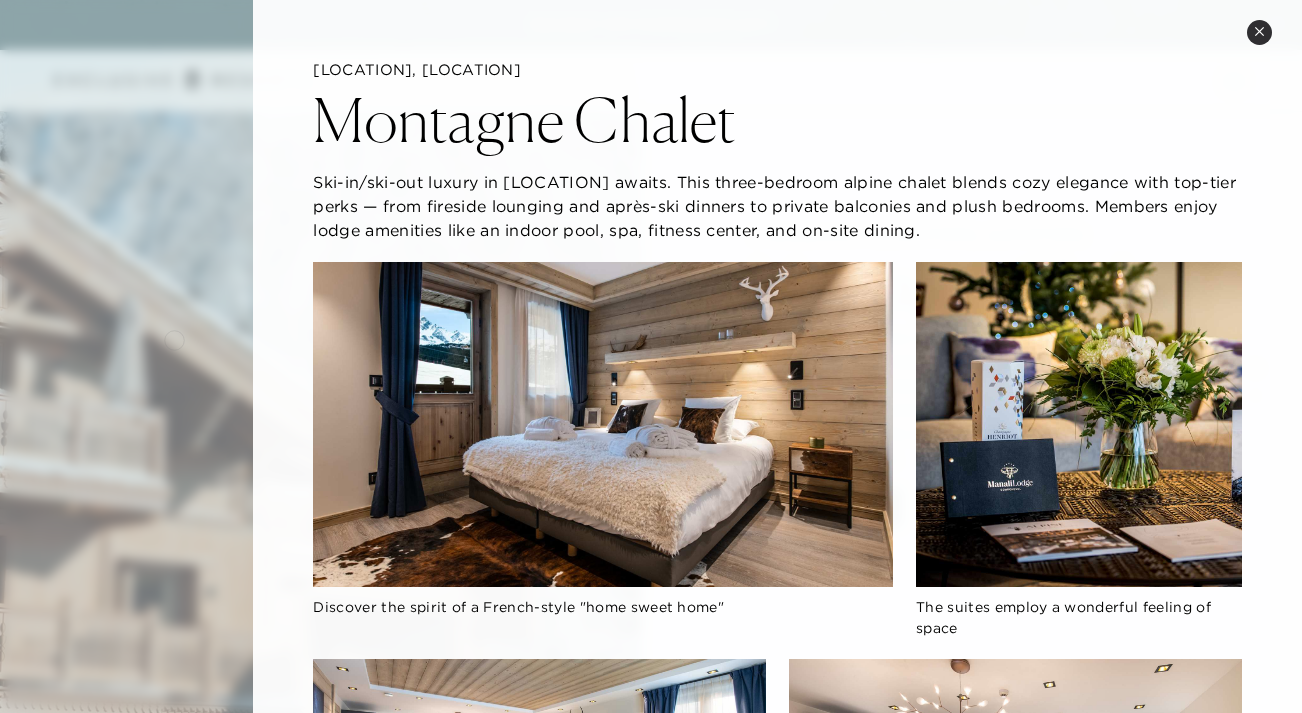click 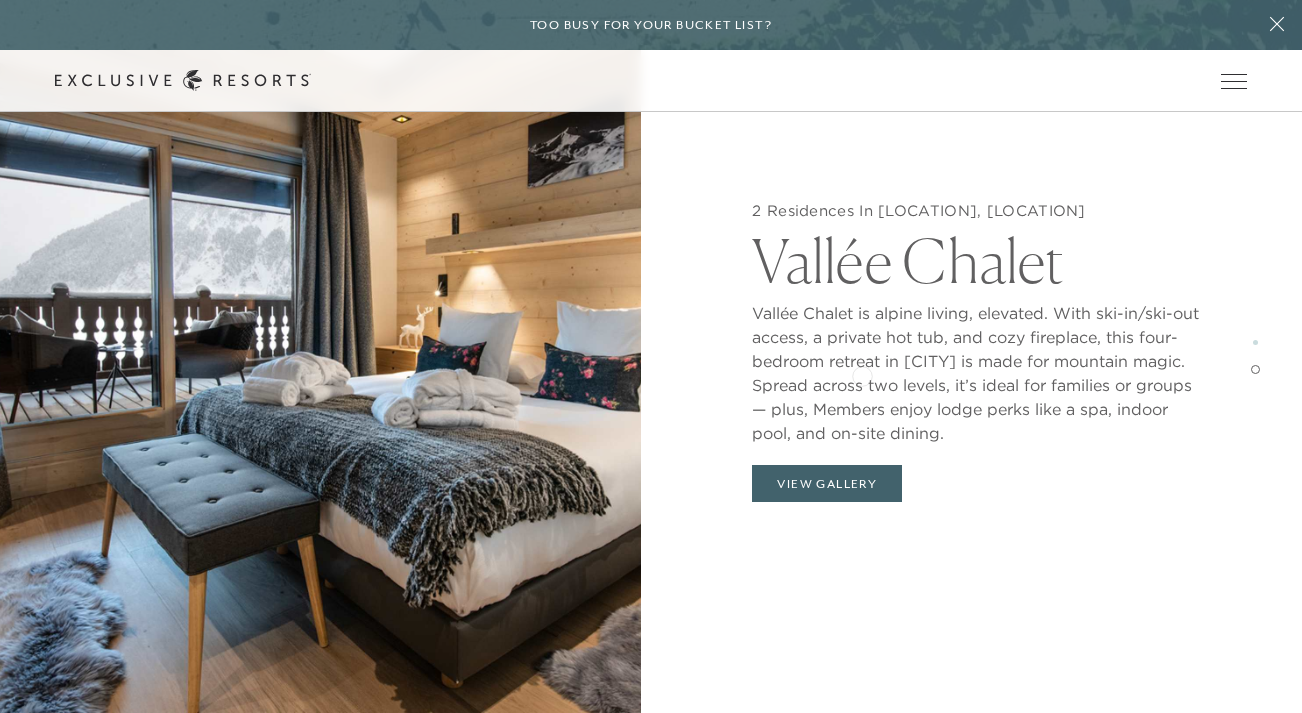 scroll, scrollTop: 2828, scrollLeft: 0, axis: vertical 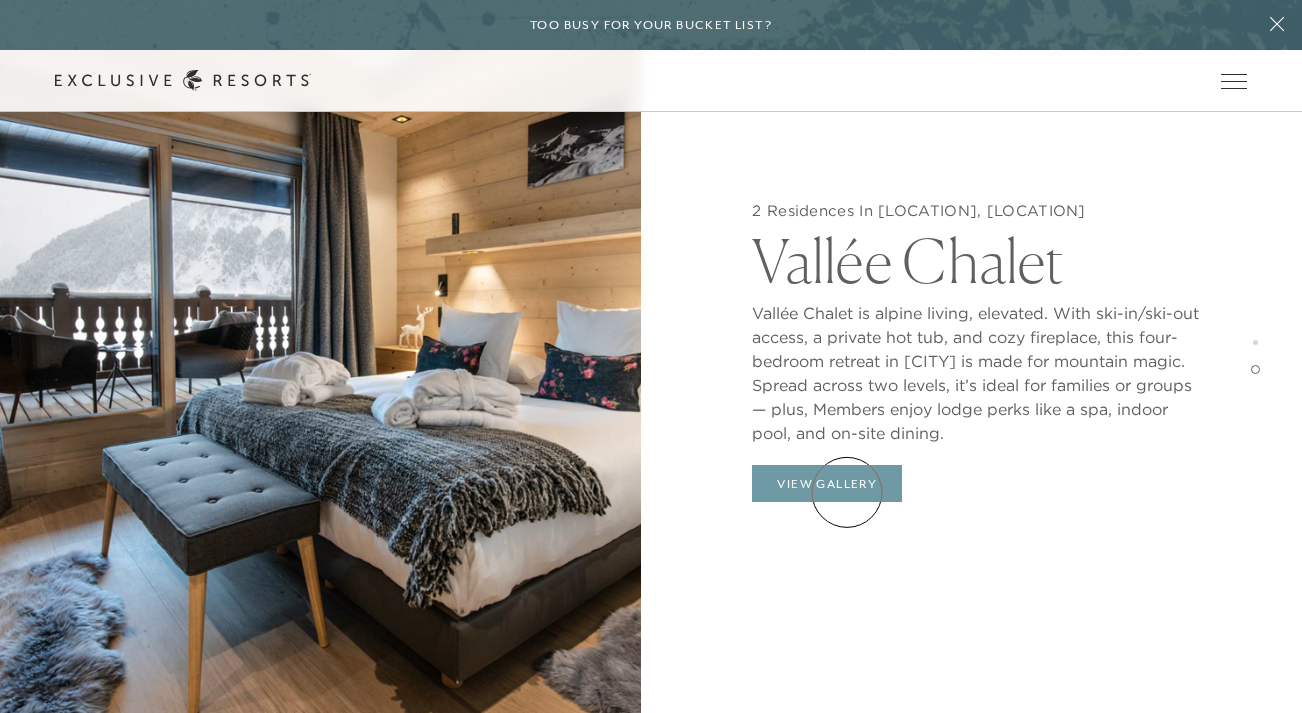 click on "View Gallery" at bounding box center [827, 484] 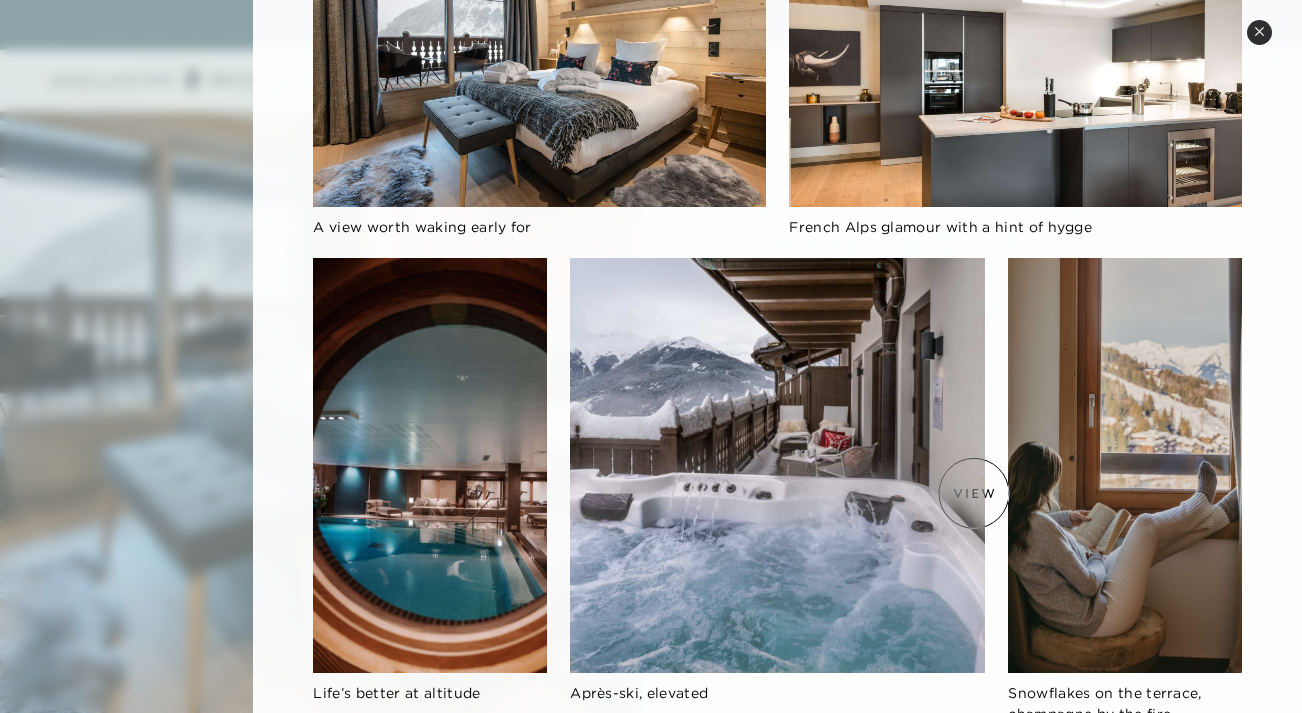 scroll, scrollTop: 699, scrollLeft: 0, axis: vertical 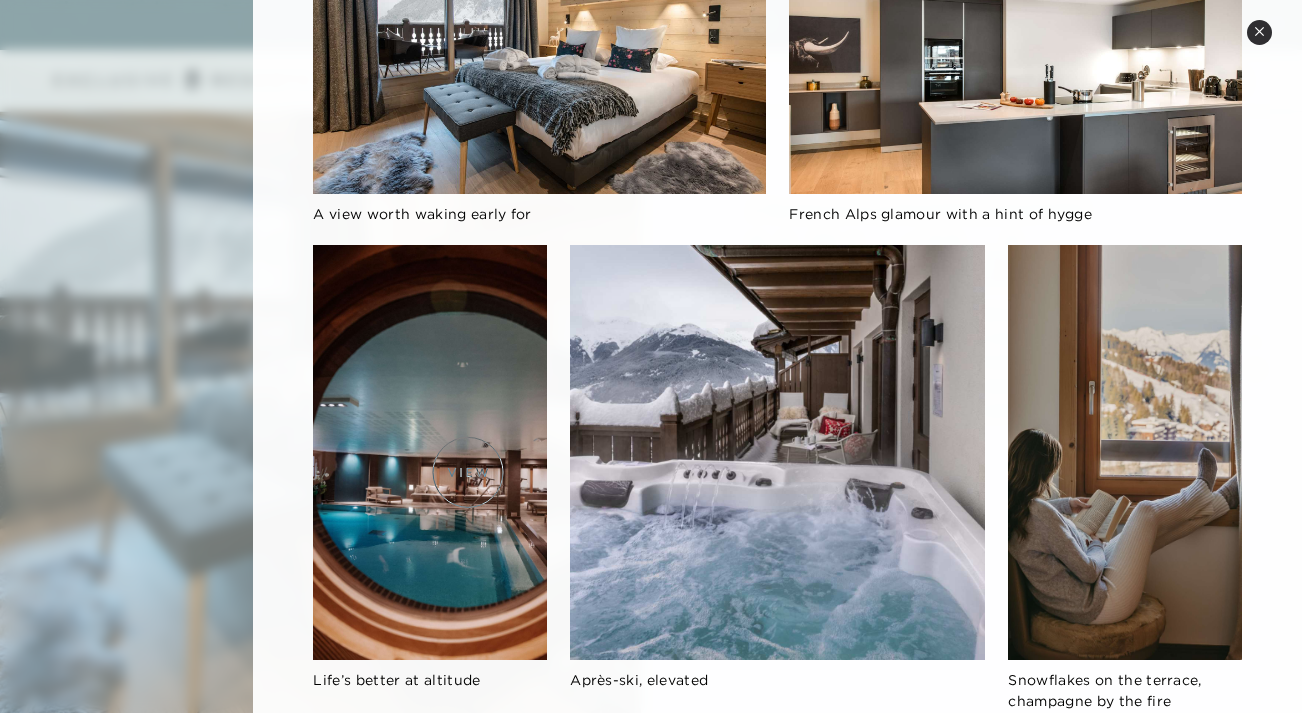 type 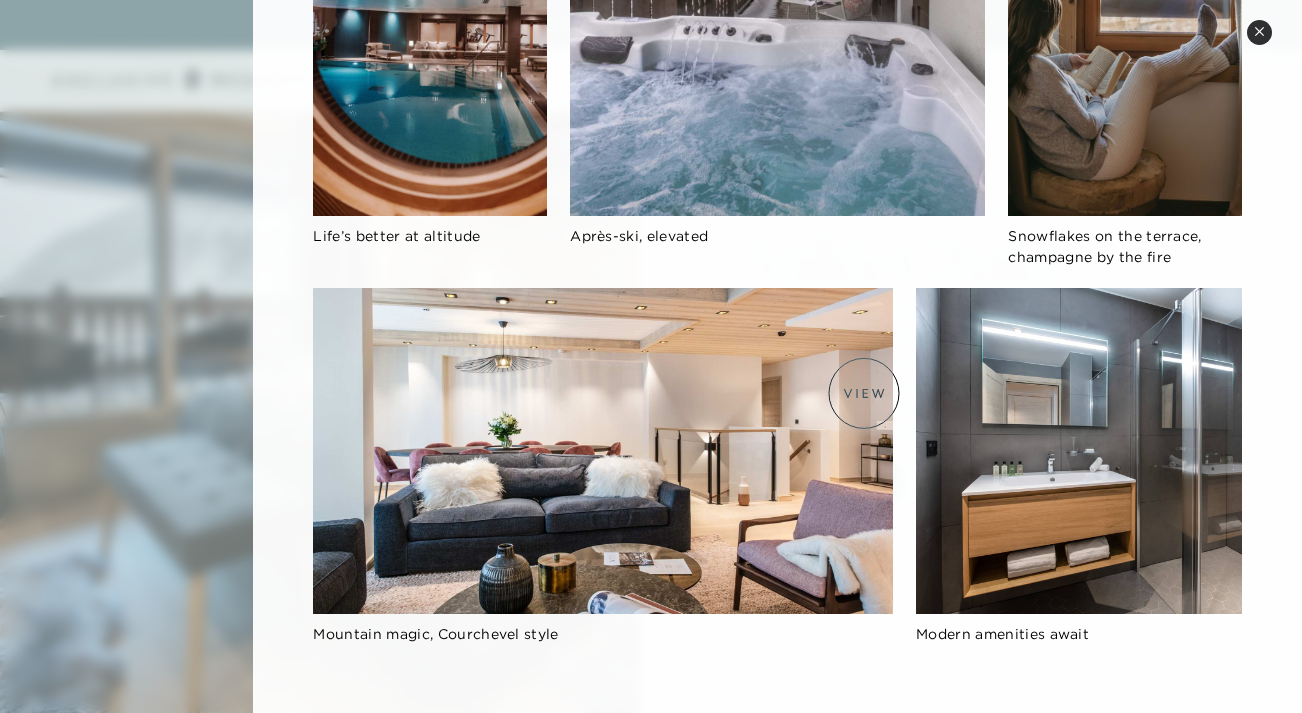 scroll, scrollTop: 1155, scrollLeft: 0, axis: vertical 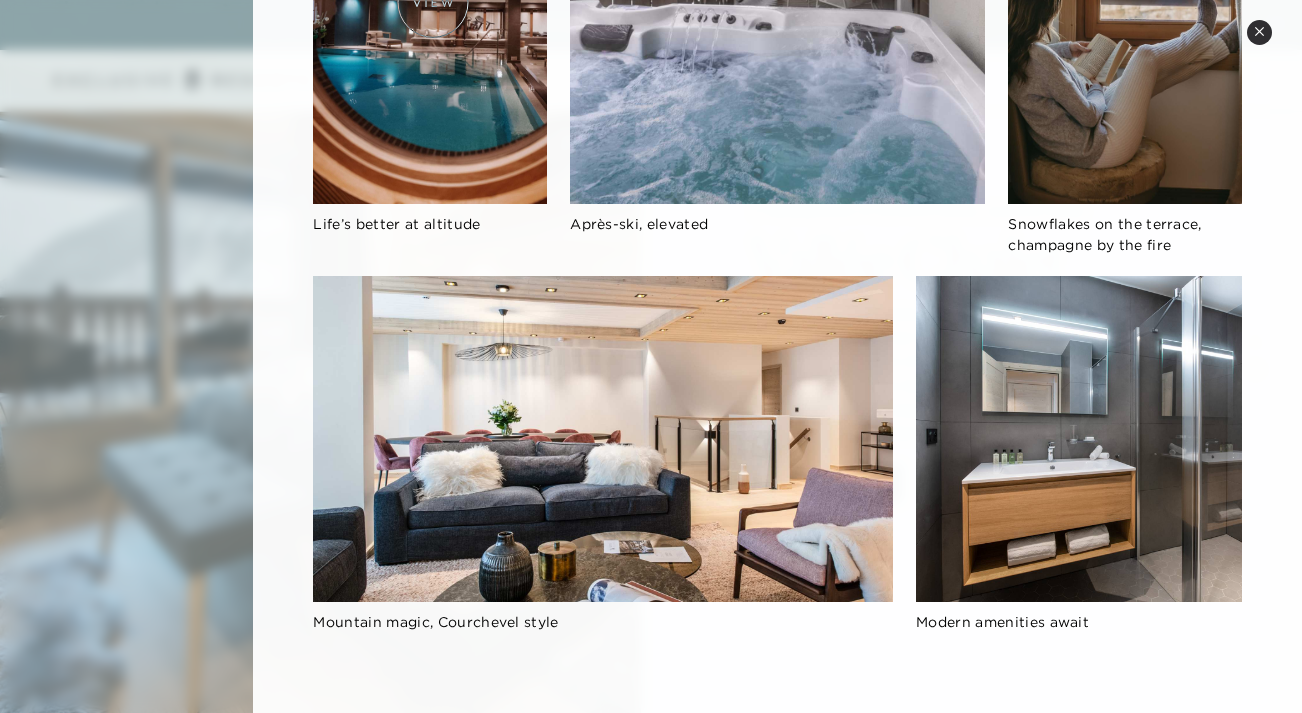 drag, startPoint x: 1014, startPoint y: 347, endPoint x: 433, endPoint y: 2, distance: 675.7115 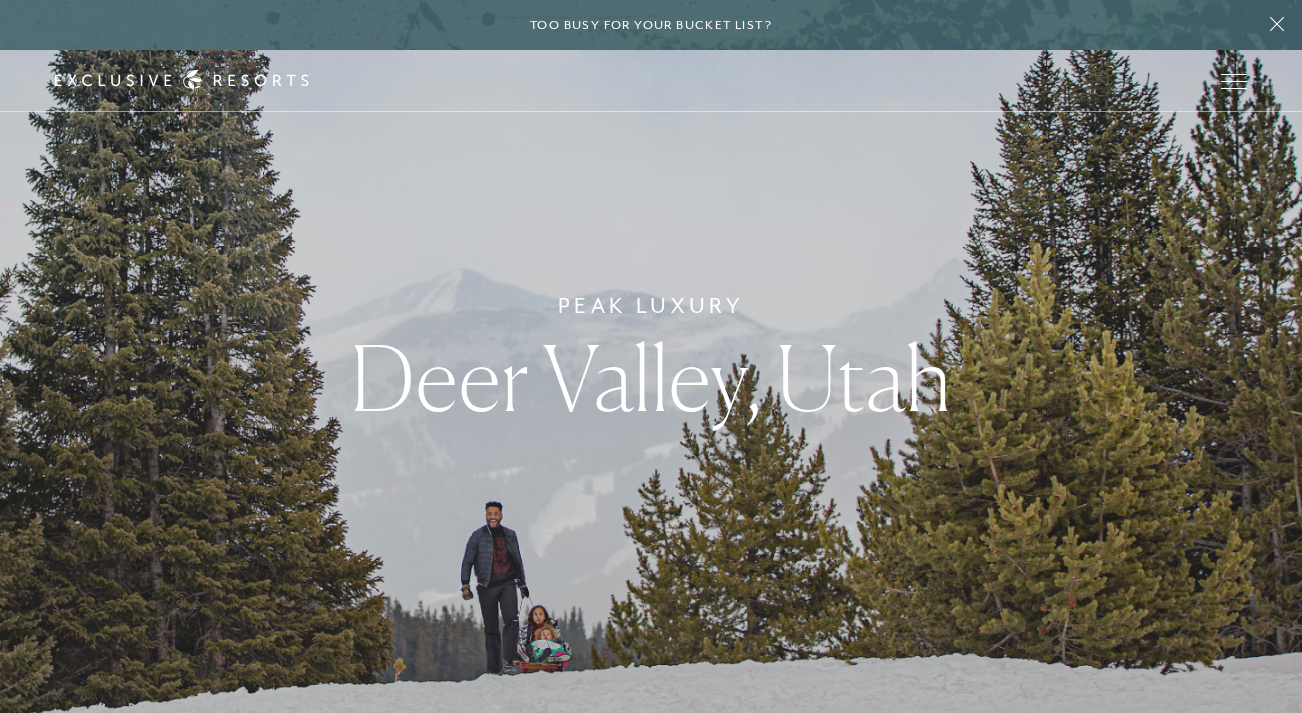 scroll, scrollTop: 0, scrollLeft: 0, axis: both 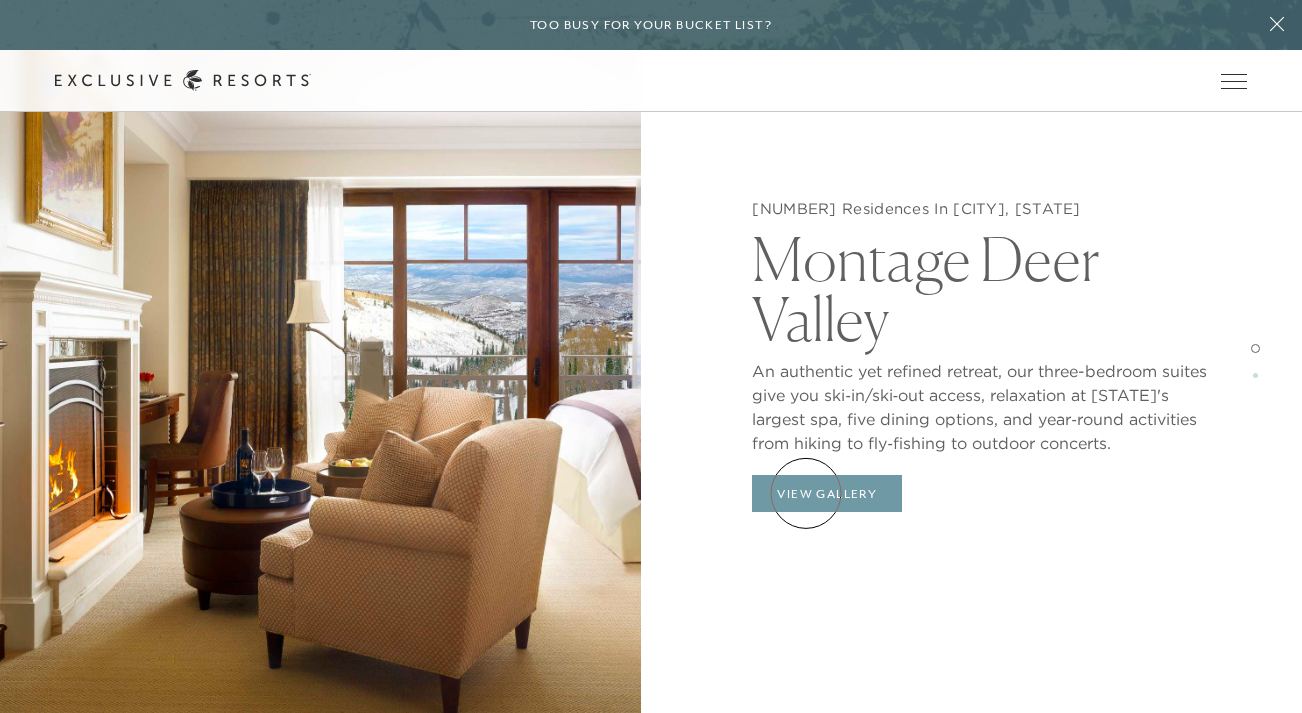 click on "View Gallery" at bounding box center (827, 494) 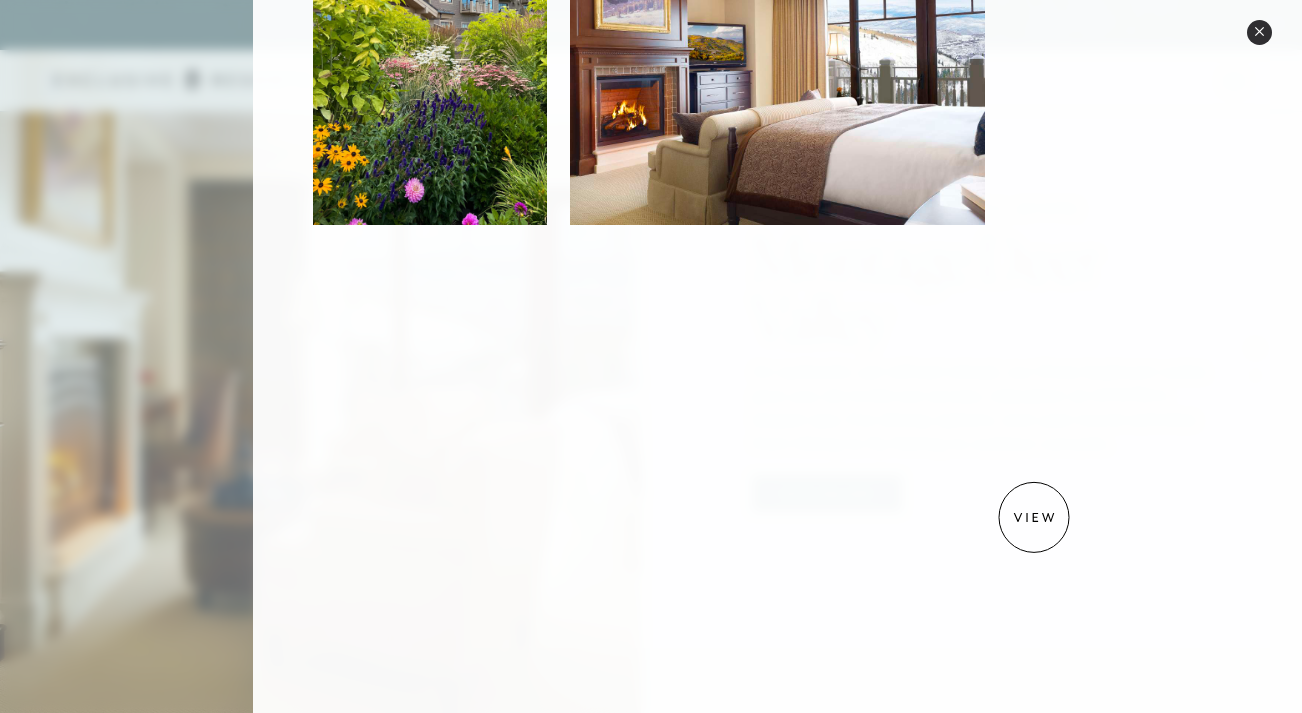 scroll, scrollTop: 1131, scrollLeft: 0, axis: vertical 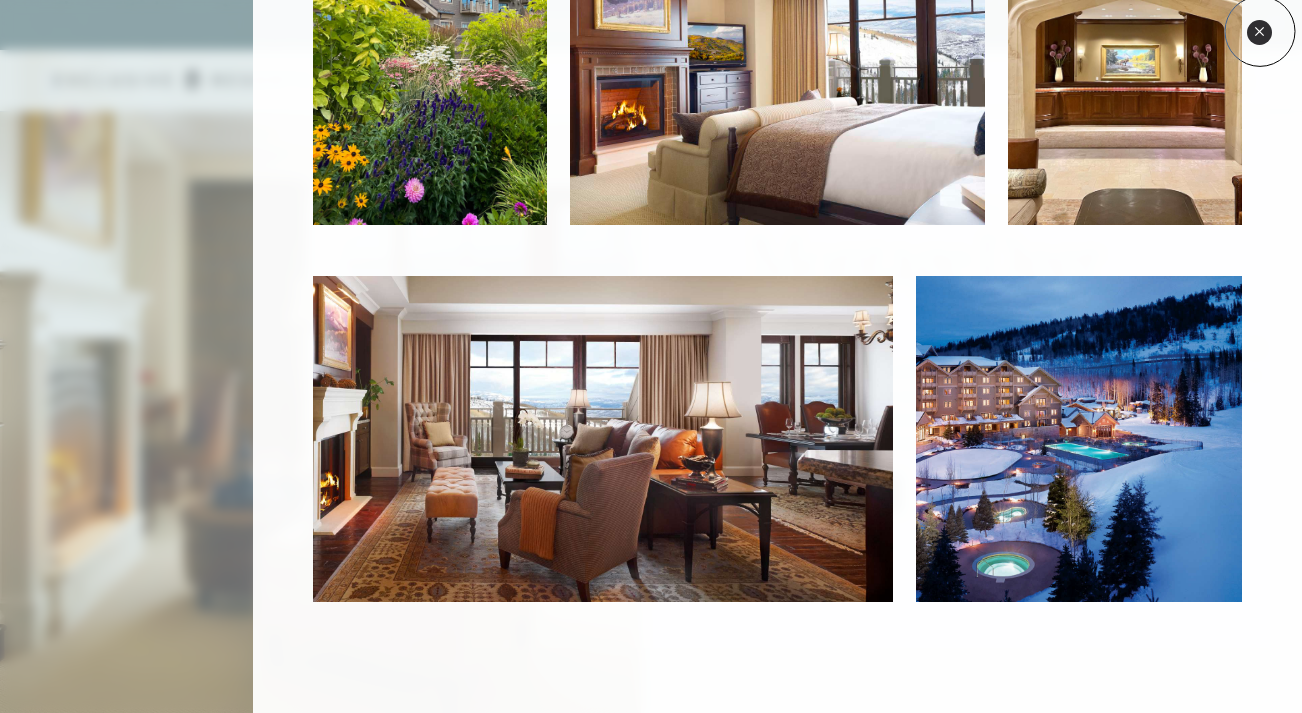 click 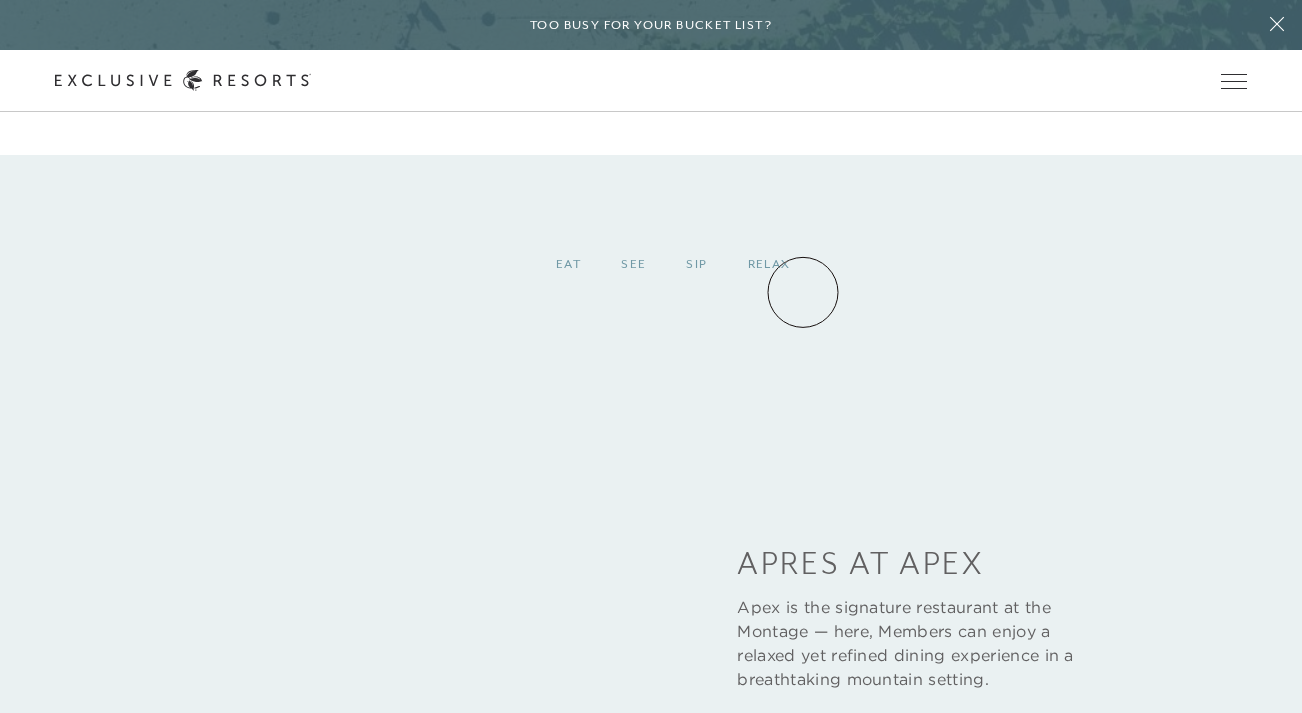scroll, scrollTop: 4072, scrollLeft: 0, axis: vertical 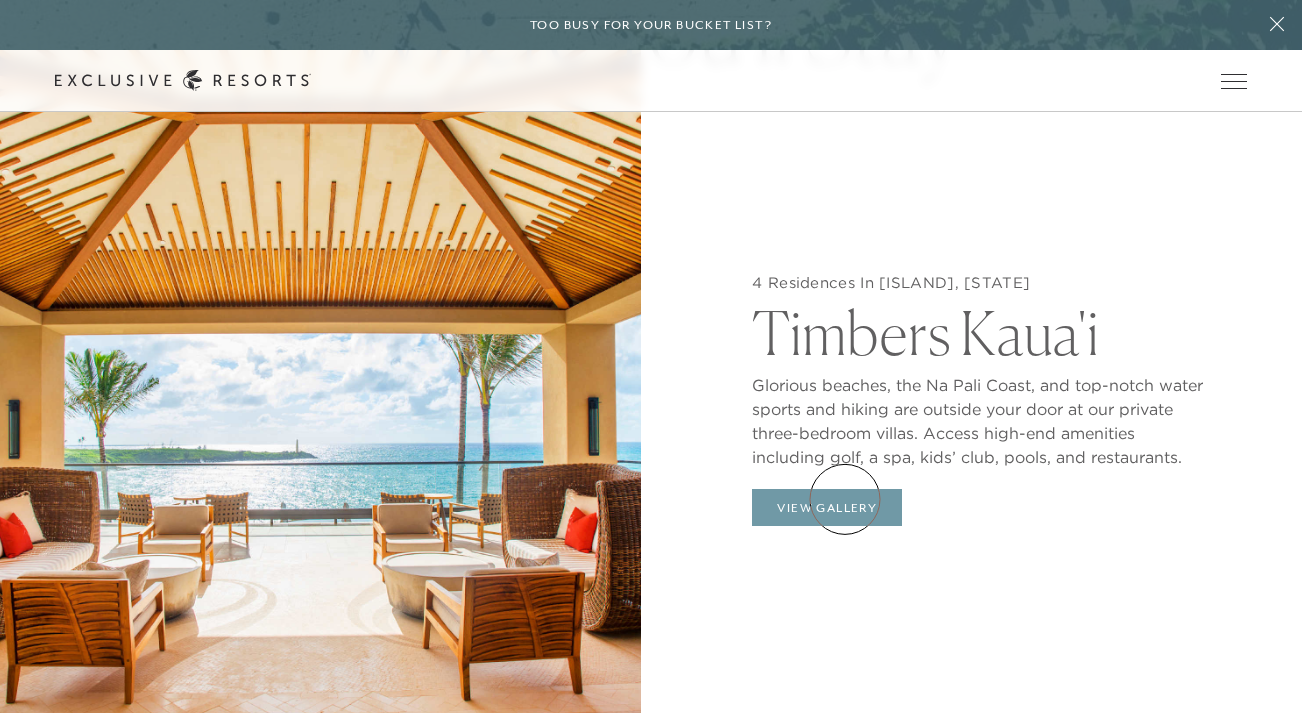 click on "View Gallery" at bounding box center (827, 508) 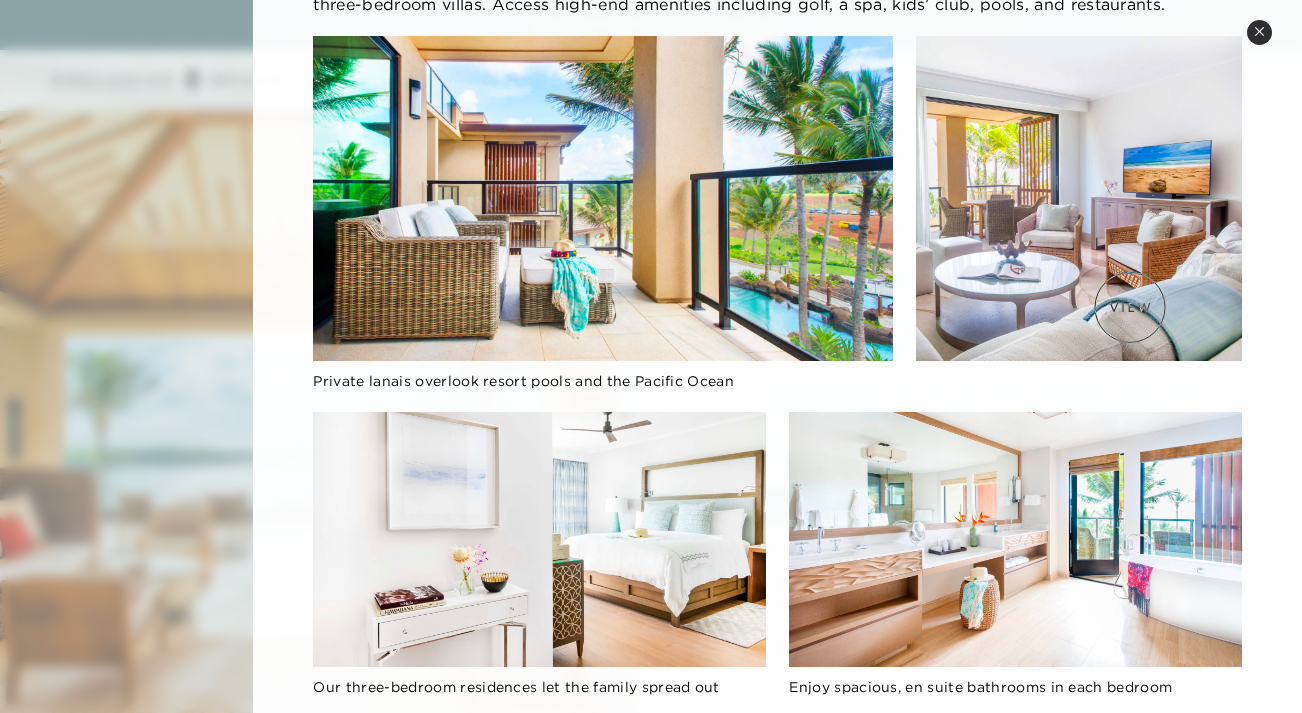 scroll, scrollTop: 0, scrollLeft: 0, axis: both 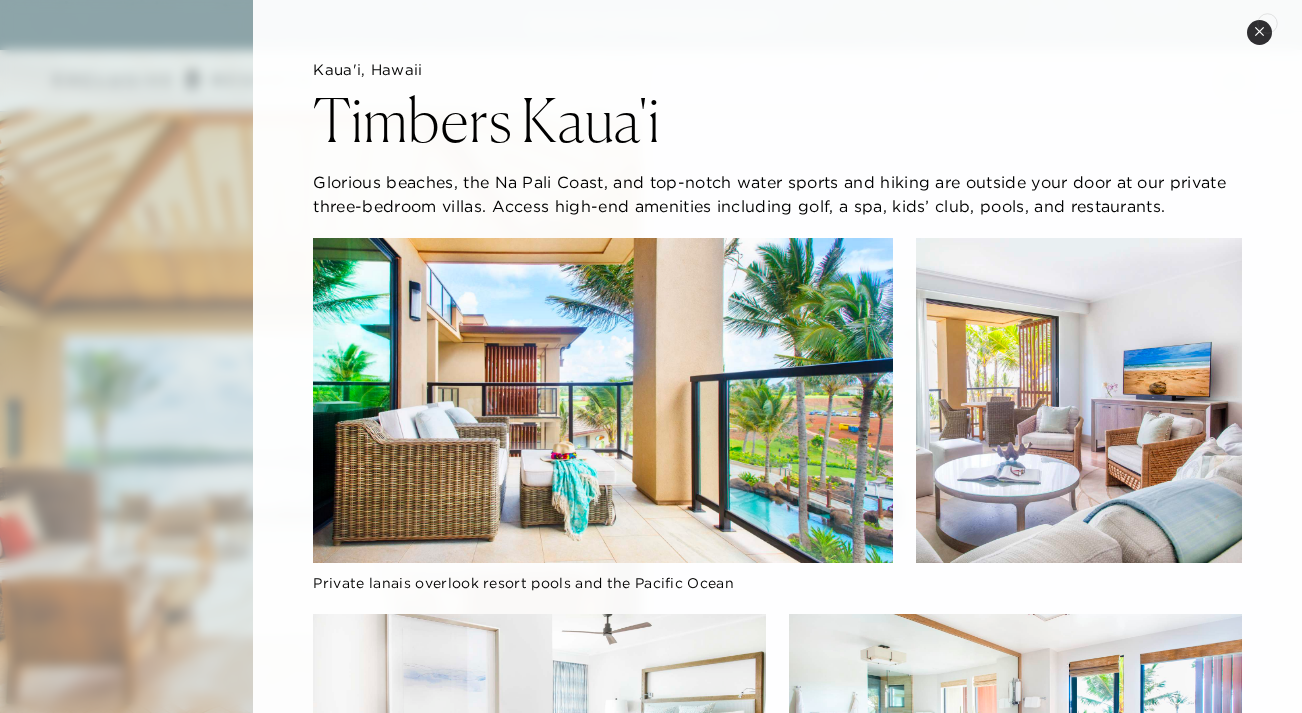 click on "Close quickview" at bounding box center [1259, 32] 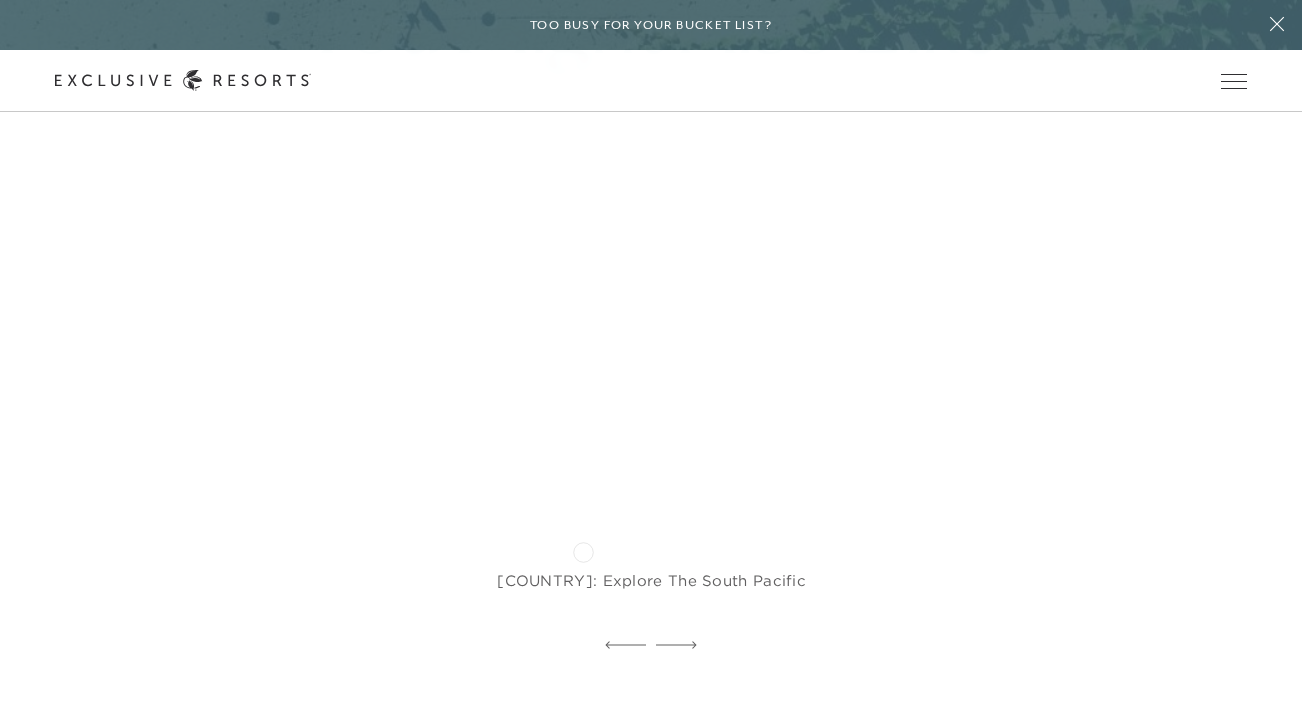 scroll, scrollTop: 3729, scrollLeft: 0, axis: vertical 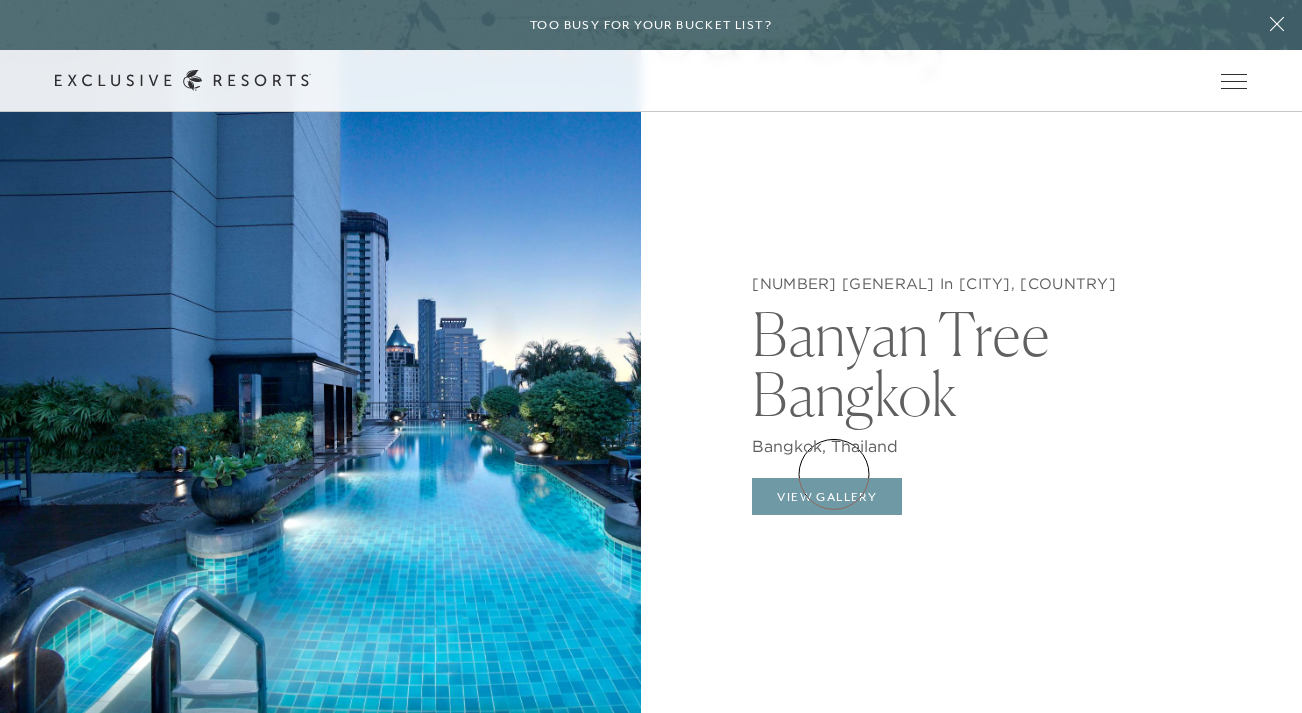 click on "View Gallery" at bounding box center [827, 497] 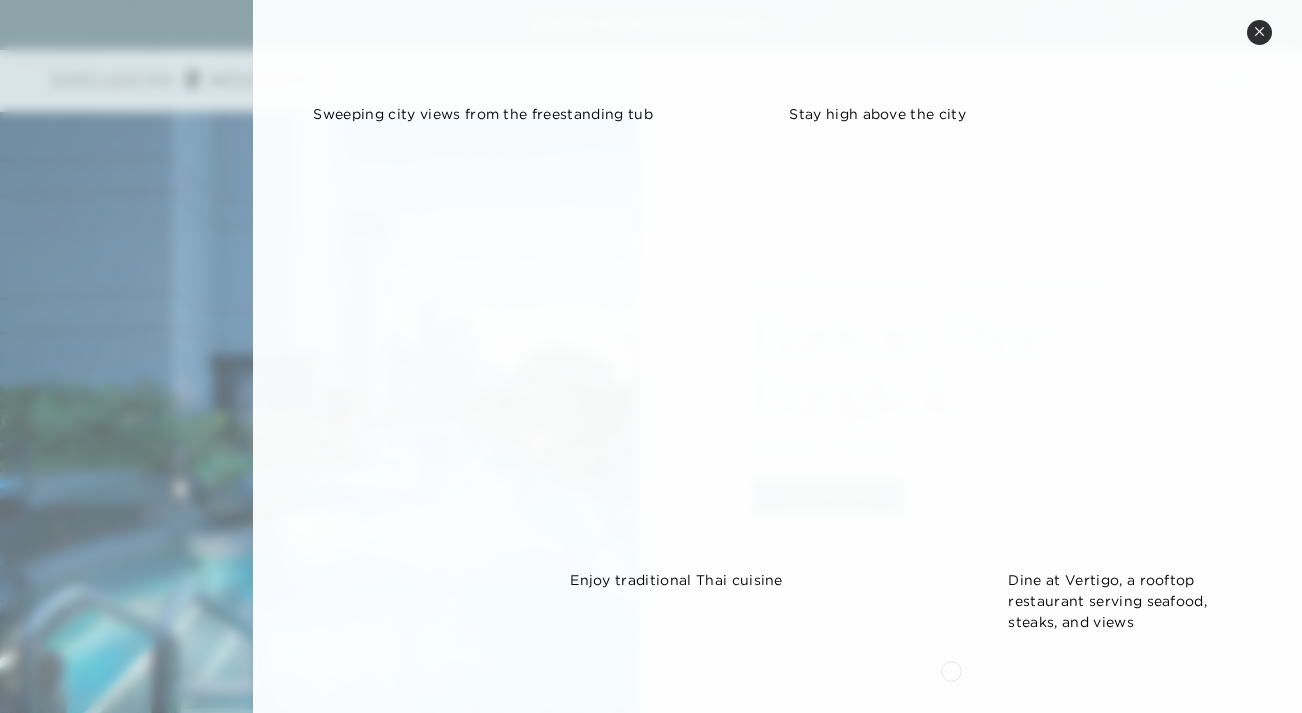 scroll, scrollTop: 750, scrollLeft: 0, axis: vertical 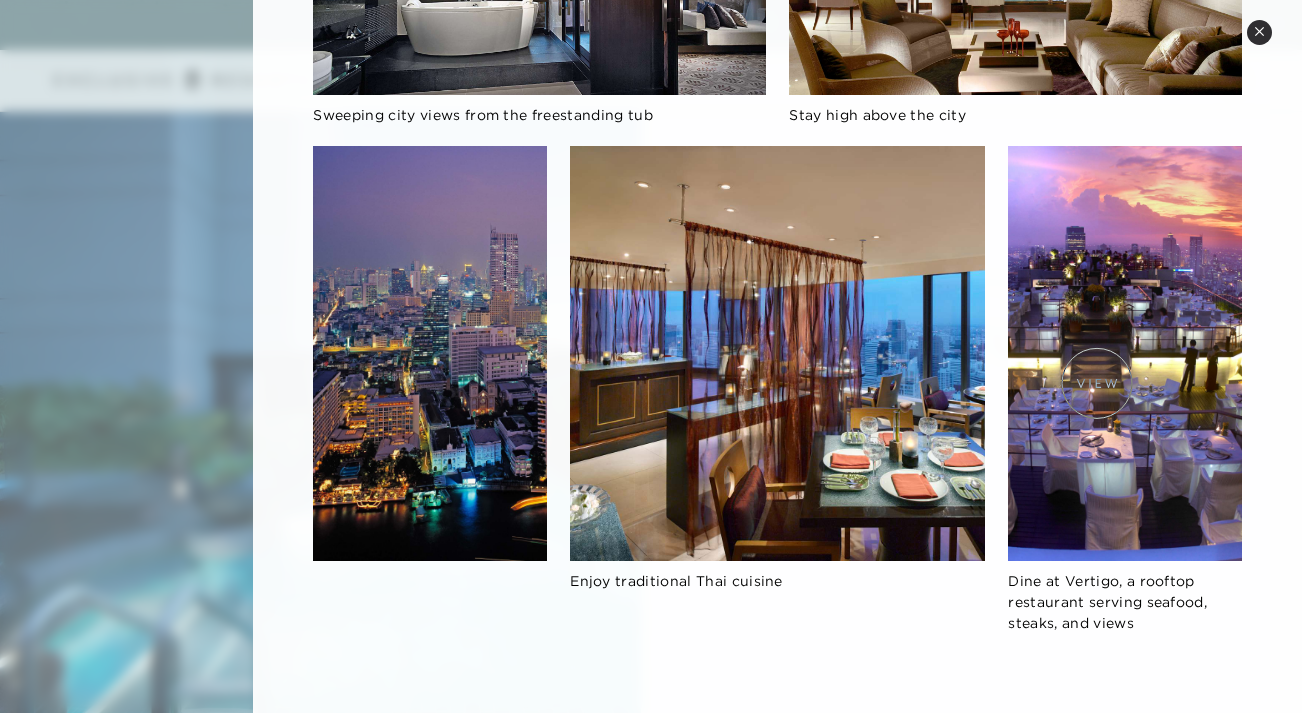 click at bounding box center [1125, 353] 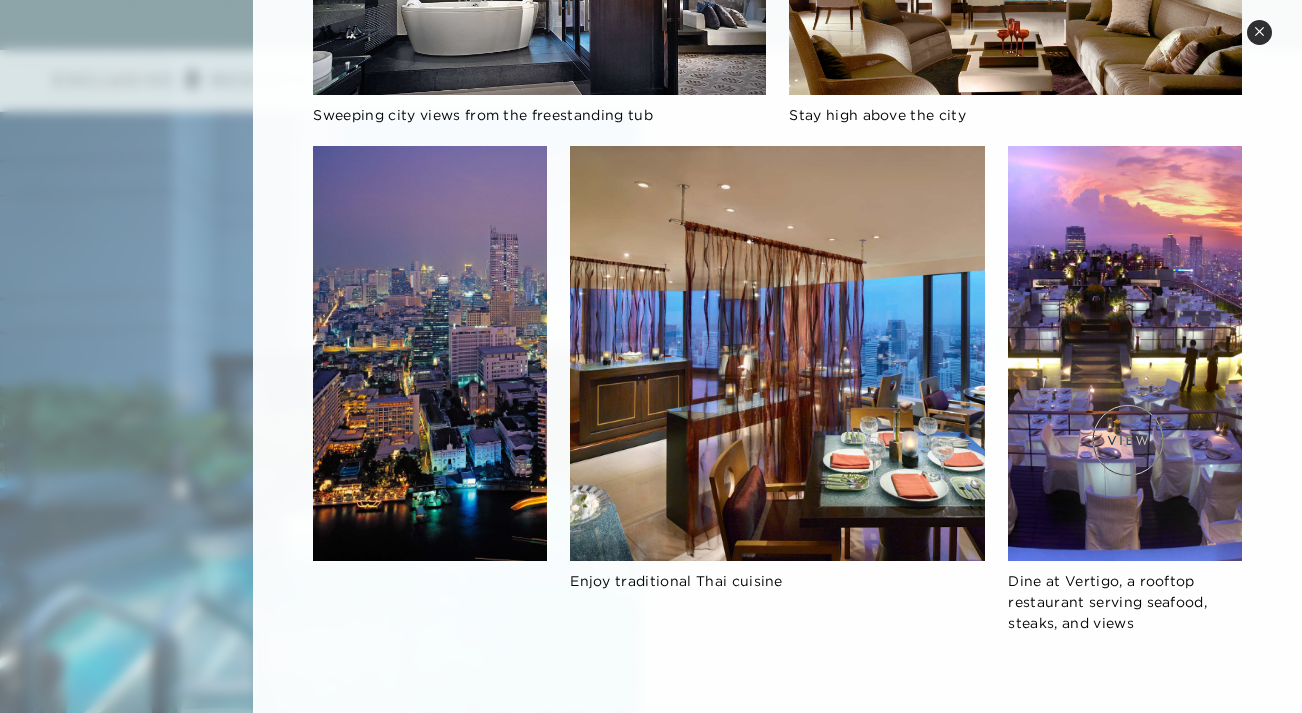 click at bounding box center [1125, 353] 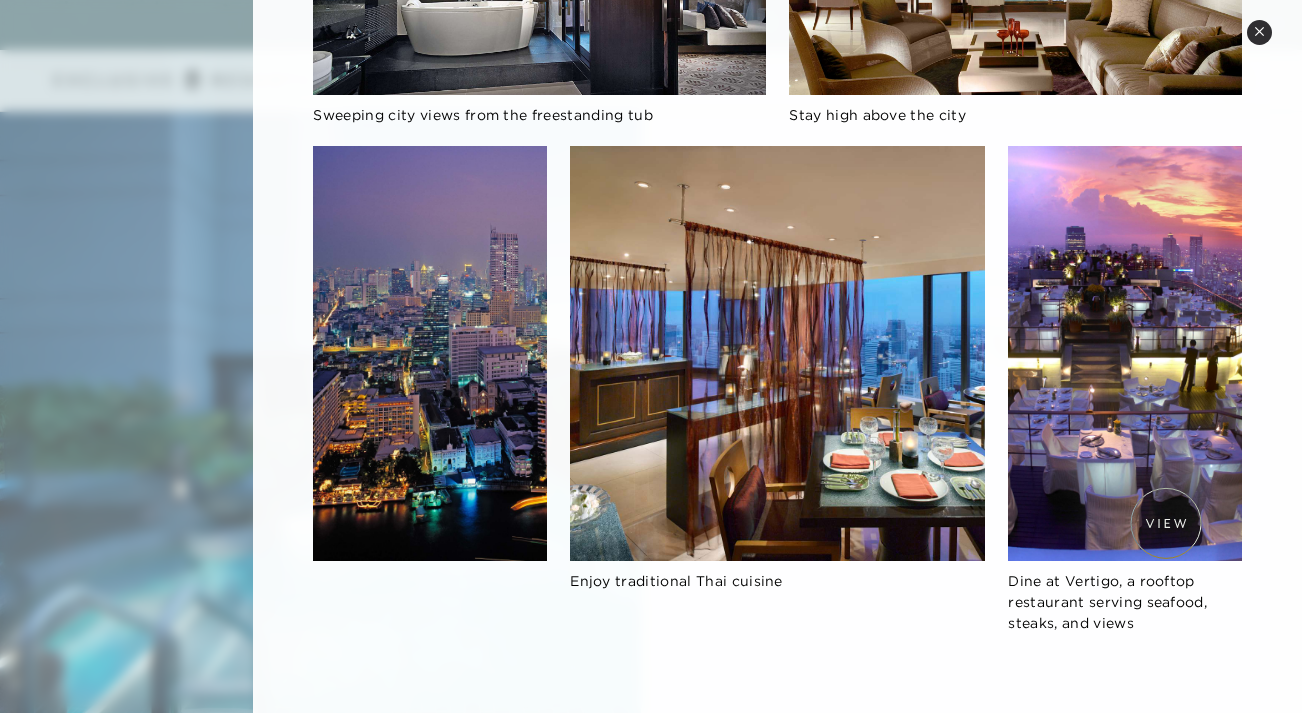 click at bounding box center (1125, 353) 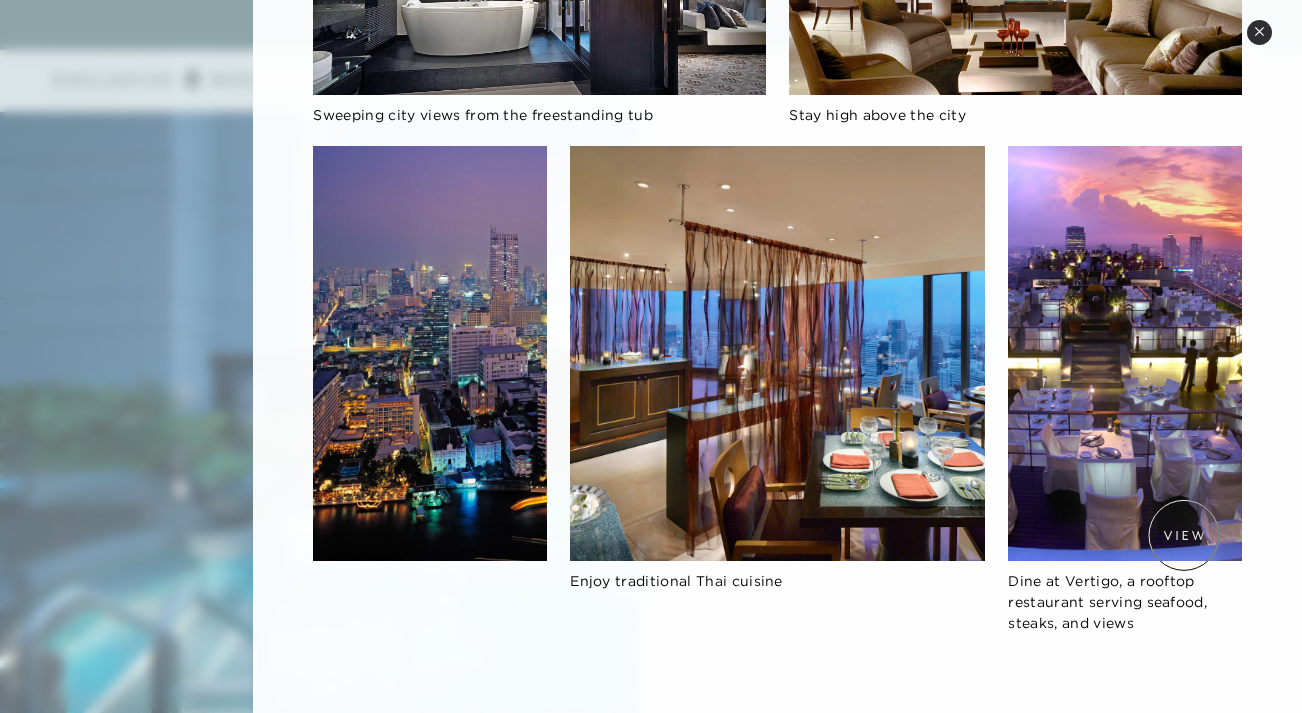 click at bounding box center [1125, 353] 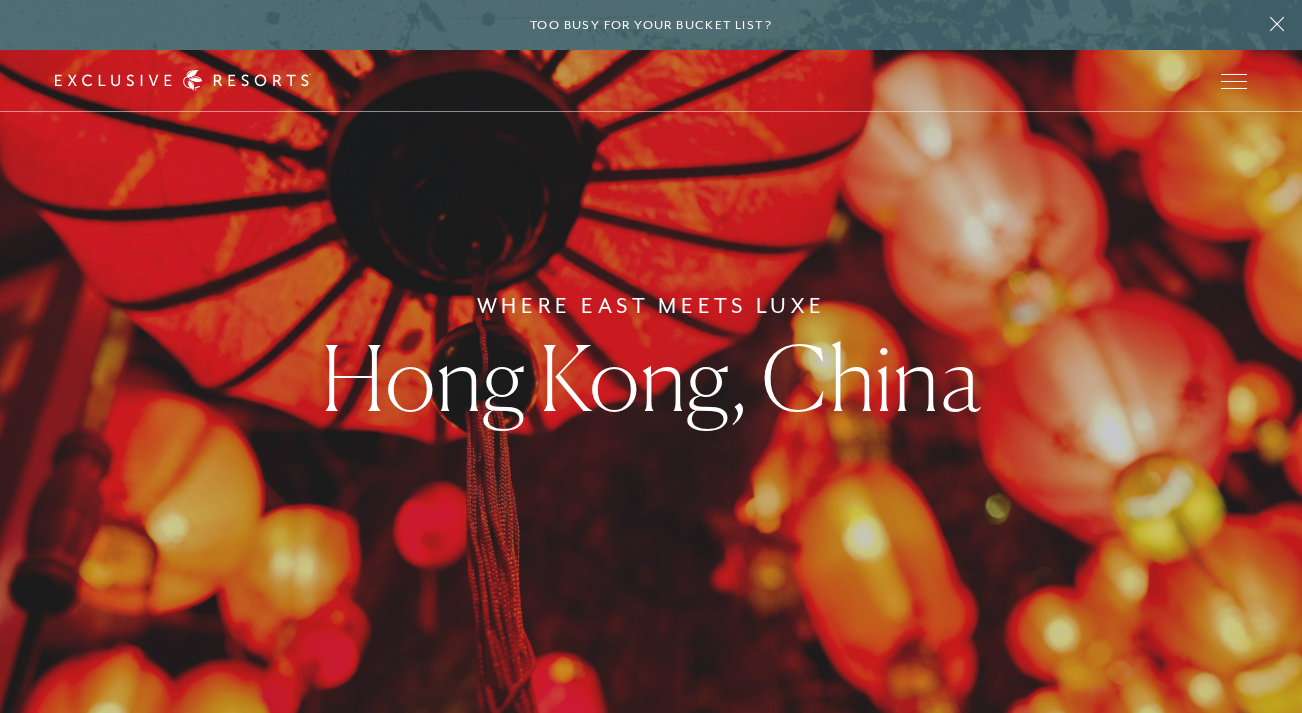 scroll, scrollTop: 0, scrollLeft: 0, axis: both 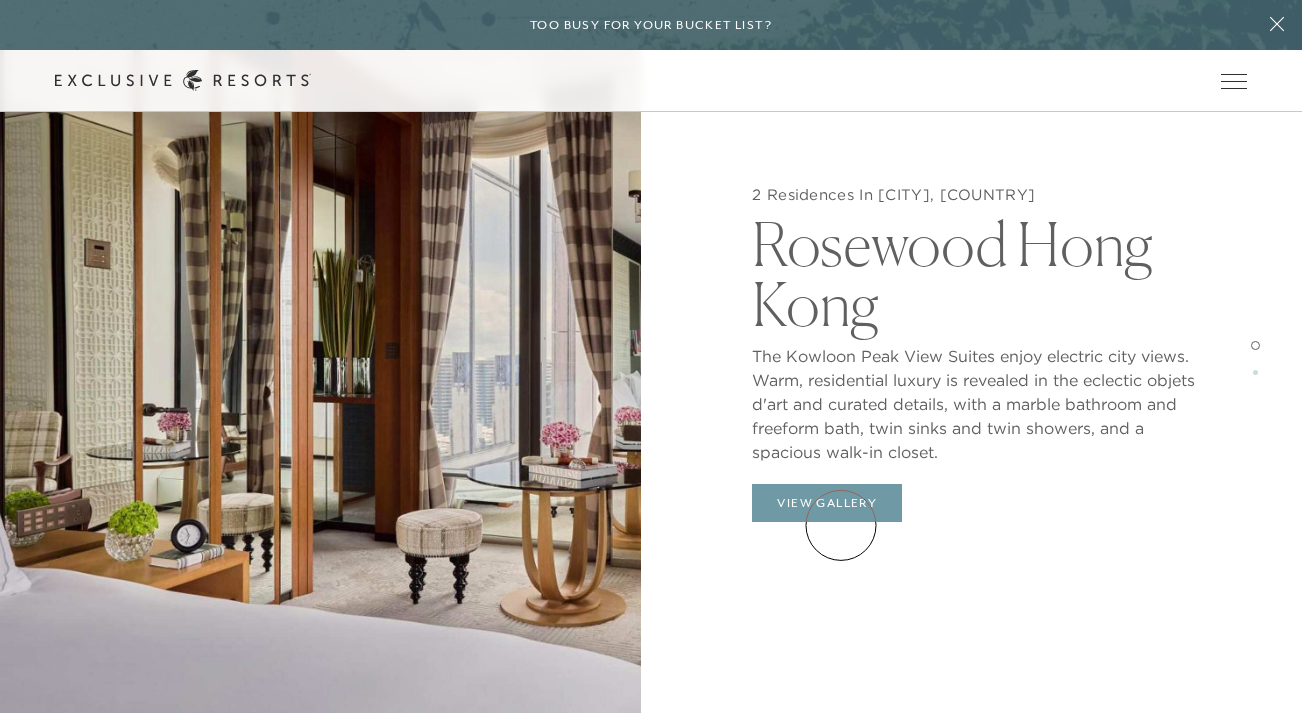 click on "View Gallery" at bounding box center [827, 503] 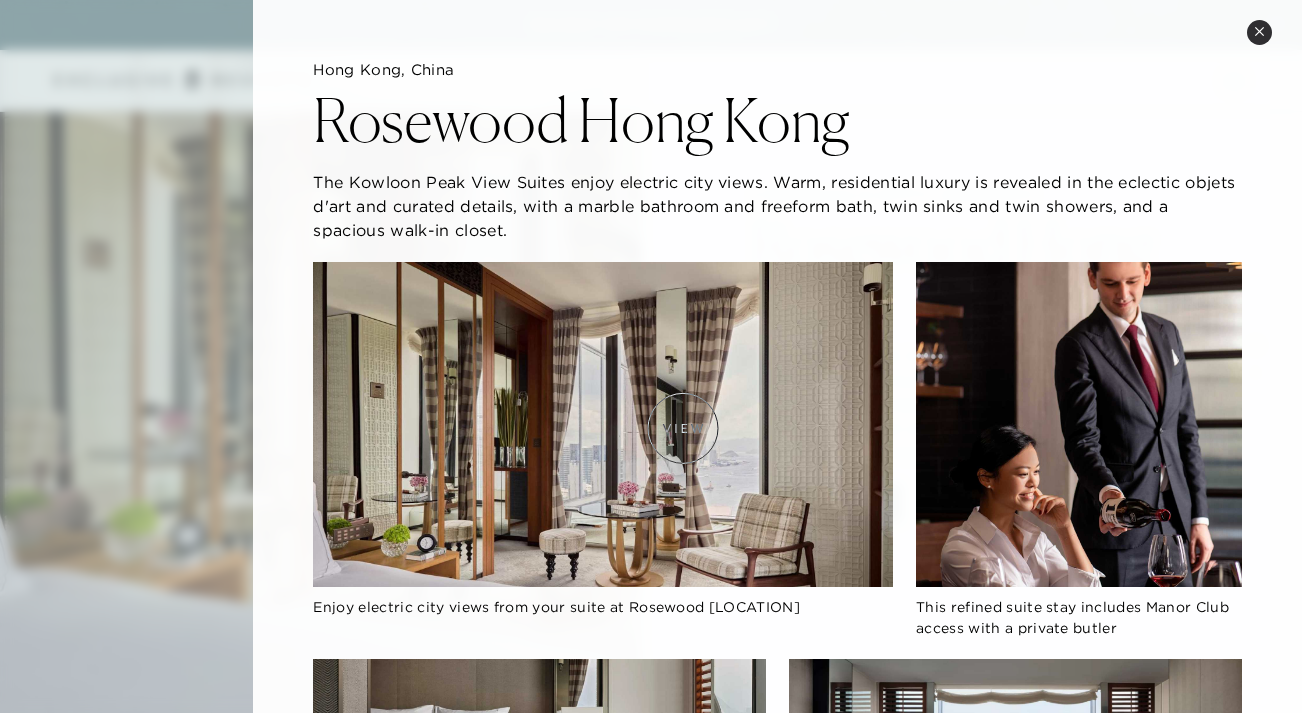 click at bounding box center [602, 425] 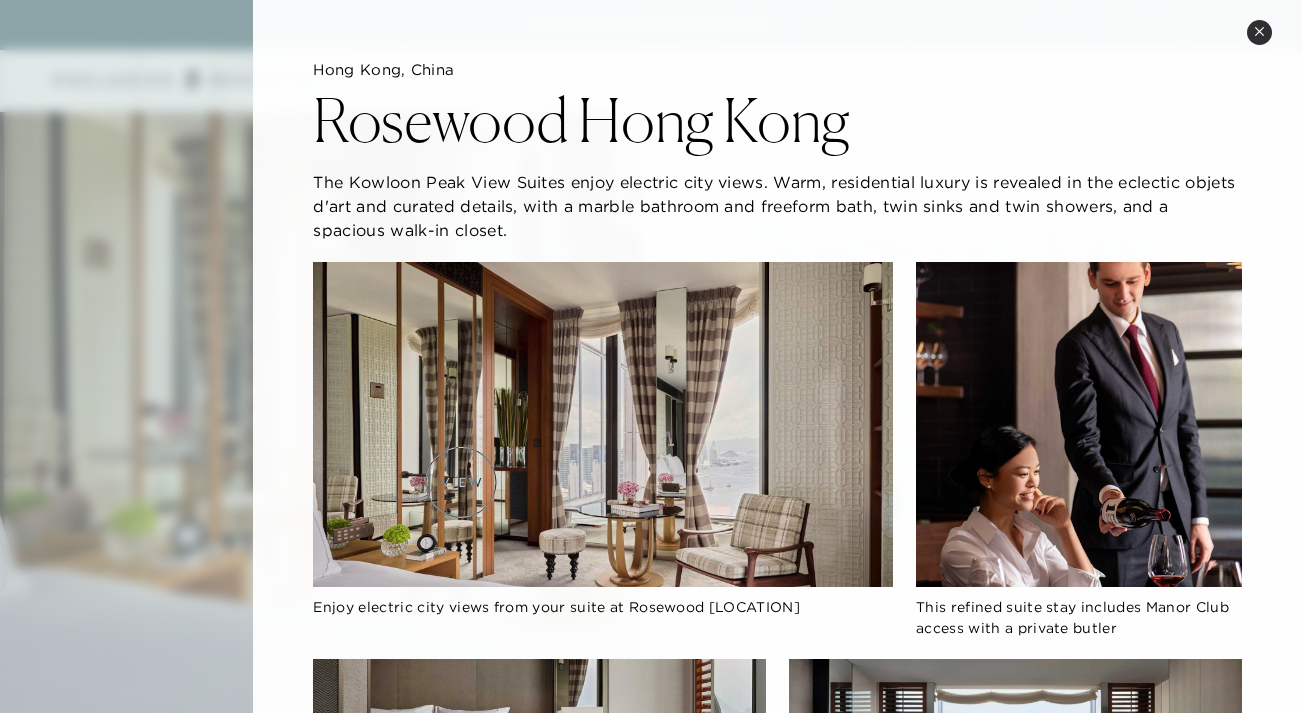click at bounding box center [602, 425] 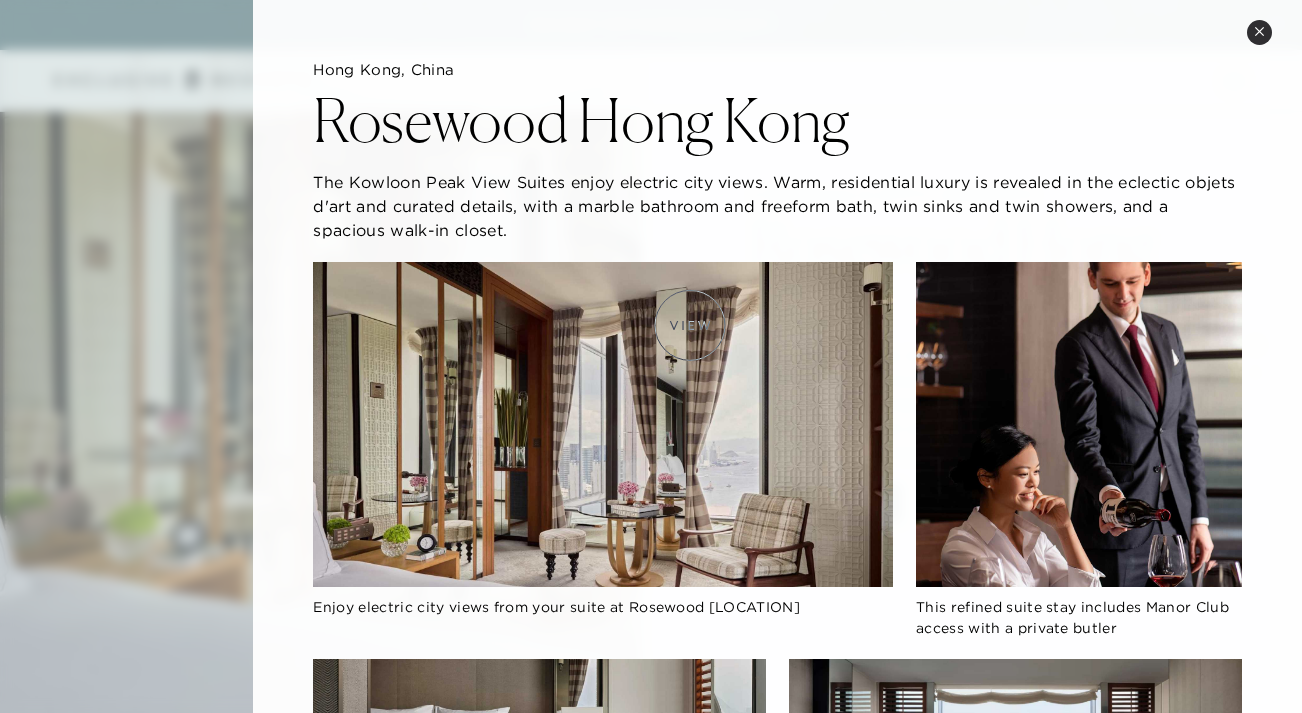 drag, startPoint x: 690, startPoint y: 323, endPoint x: 682, endPoint y: 311, distance: 14.422205 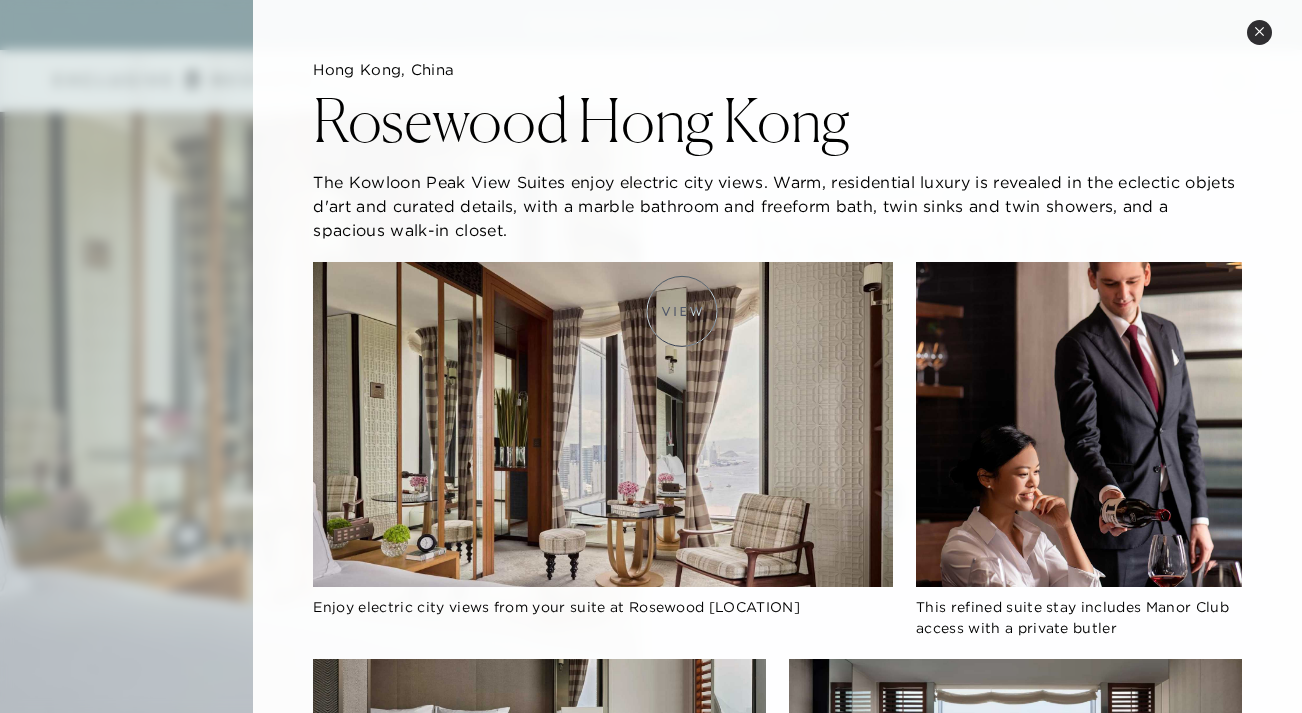 click at bounding box center [602, 425] 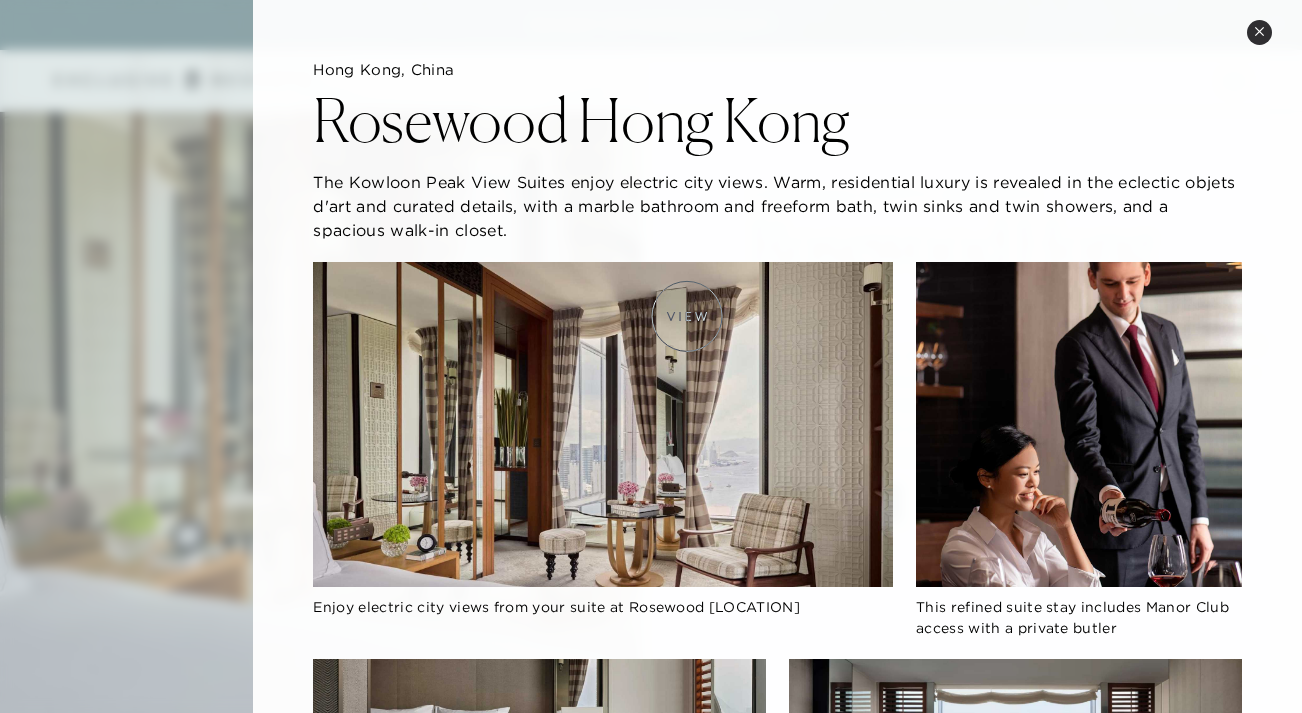 click at bounding box center [602, 425] 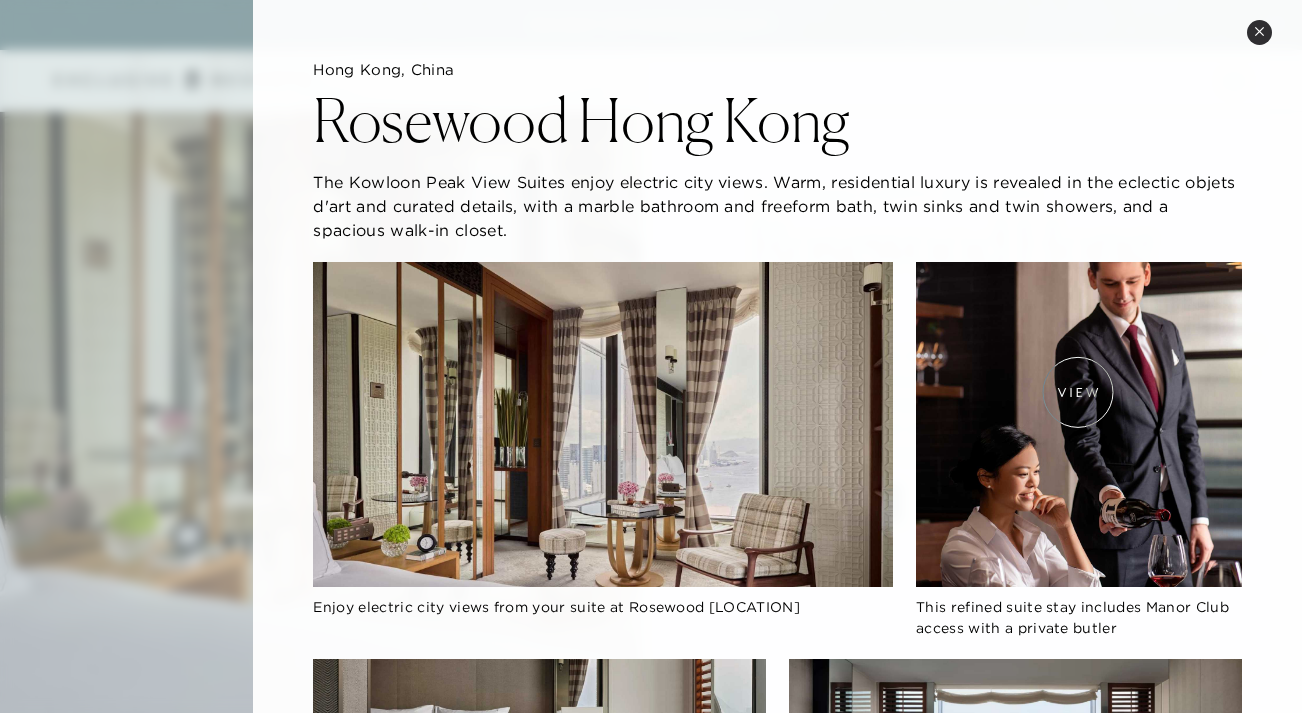 click at bounding box center [1079, 425] 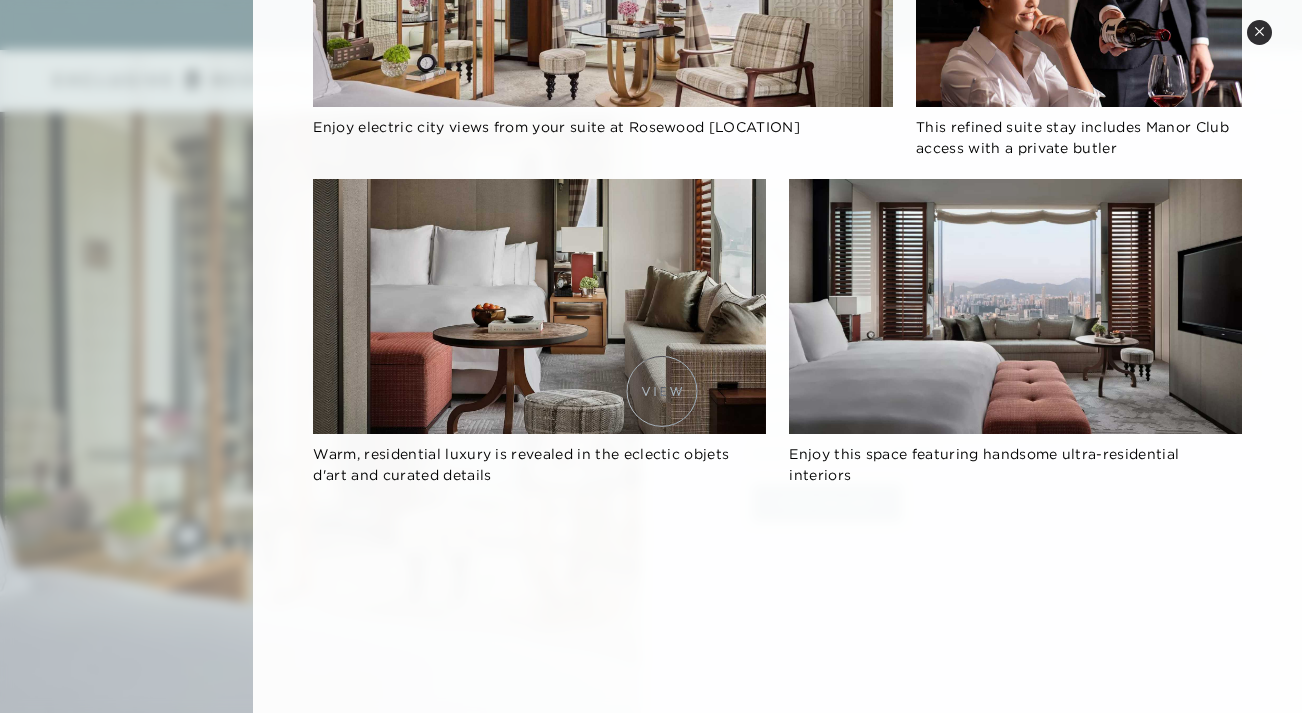 scroll, scrollTop: 476, scrollLeft: 0, axis: vertical 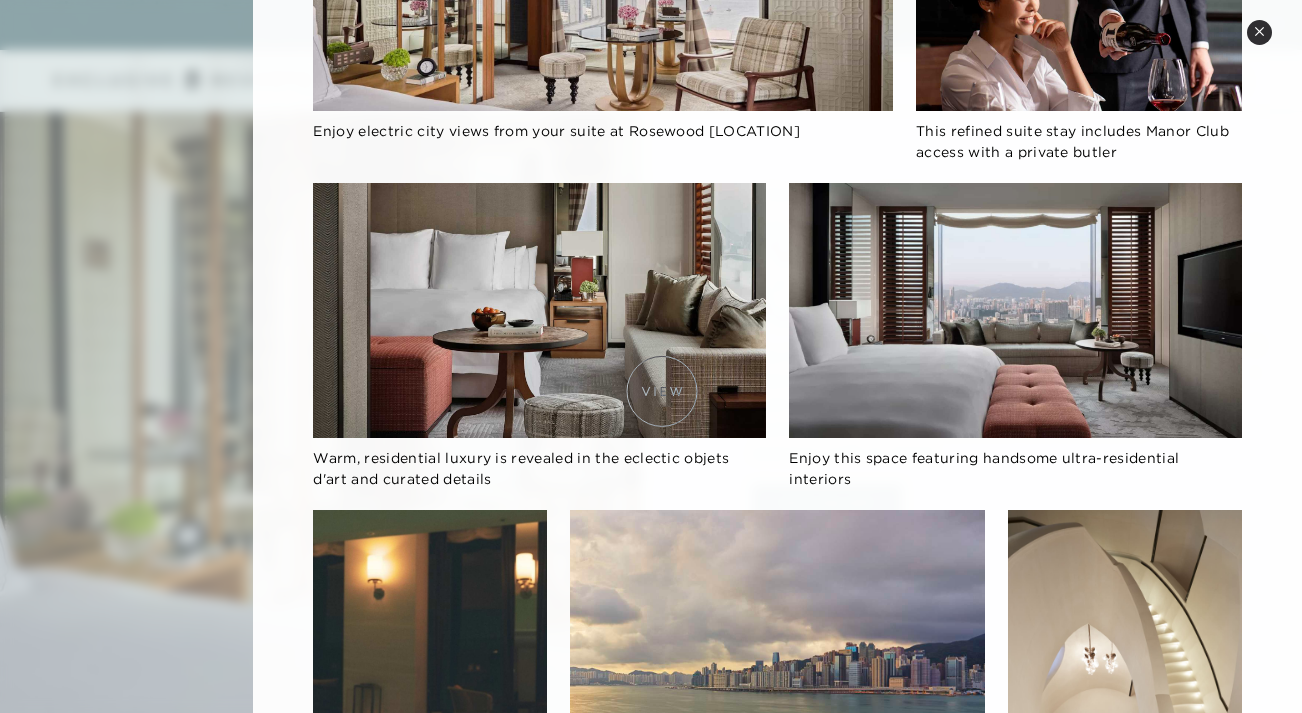 click at bounding box center (539, 310) 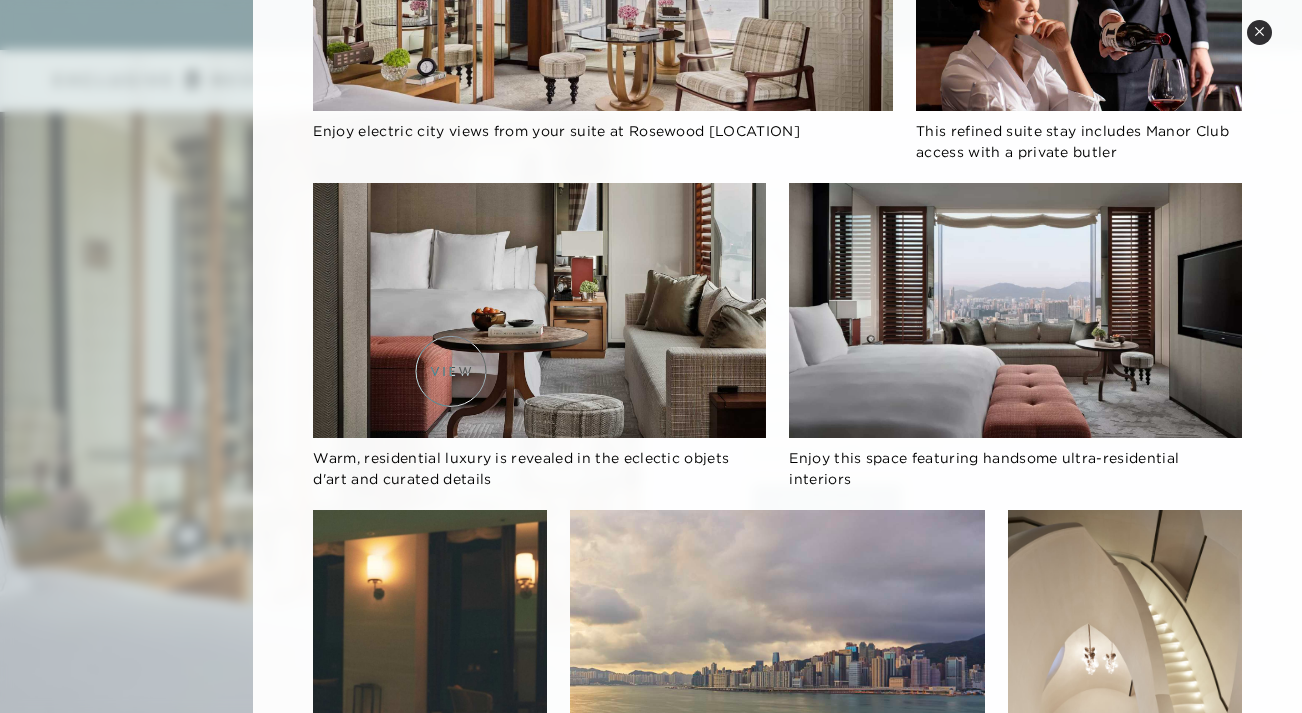 click at bounding box center [539, 310] 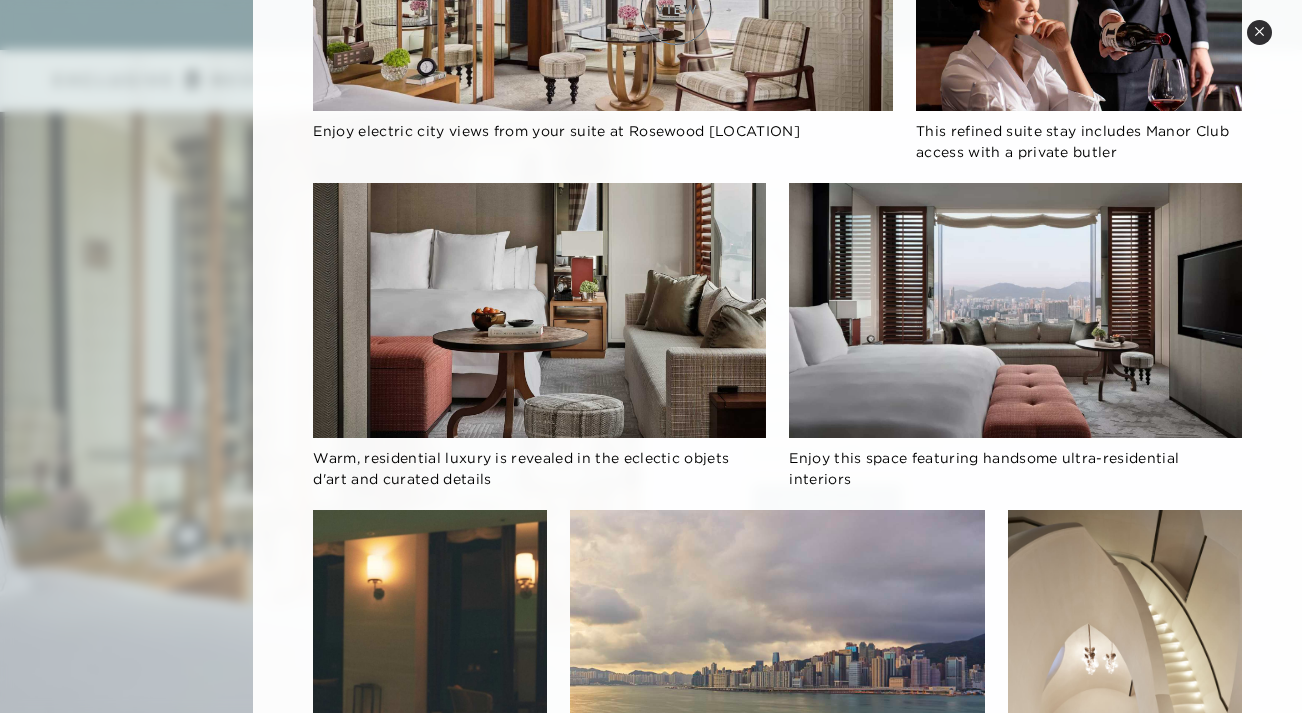 drag, startPoint x: 868, startPoint y: 354, endPoint x: 676, endPoint y: 9, distance: 394.82782 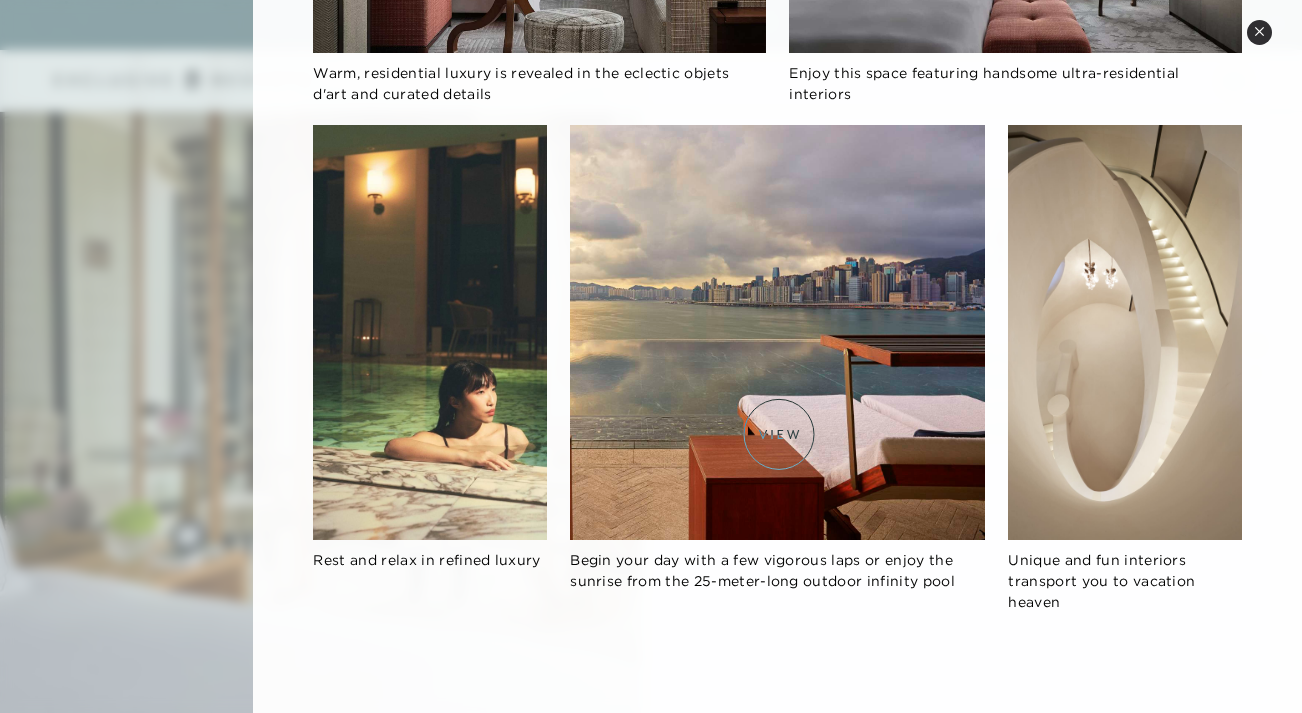 scroll, scrollTop: 859, scrollLeft: 0, axis: vertical 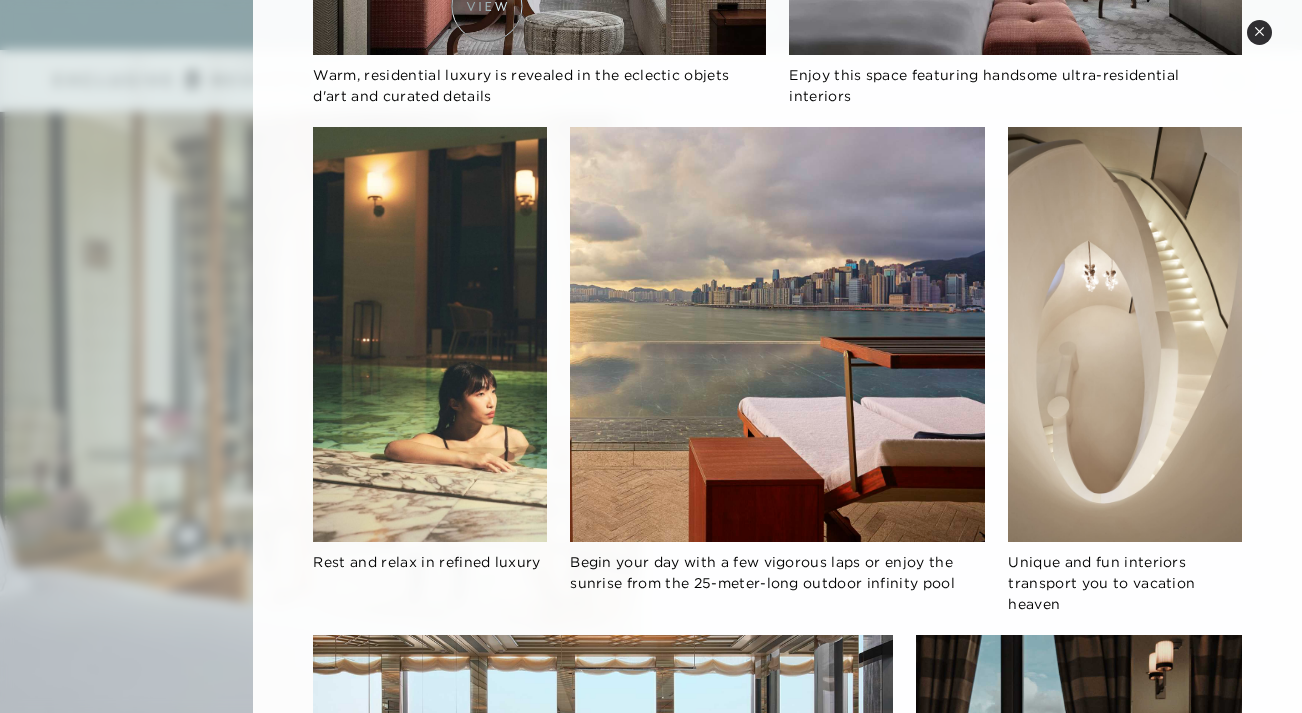 drag, startPoint x: 774, startPoint y: 347, endPoint x: 487, endPoint y: 6, distance: 445.7017 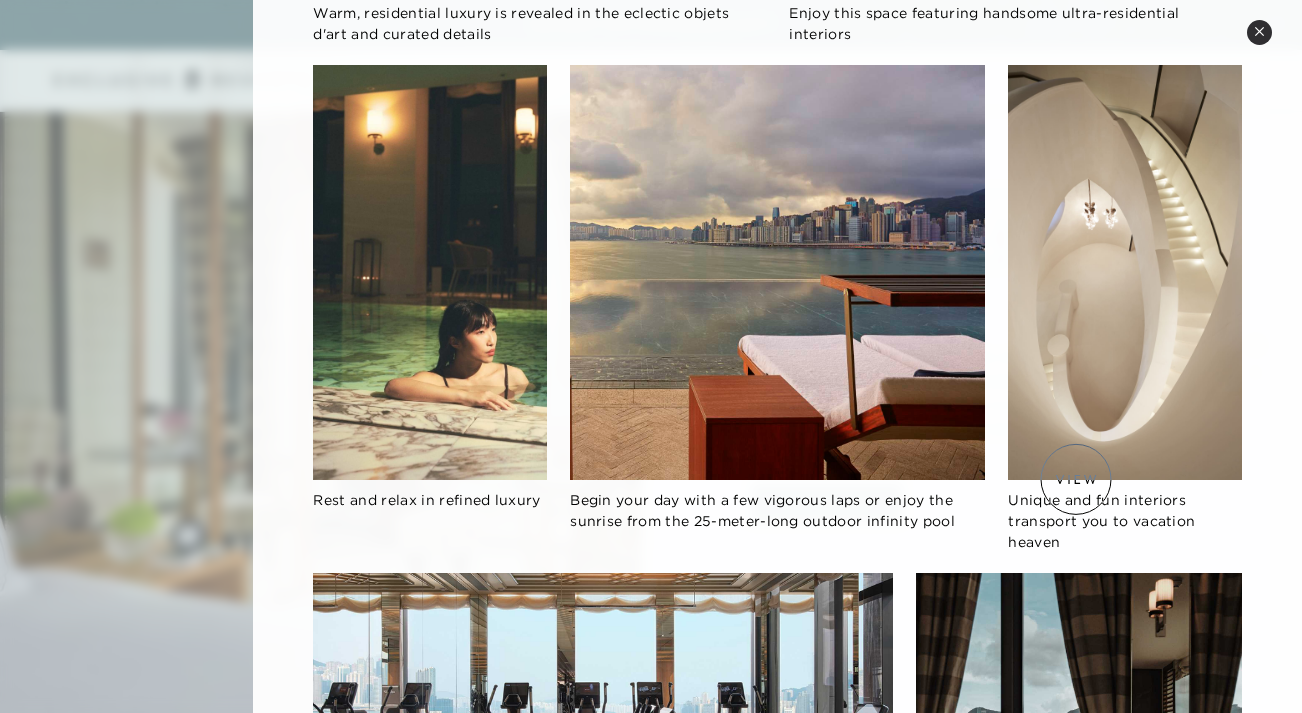 scroll, scrollTop: 1239, scrollLeft: 0, axis: vertical 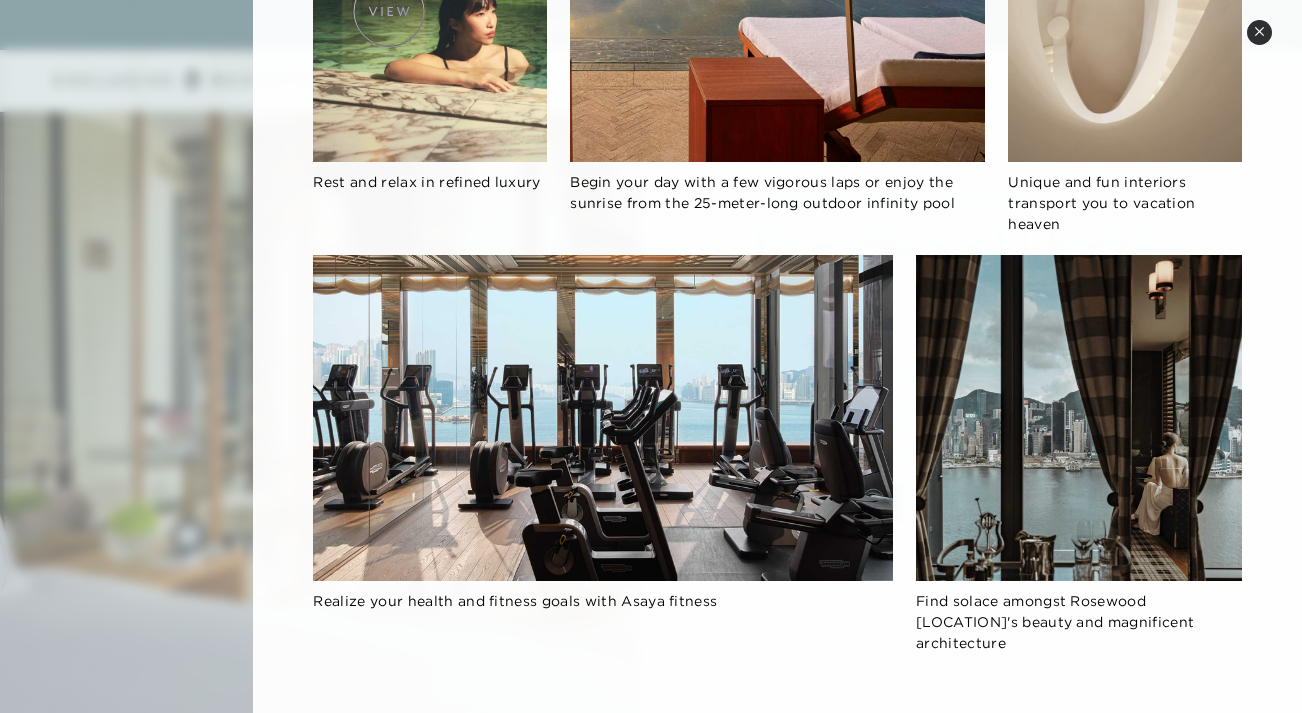 drag, startPoint x: 1058, startPoint y: 362, endPoint x: 389, endPoint y: 11, distance: 755.4879 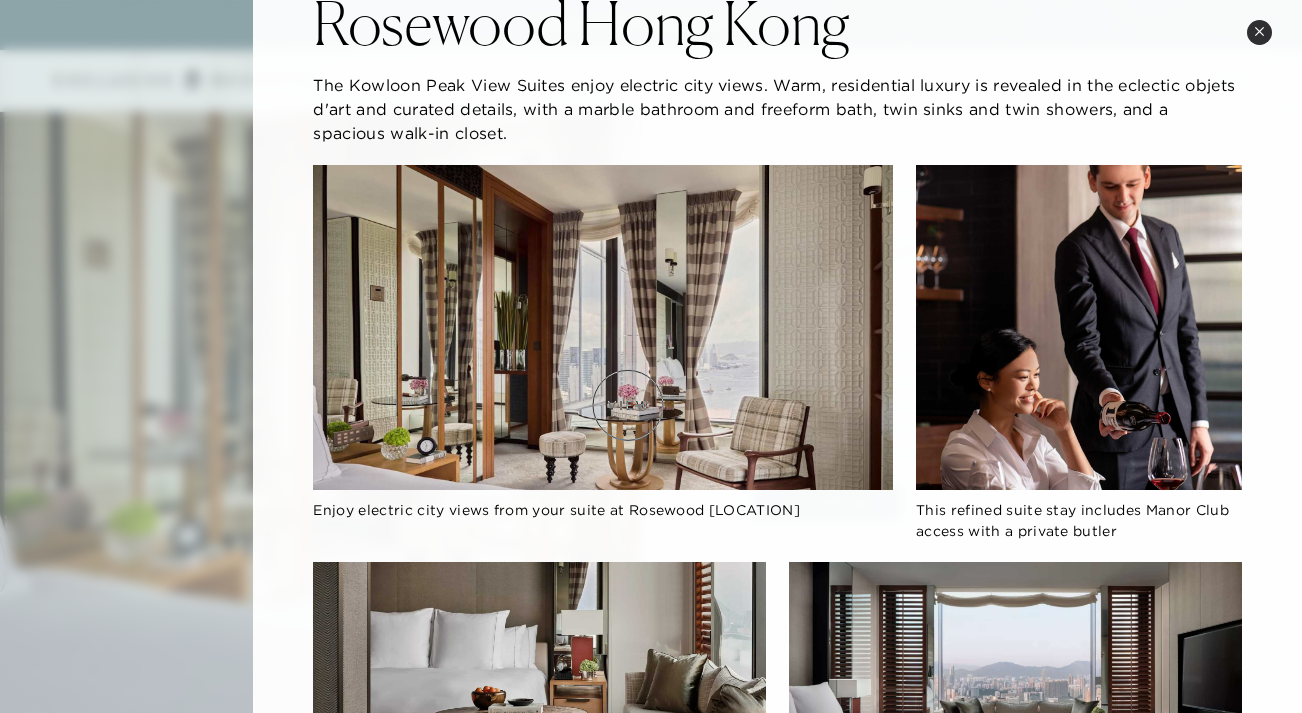 scroll, scrollTop: 98, scrollLeft: 0, axis: vertical 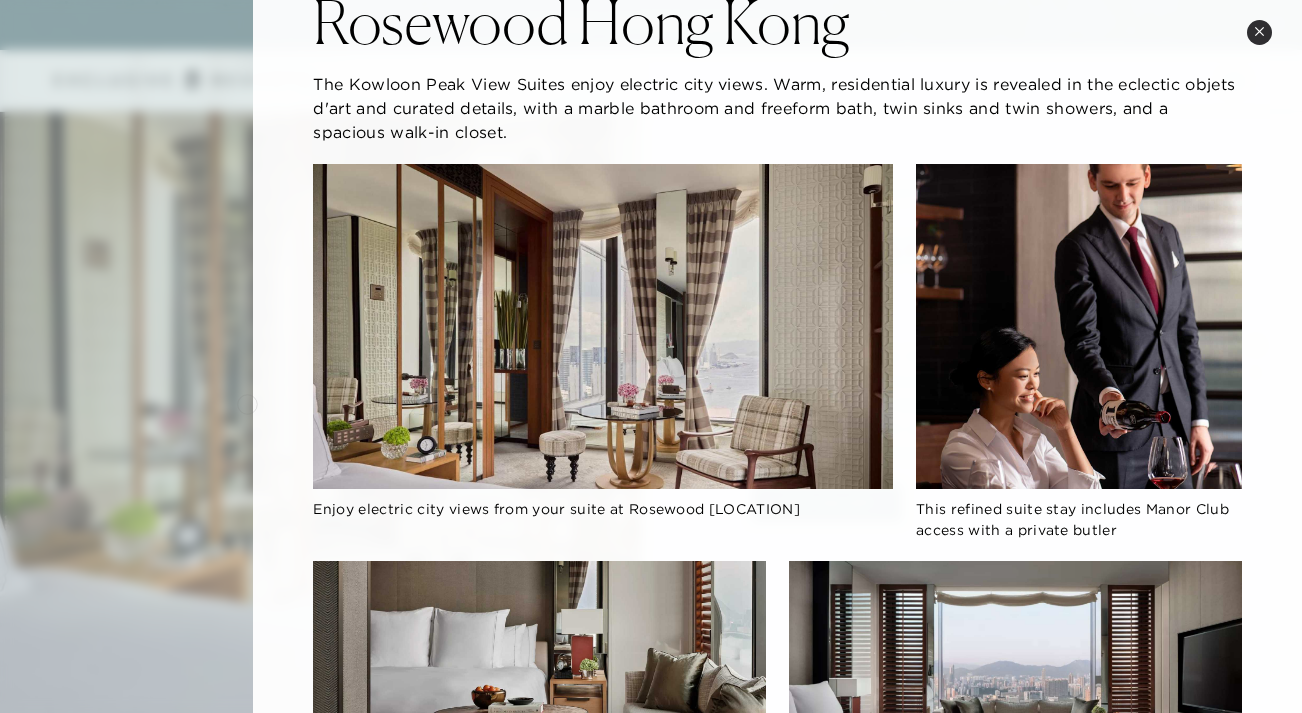 click 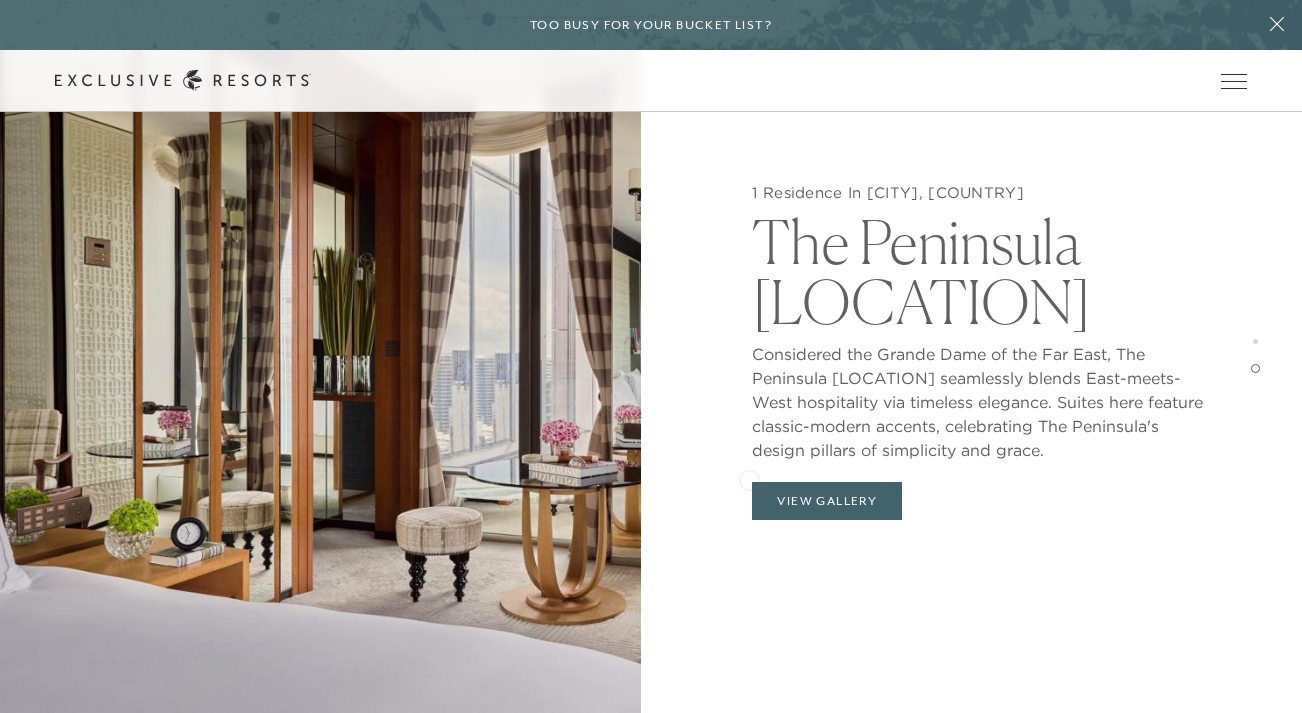 scroll, scrollTop: 2733, scrollLeft: 0, axis: vertical 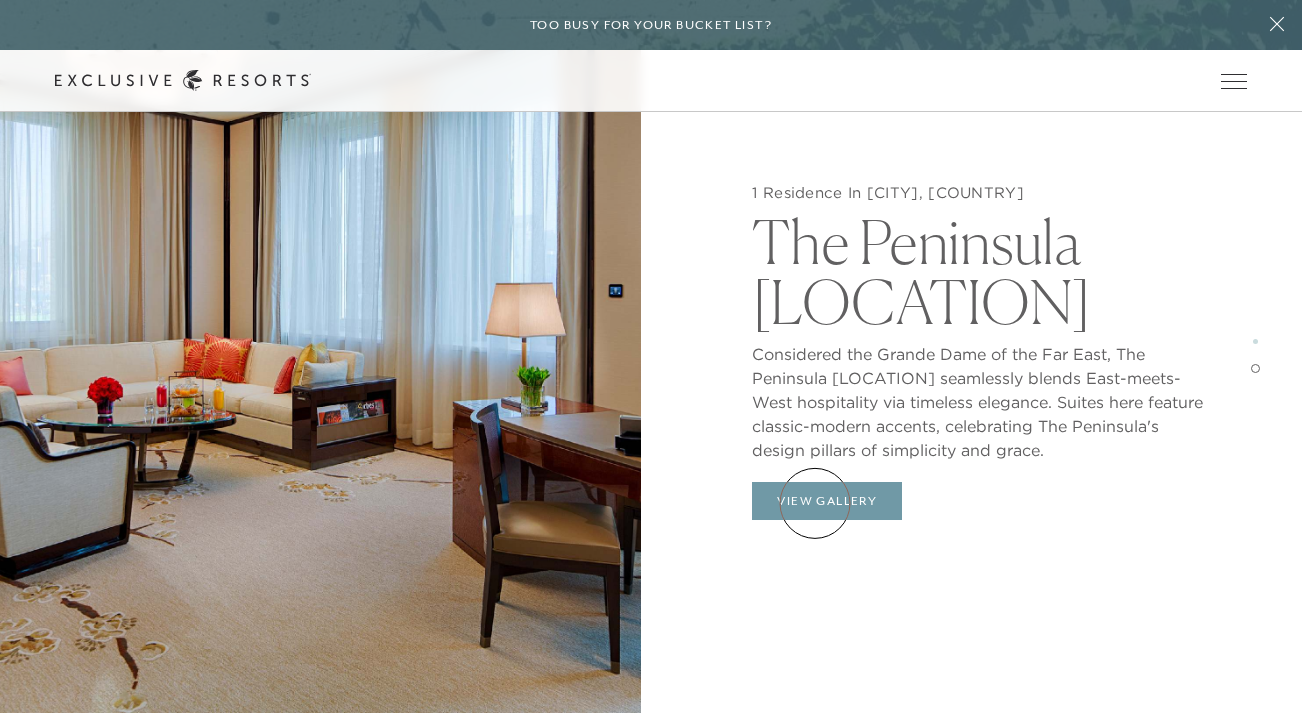 click on "View Gallery" at bounding box center (827, 501) 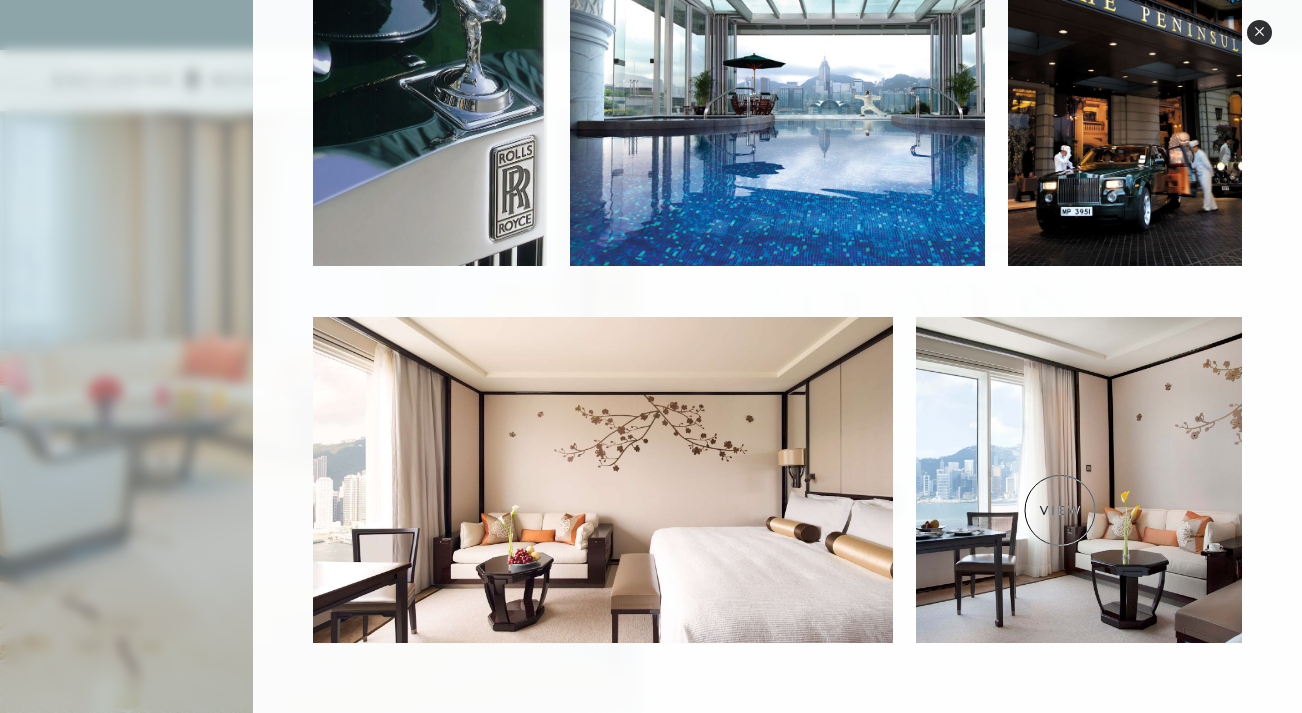 scroll, scrollTop: 1134, scrollLeft: 0, axis: vertical 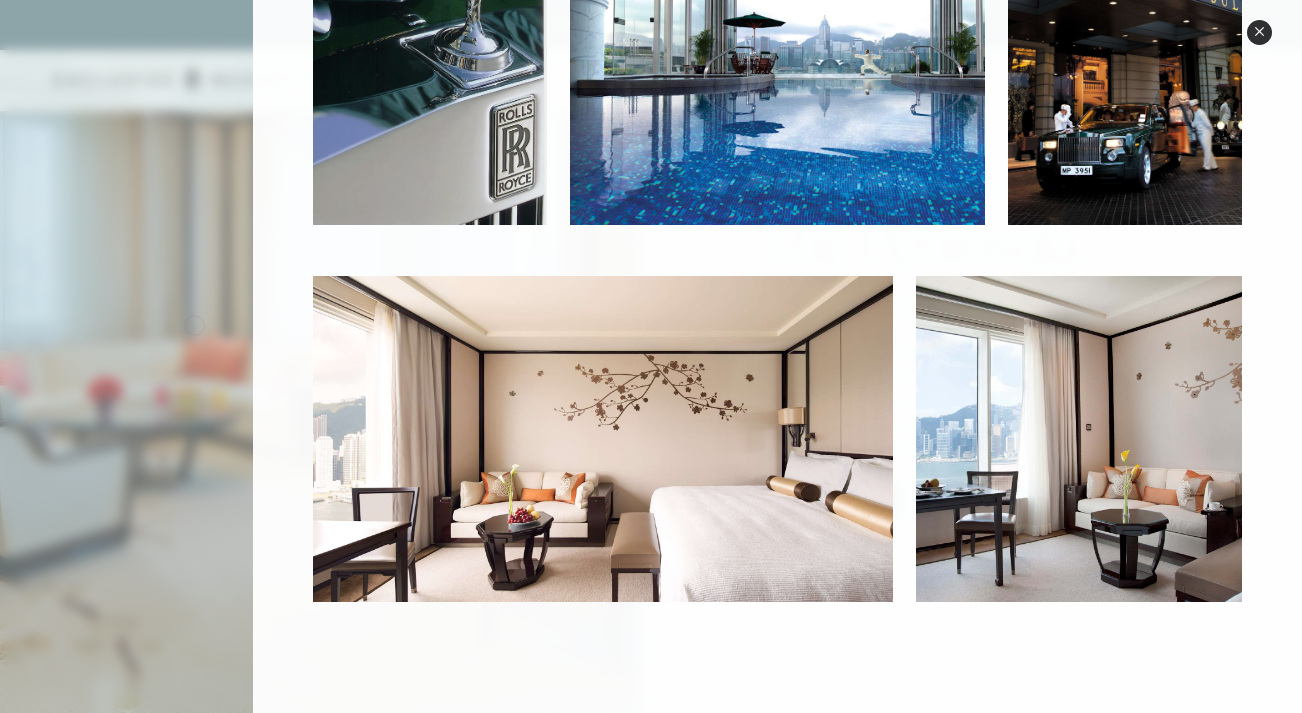 click 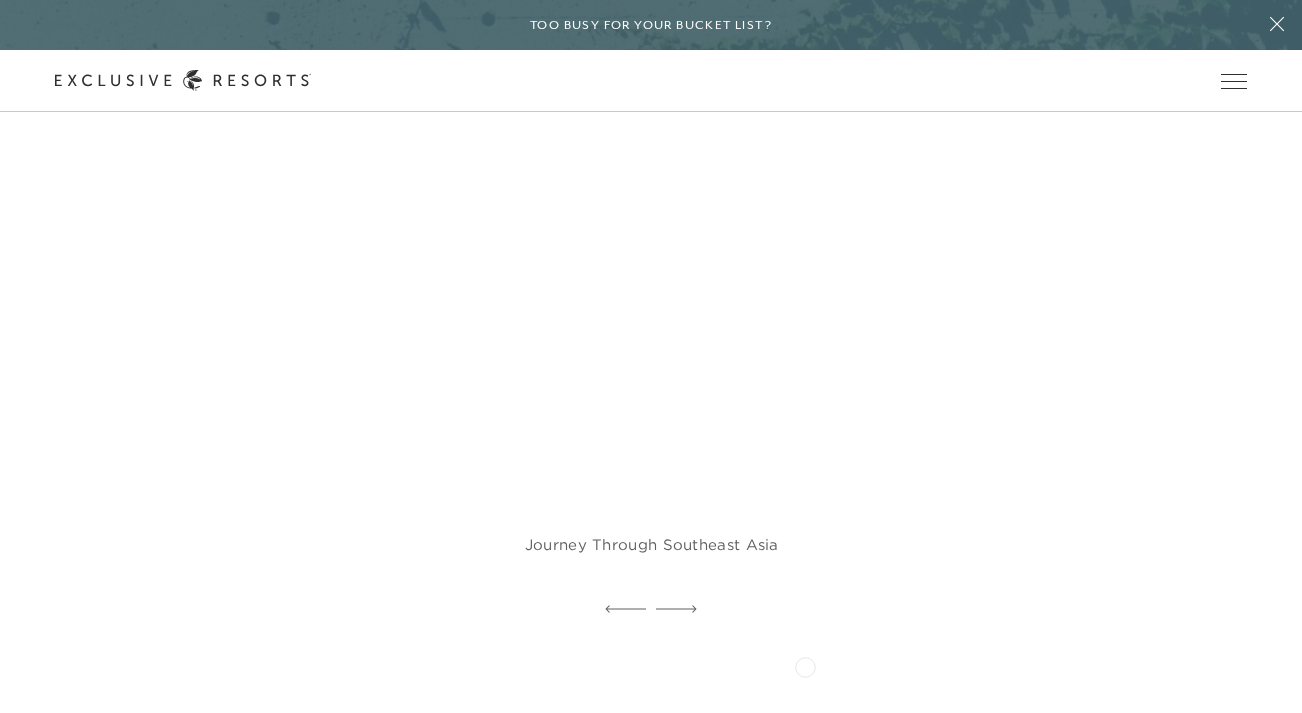 scroll, scrollTop: 5164, scrollLeft: 0, axis: vertical 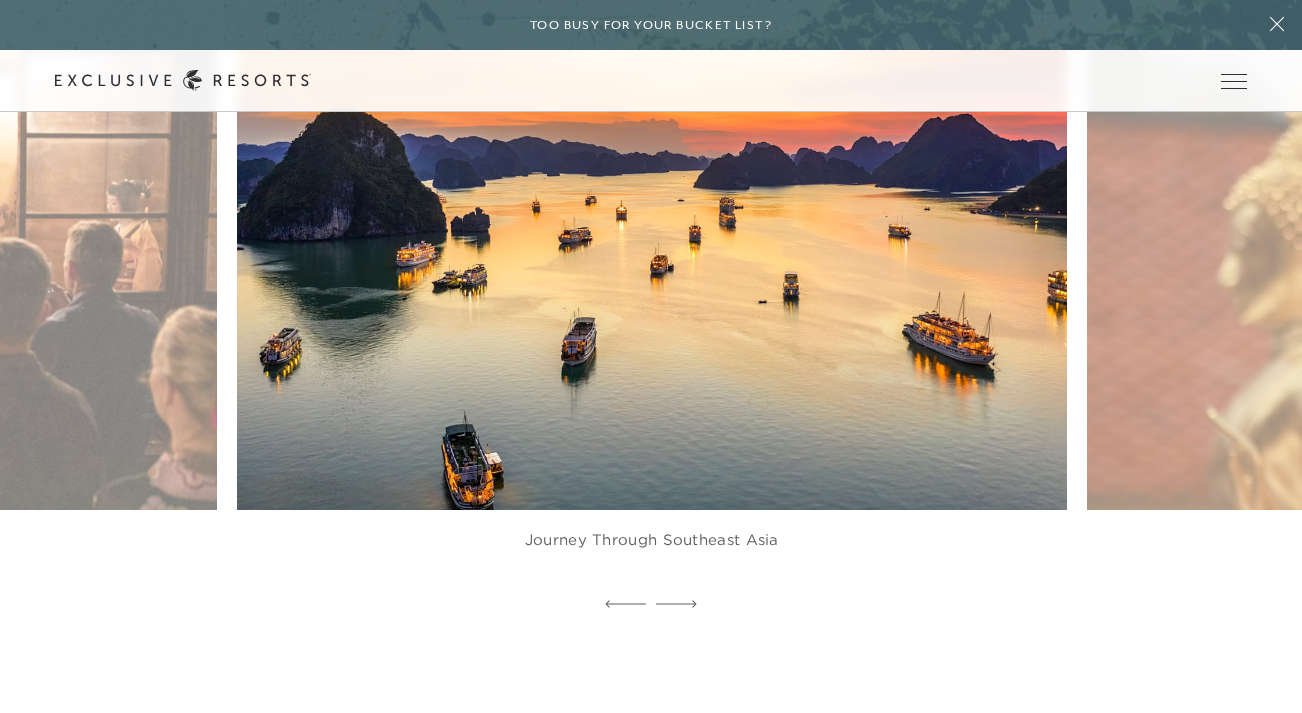 type 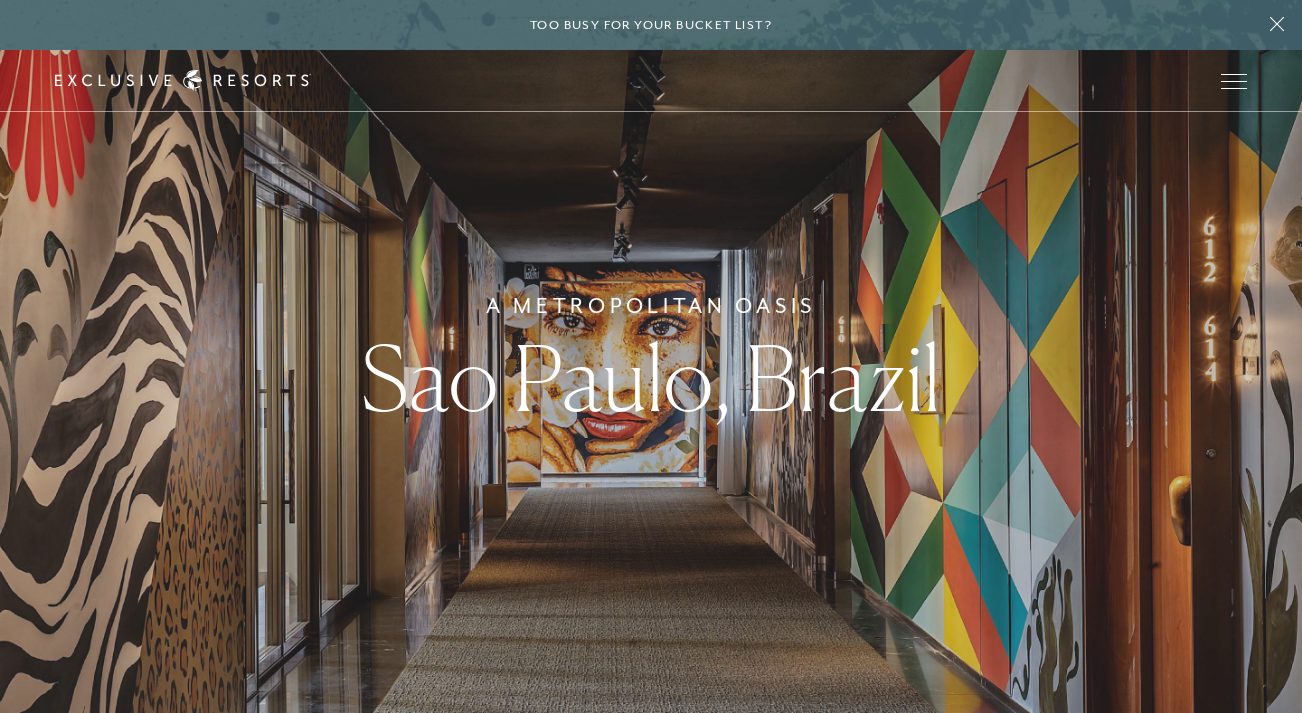 scroll, scrollTop: 0, scrollLeft: 0, axis: both 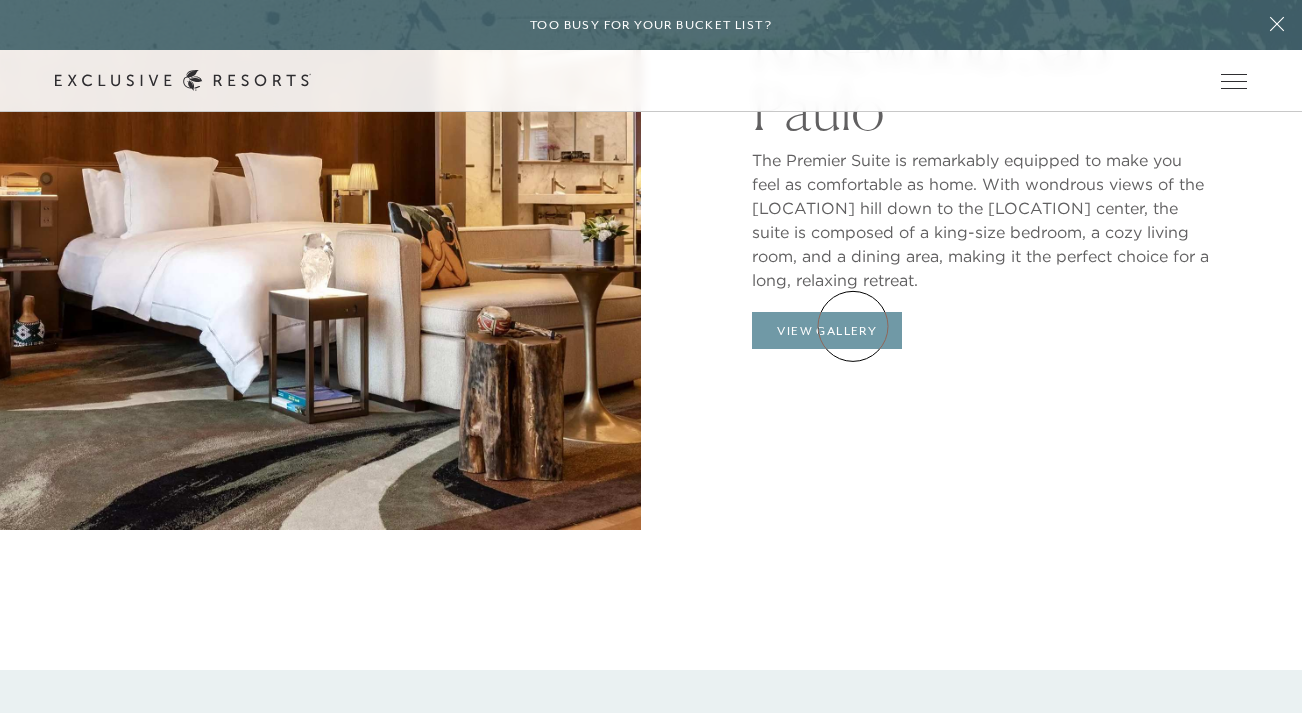 click on "View Gallery" at bounding box center [827, 331] 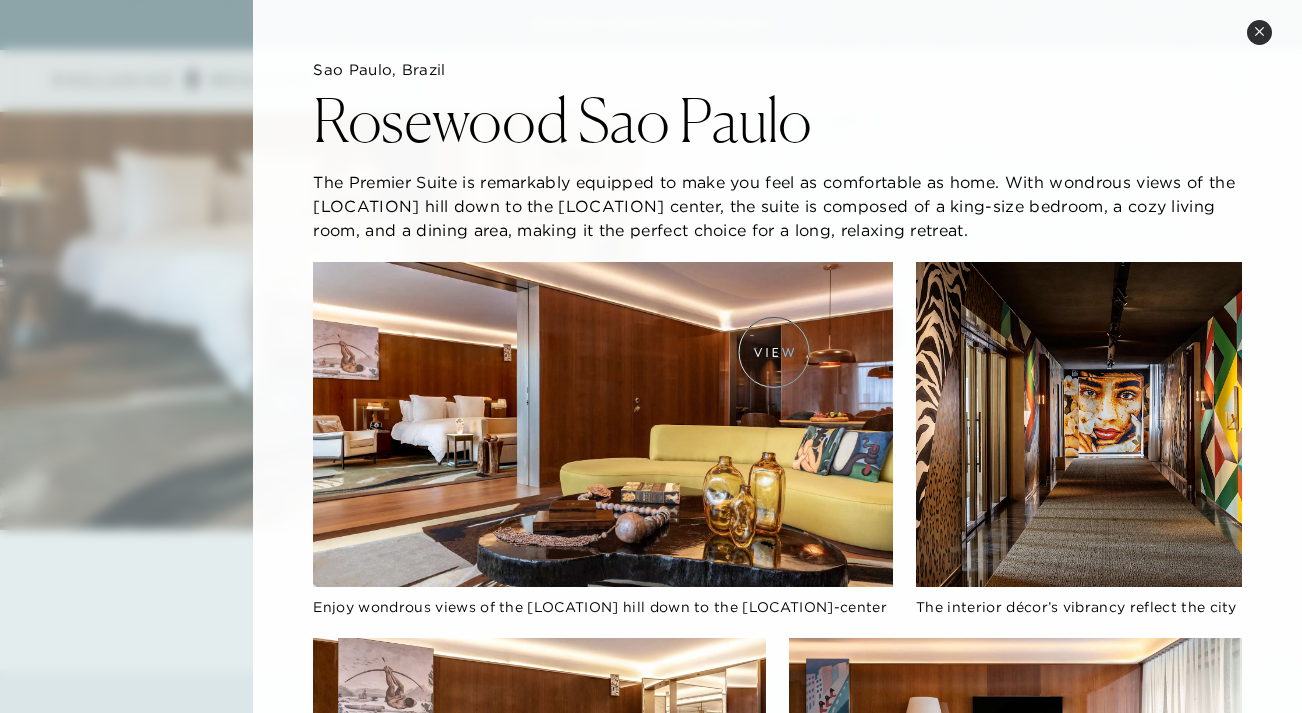 type 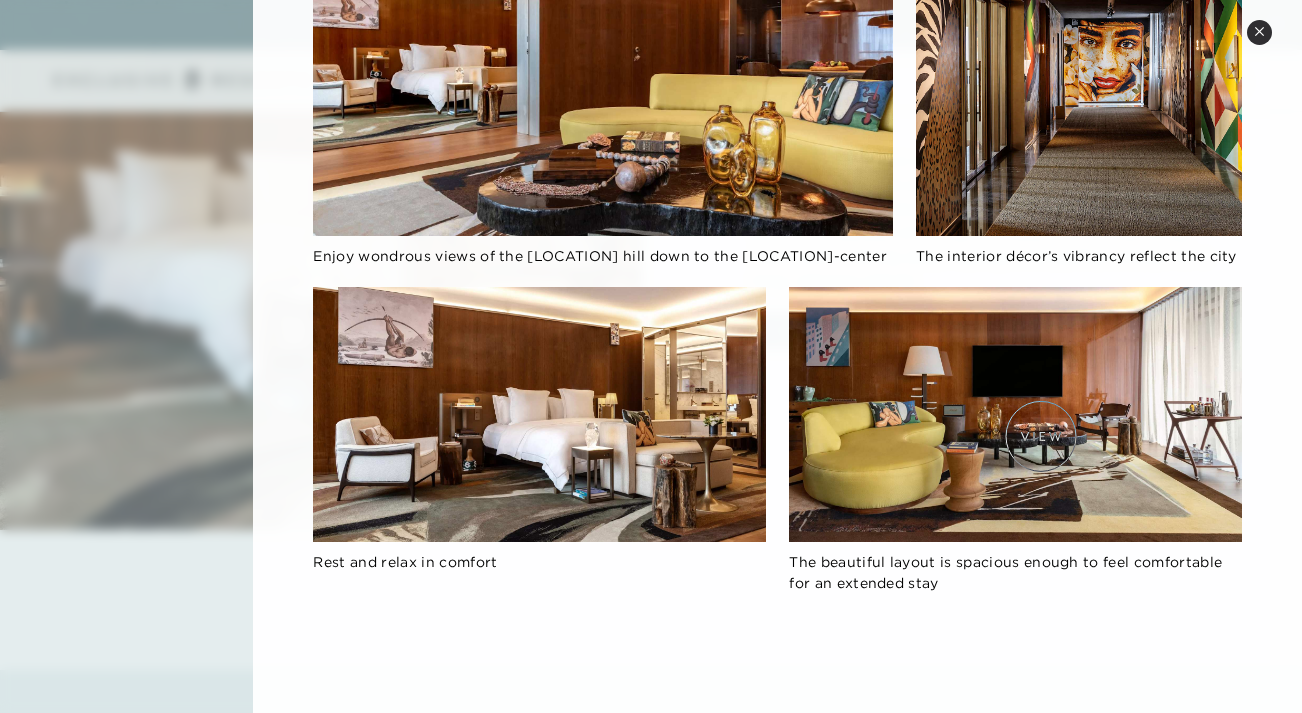 scroll, scrollTop: 360, scrollLeft: 0, axis: vertical 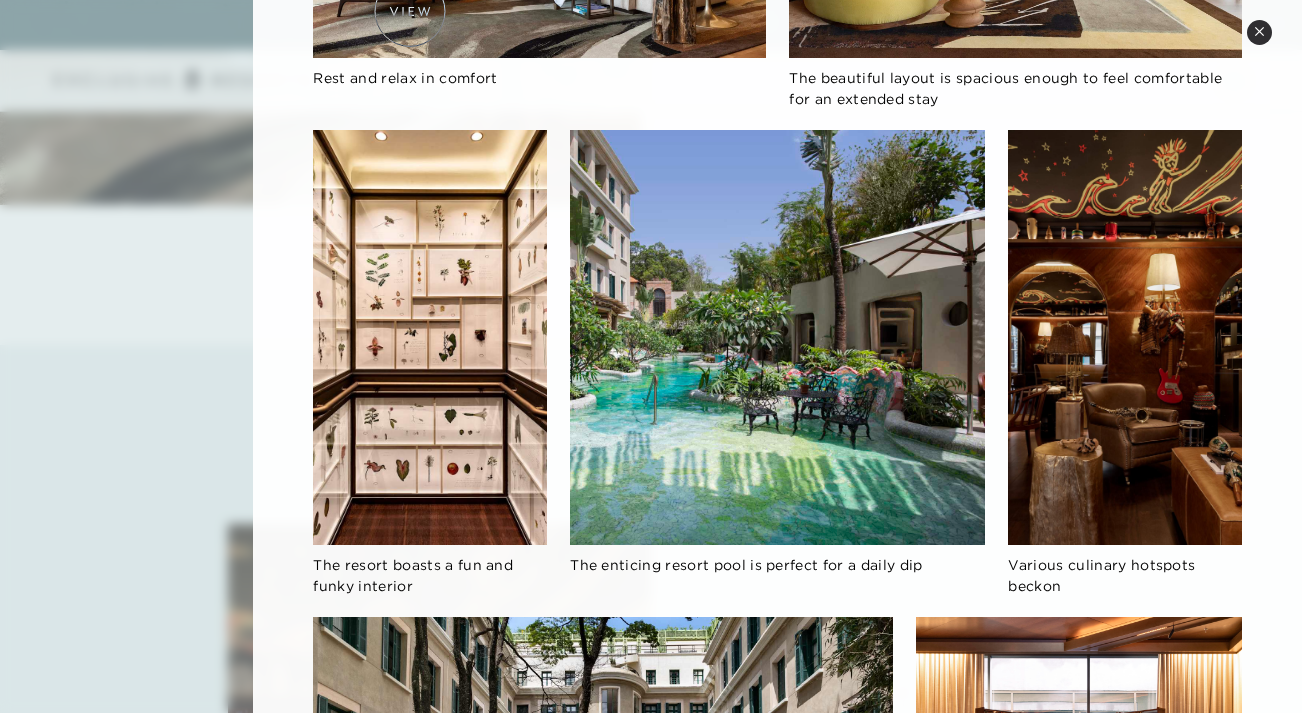 drag, startPoint x: 427, startPoint y: 388, endPoint x: 410, endPoint y: 11, distance: 377.3831 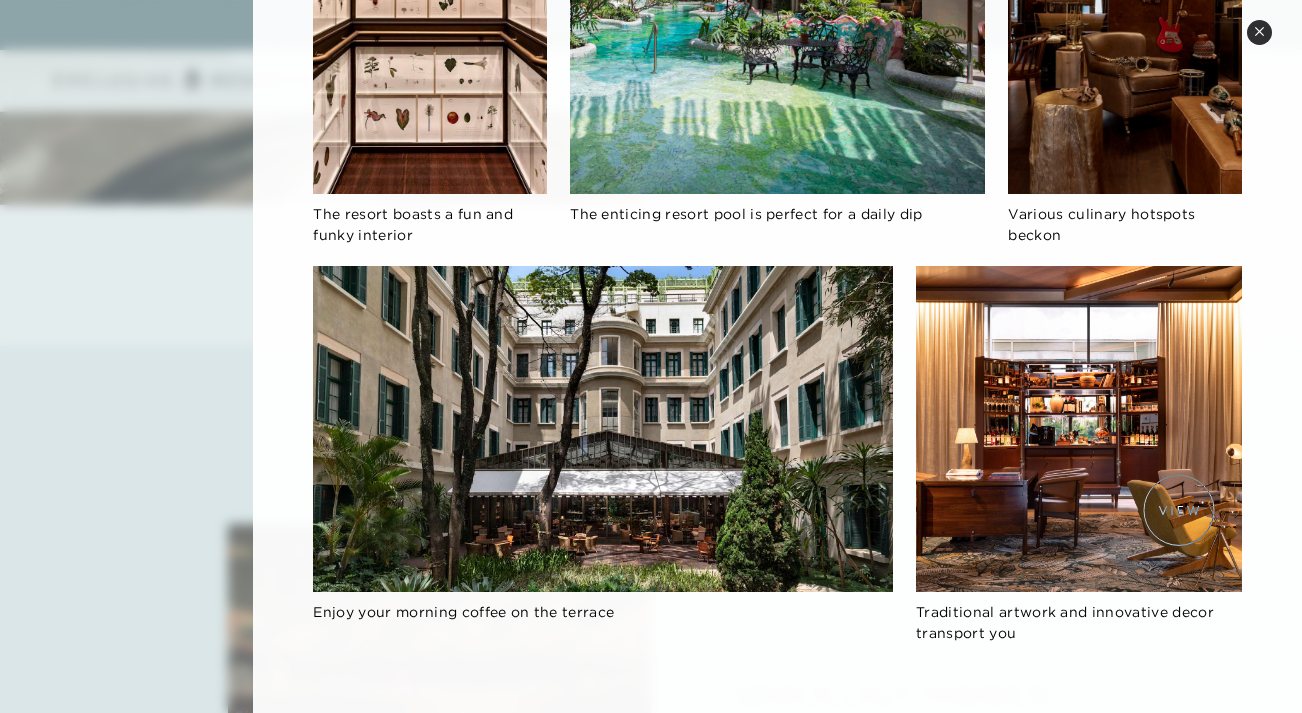 scroll, scrollTop: 1197, scrollLeft: 0, axis: vertical 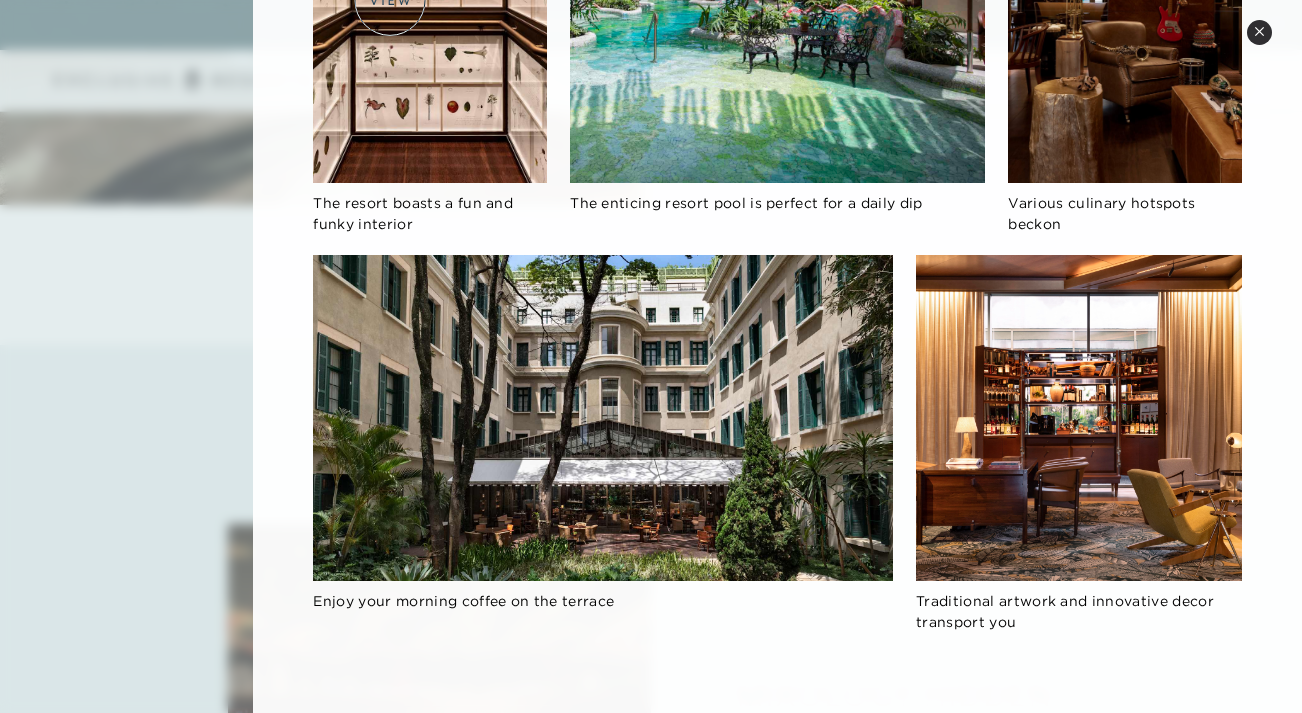 drag, startPoint x: 1116, startPoint y: 449, endPoint x: 390, endPoint y: 0, distance: 853.6258 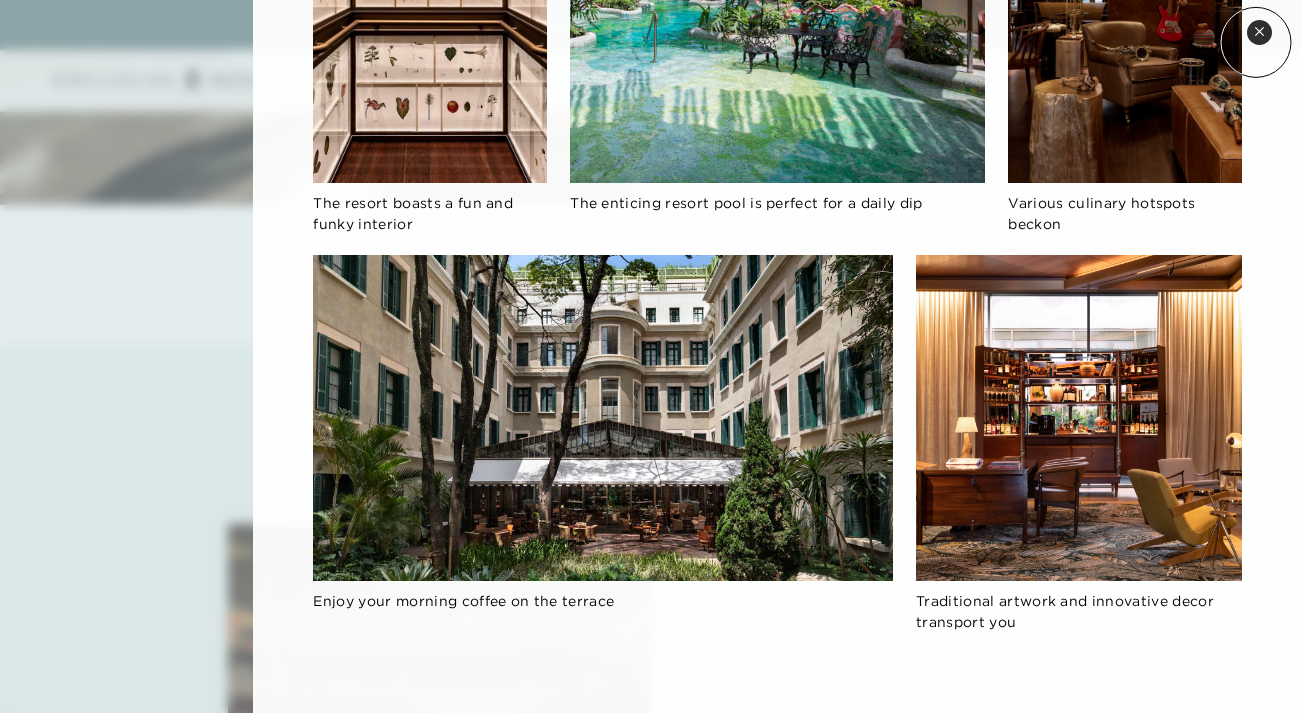 click on "Close quickview" at bounding box center [1259, 32] 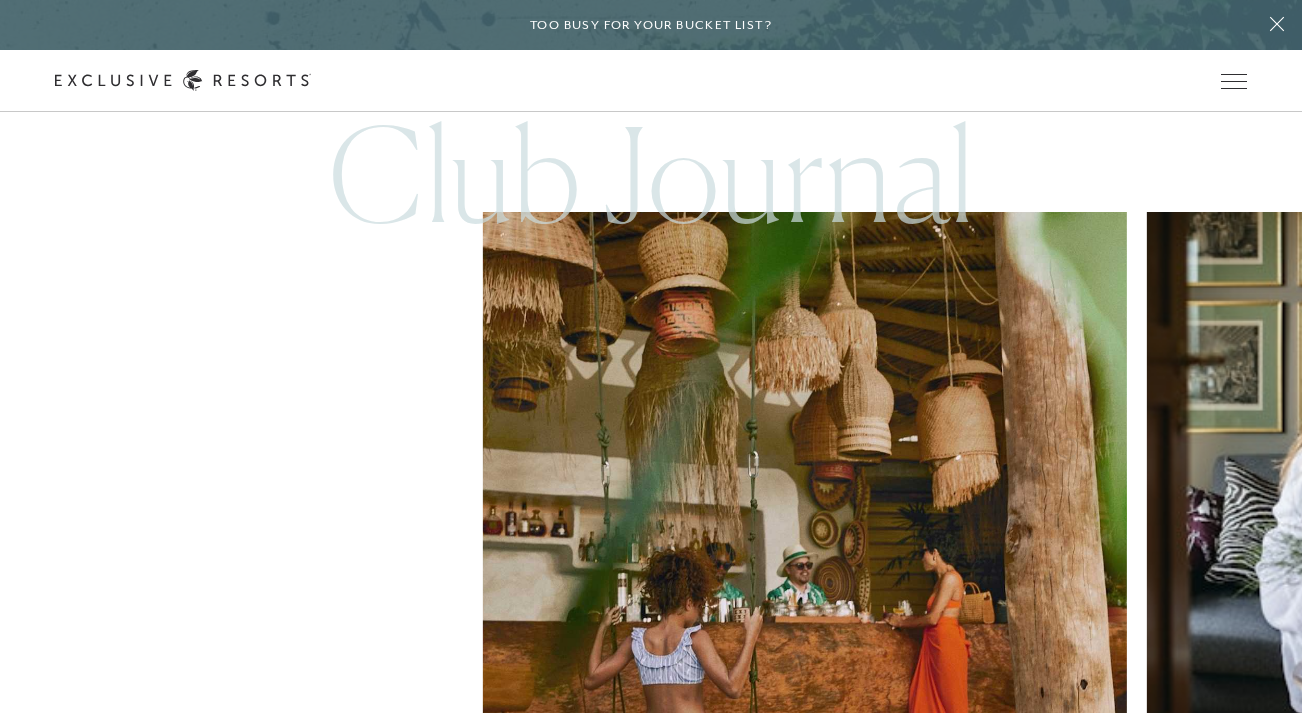 scroll, scrollTop: 4552, scrollLeft: 0, axis: vertical 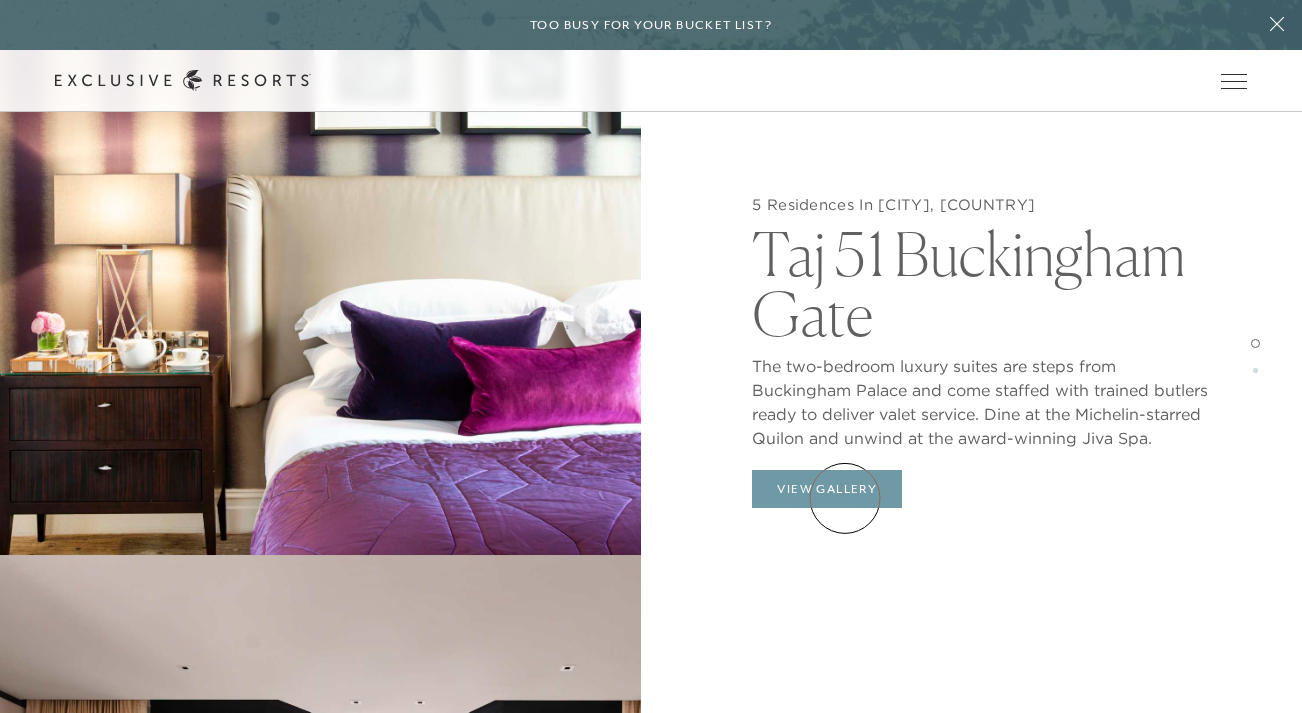 click on "View Gallery" at bounding box center [827, 489] 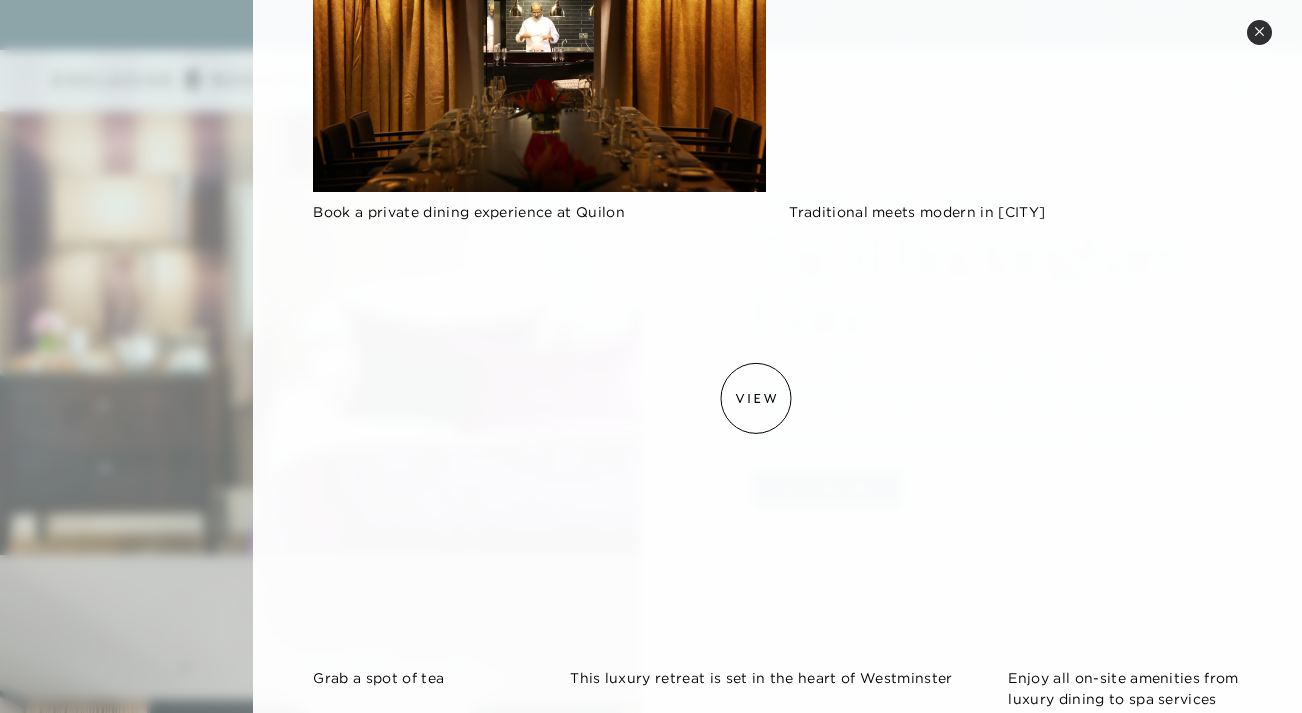 scroll, scrollTop: 3156, scrollLeft: 0, axis: vertical 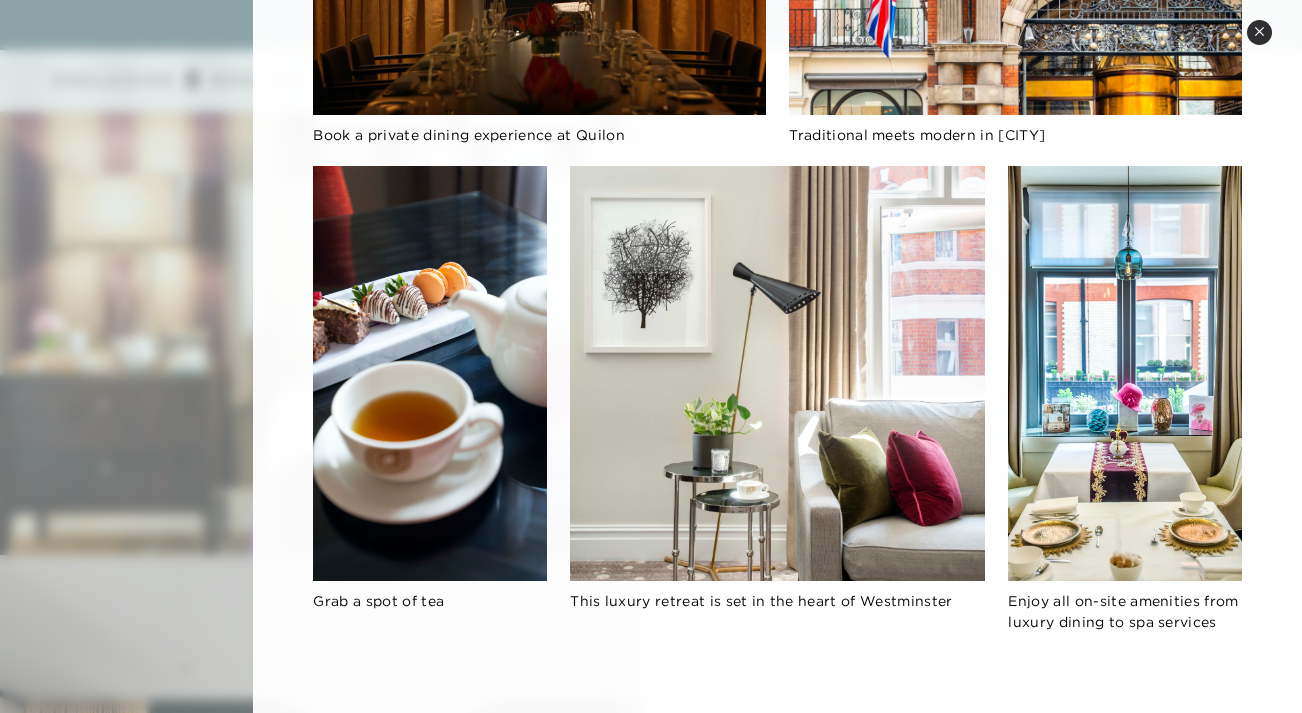 click 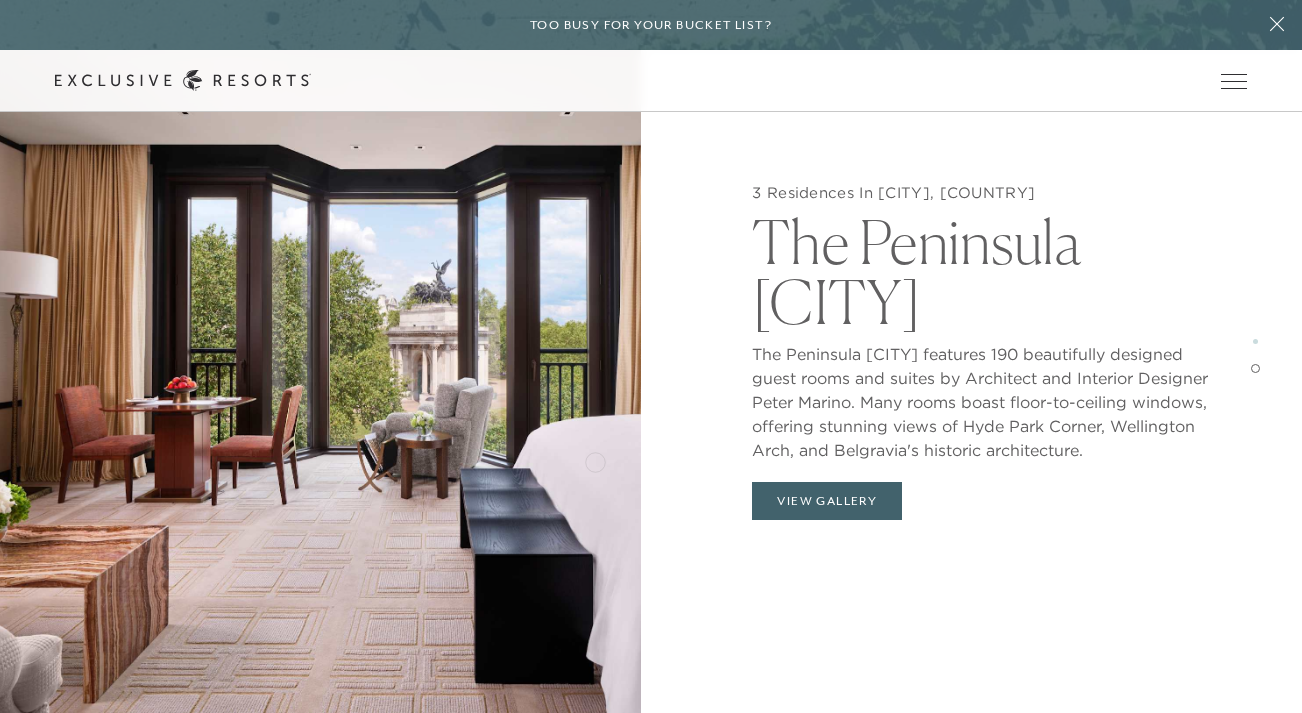 scroll, scrollTop: 2963, scrollLeft: 0, axis: vertical 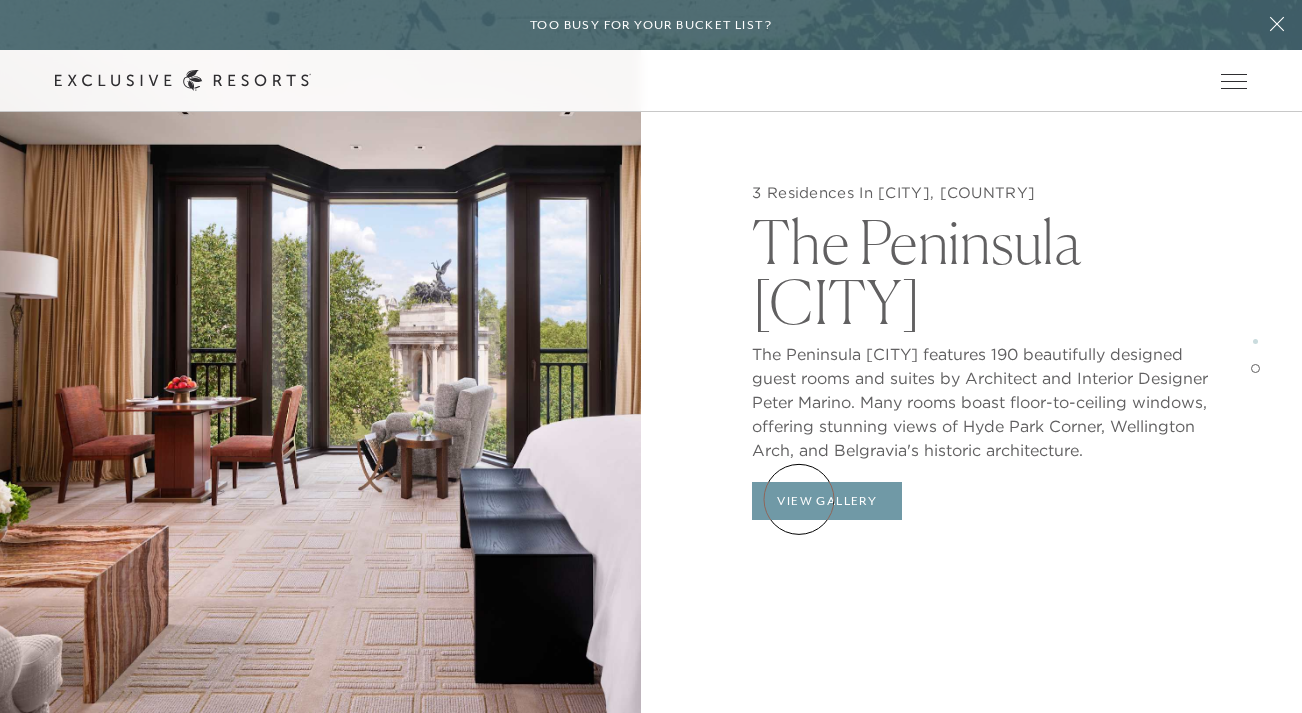 click on "View Gallery" at bounding box center [827, 501] 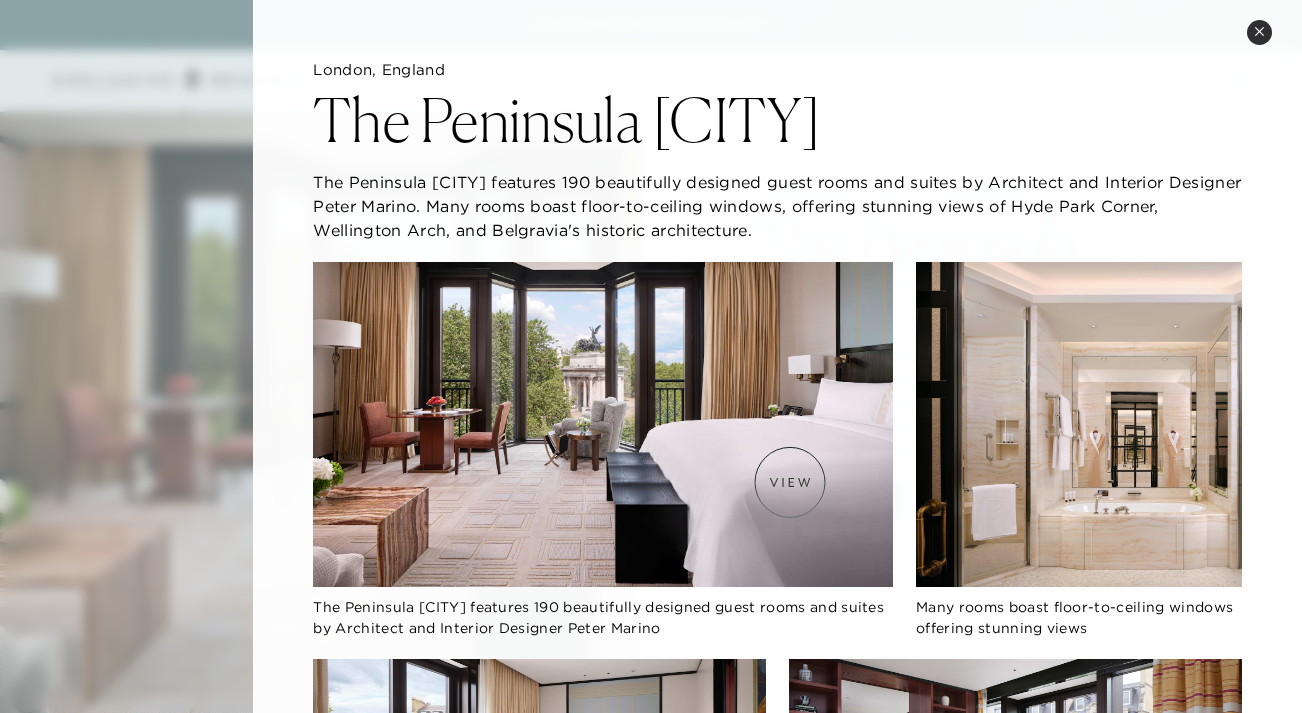 type 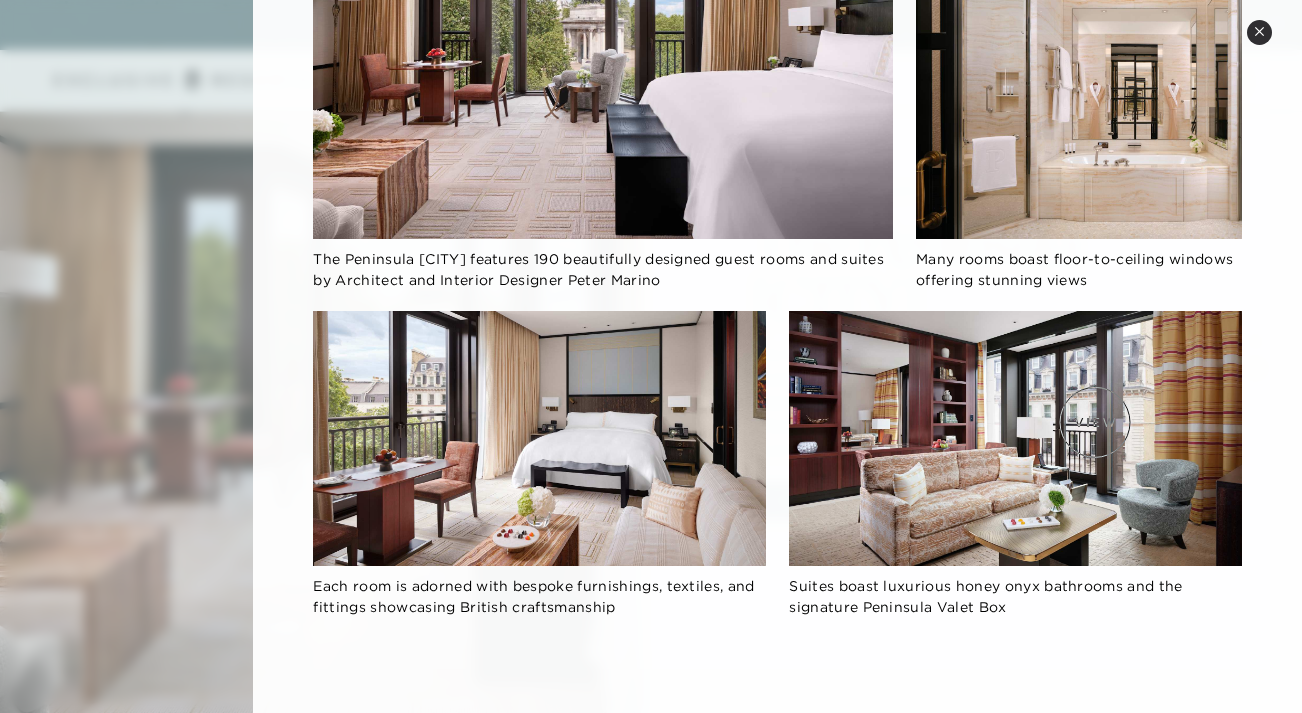 scroll, scrollTop: 361, scrollLeft: 0, axis: vertical 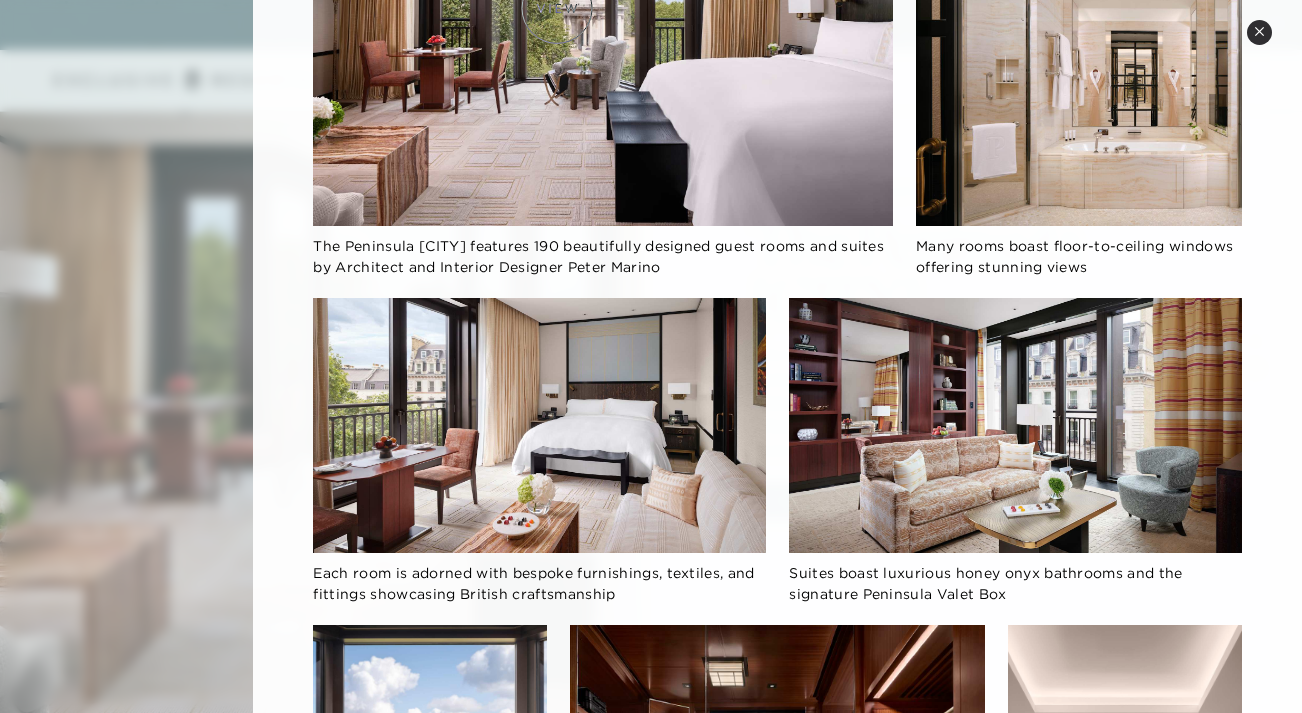 drag, startPoint x: 723, startPoint y: 410, endPoint x: 557, endPoint y: 8, distance: 434.9253 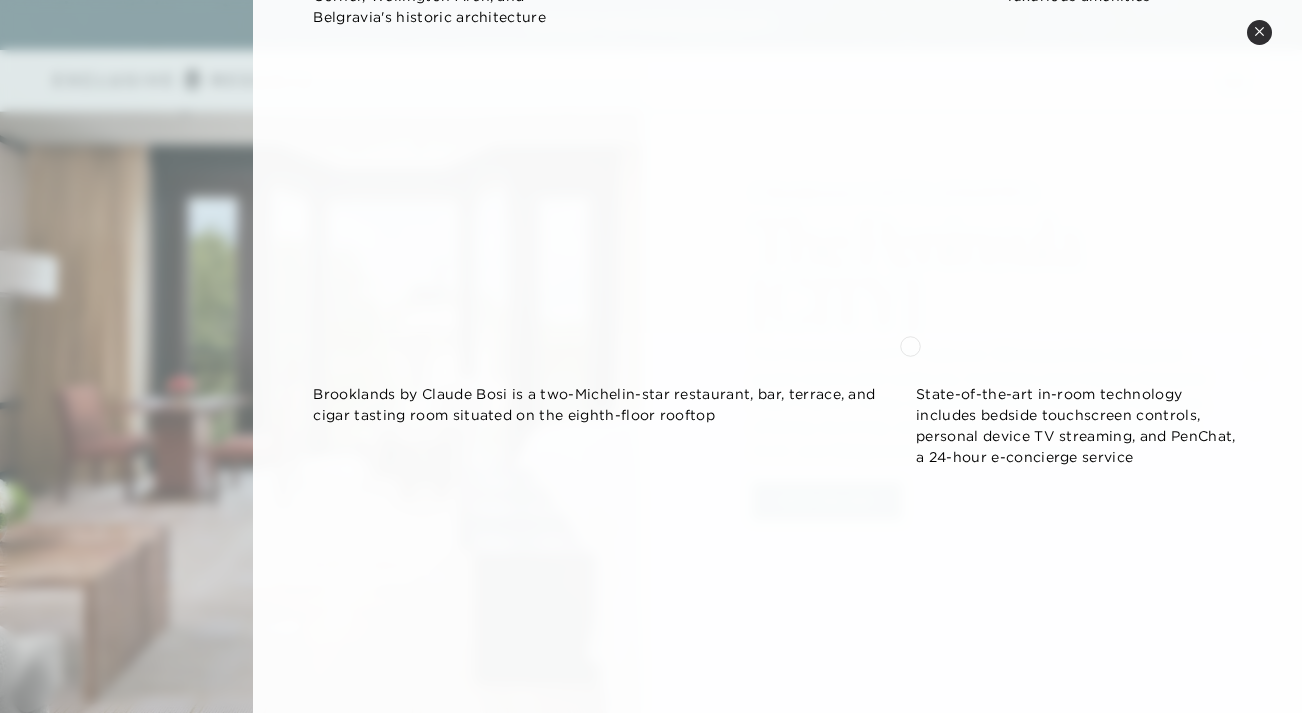 scroll, scrollTop: 1628, scrollLeft: 0, axis: vertical 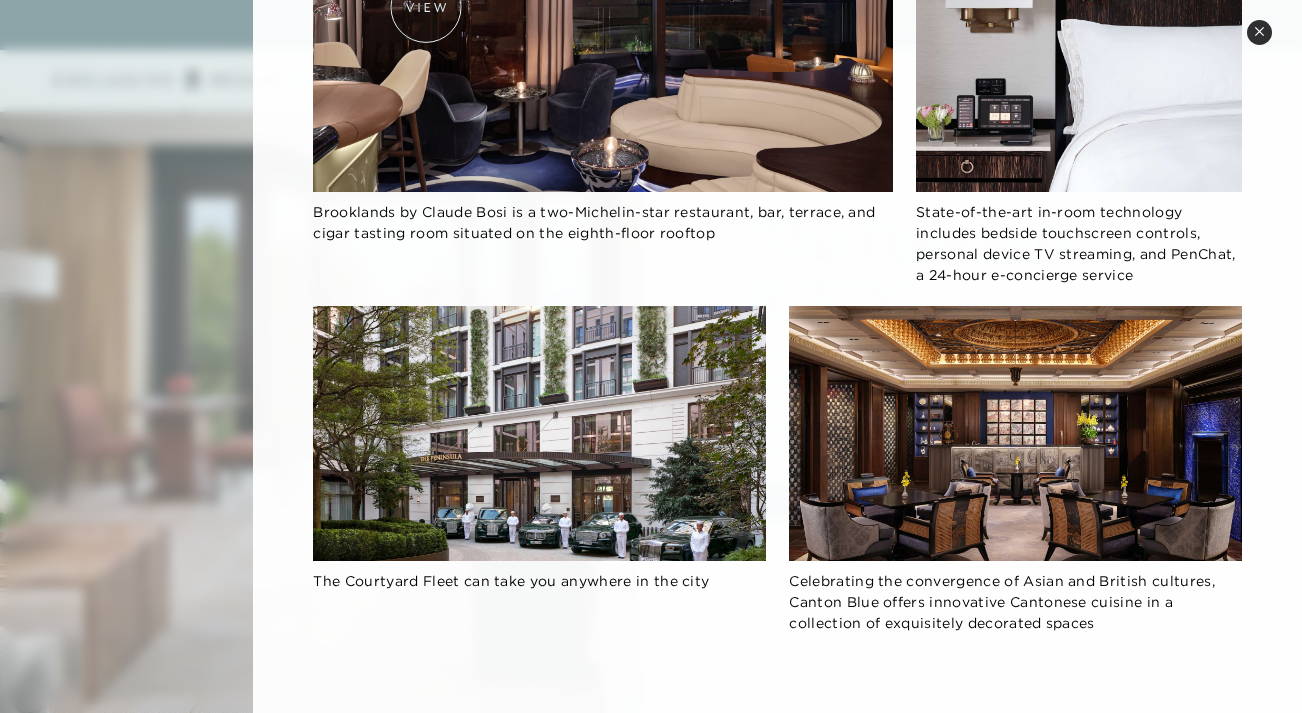 drag, startPoint x: 593, startPoint y: 427, endPoint x: 426, endPoint y: 7, distance: 451.9834 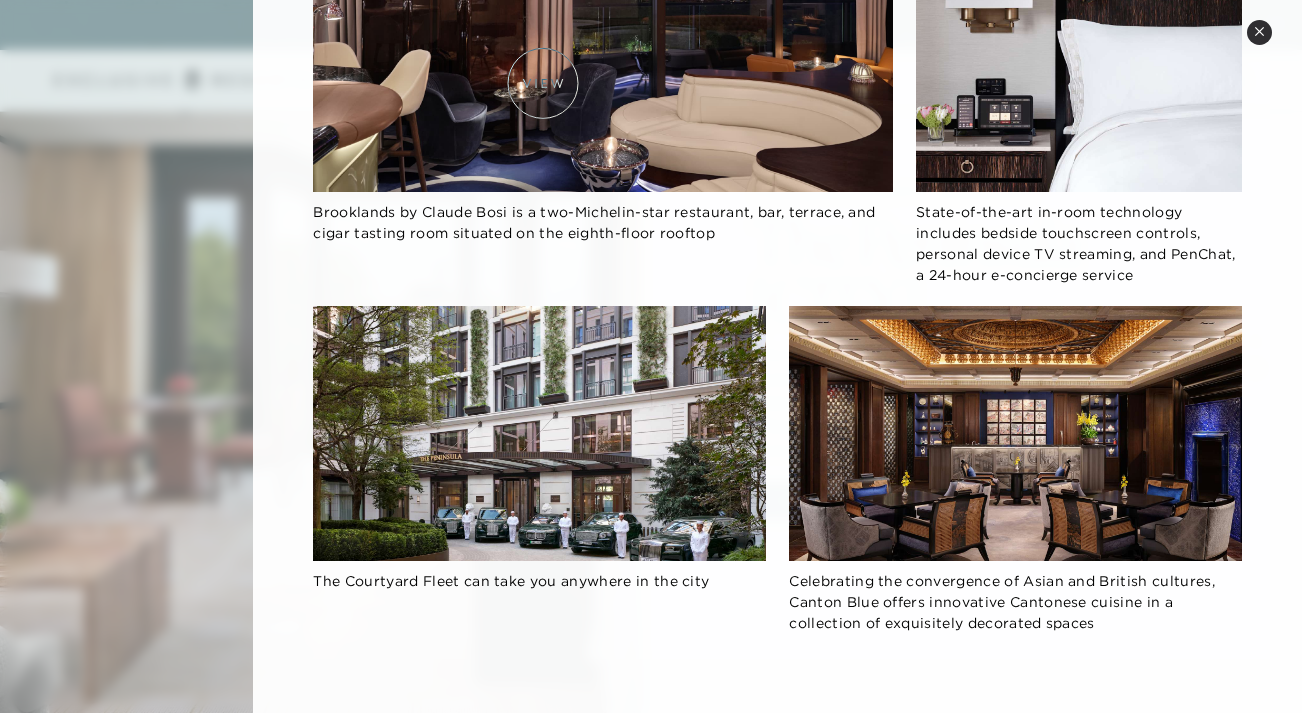 scroll, scrollTop: 3331, scrollLeft: 0, axis: vertical 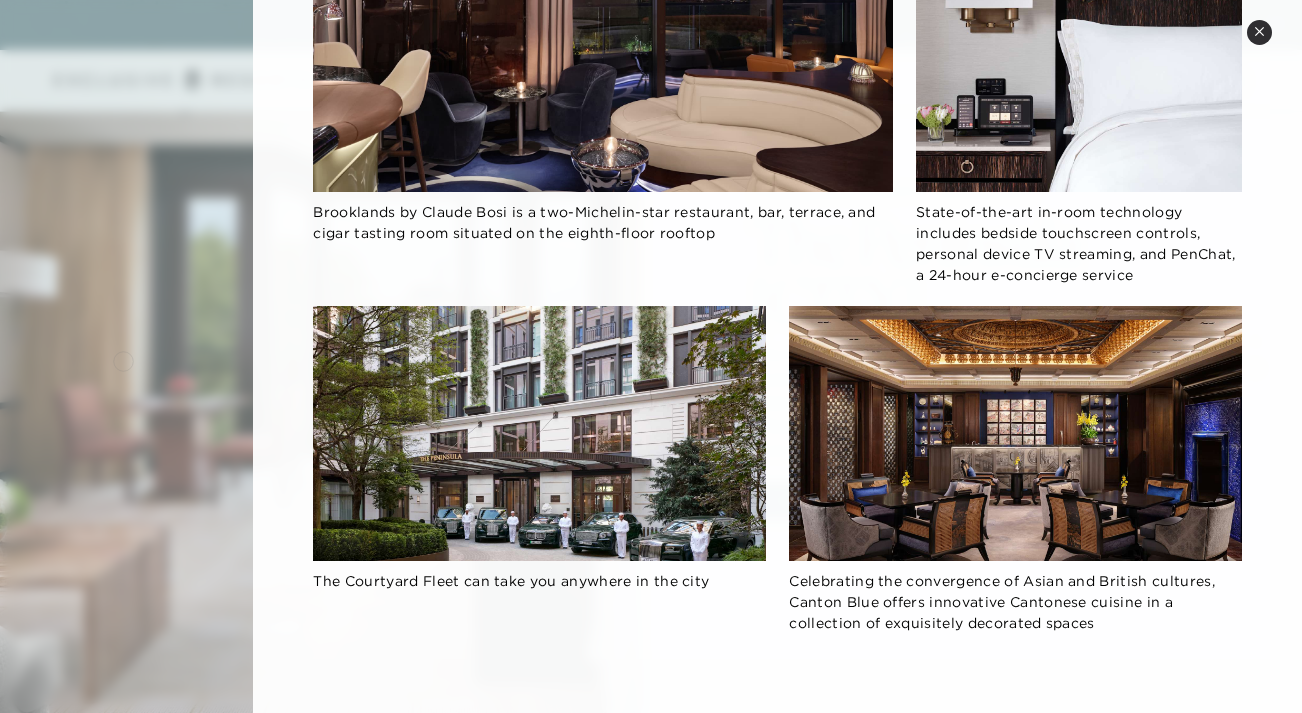 click 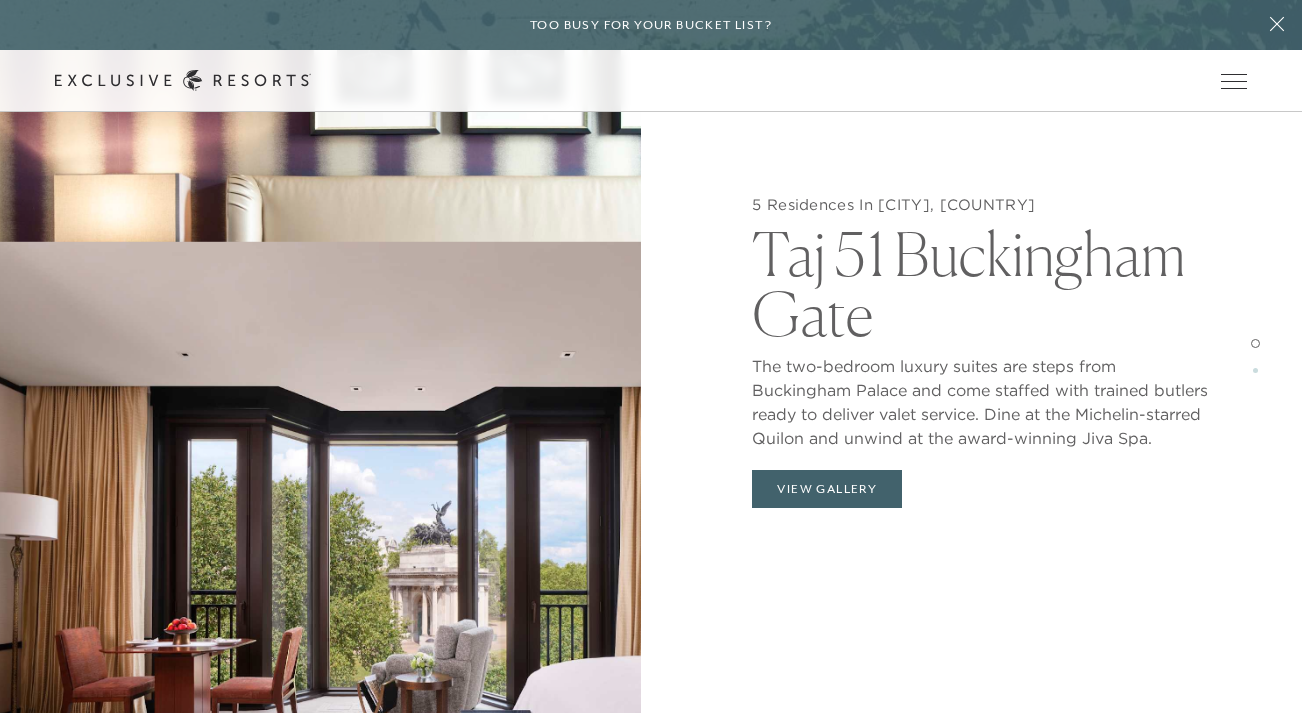 scroll, scrollTop: 2017, scrollLeft: 0, axis: vertical 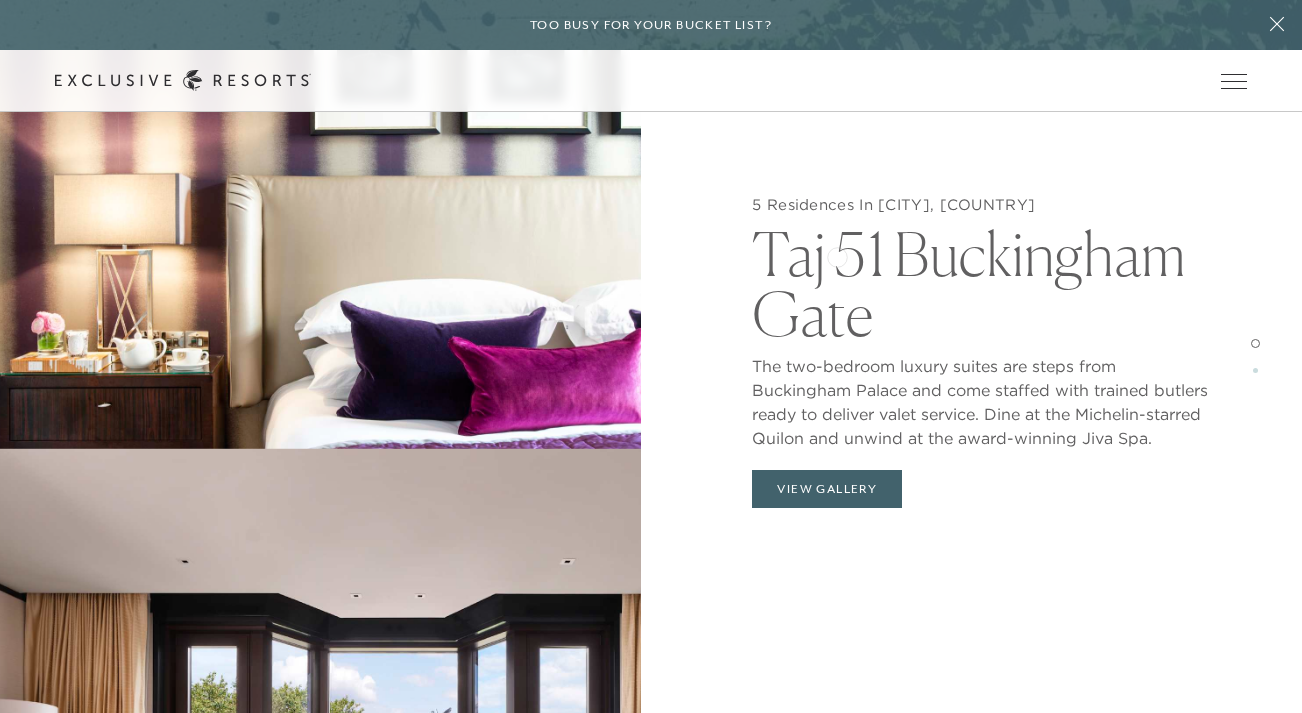 click on "Taj 51 Buckingham Gate" at bounding box center [981, 279] 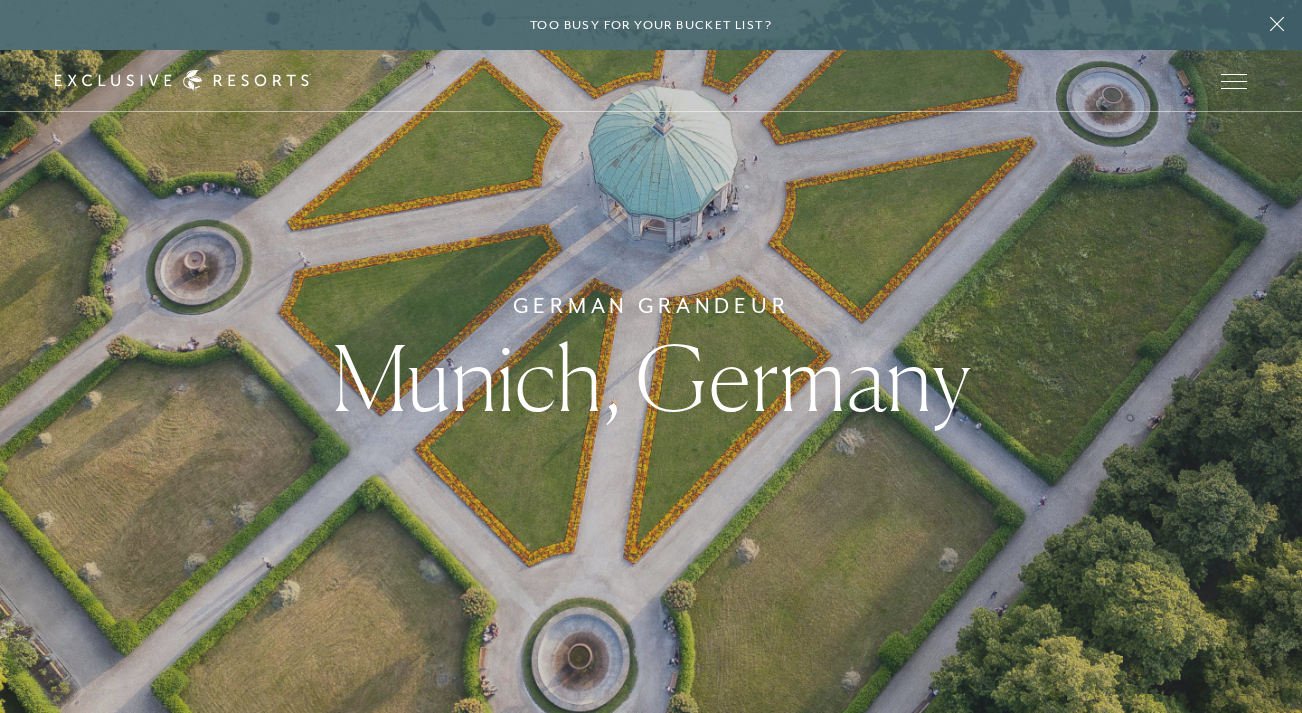 scroll, scrollTop: 0, scrollLeft: 0, axis: both 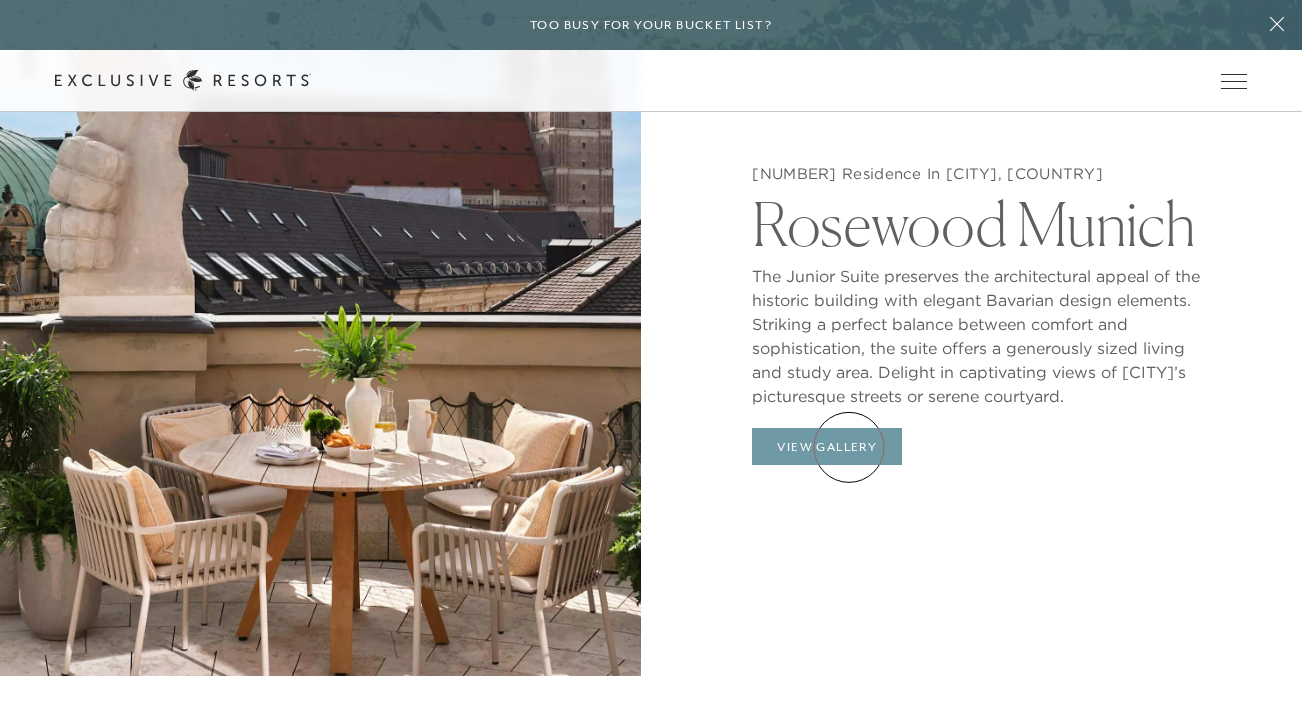 click on "View Gallery" at bounding box center (827, 447) 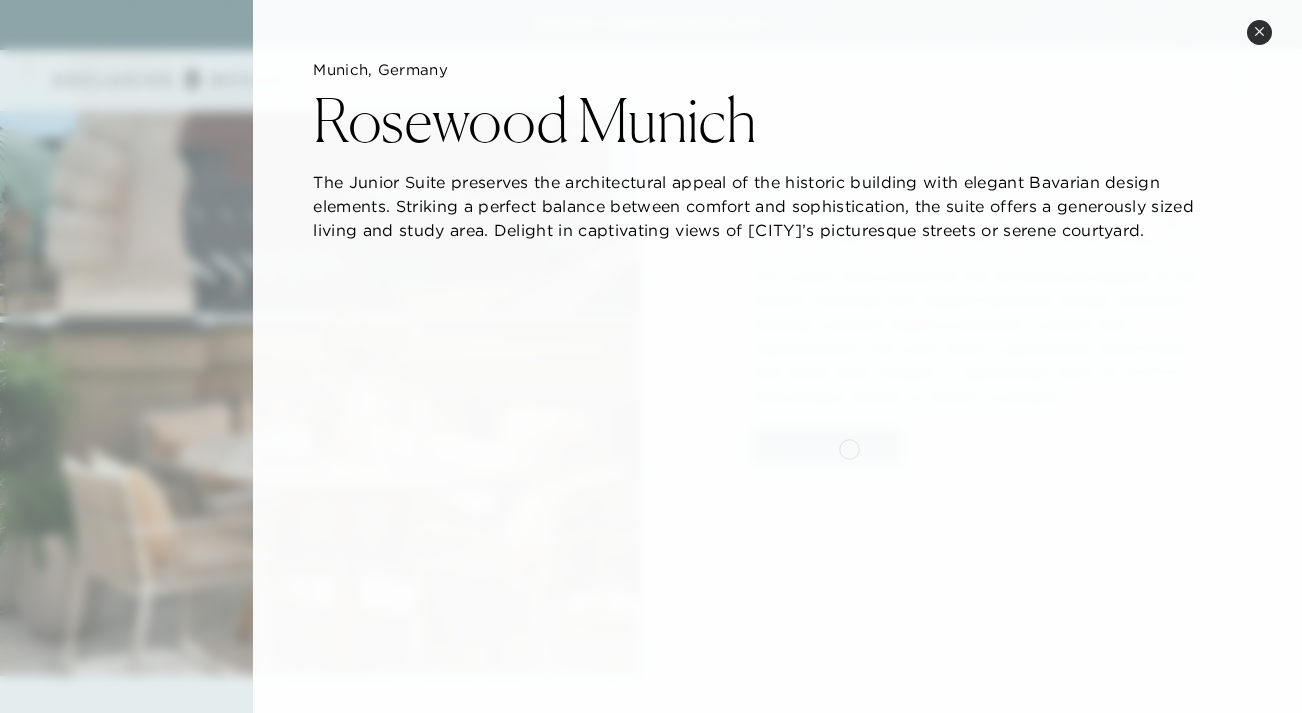 type 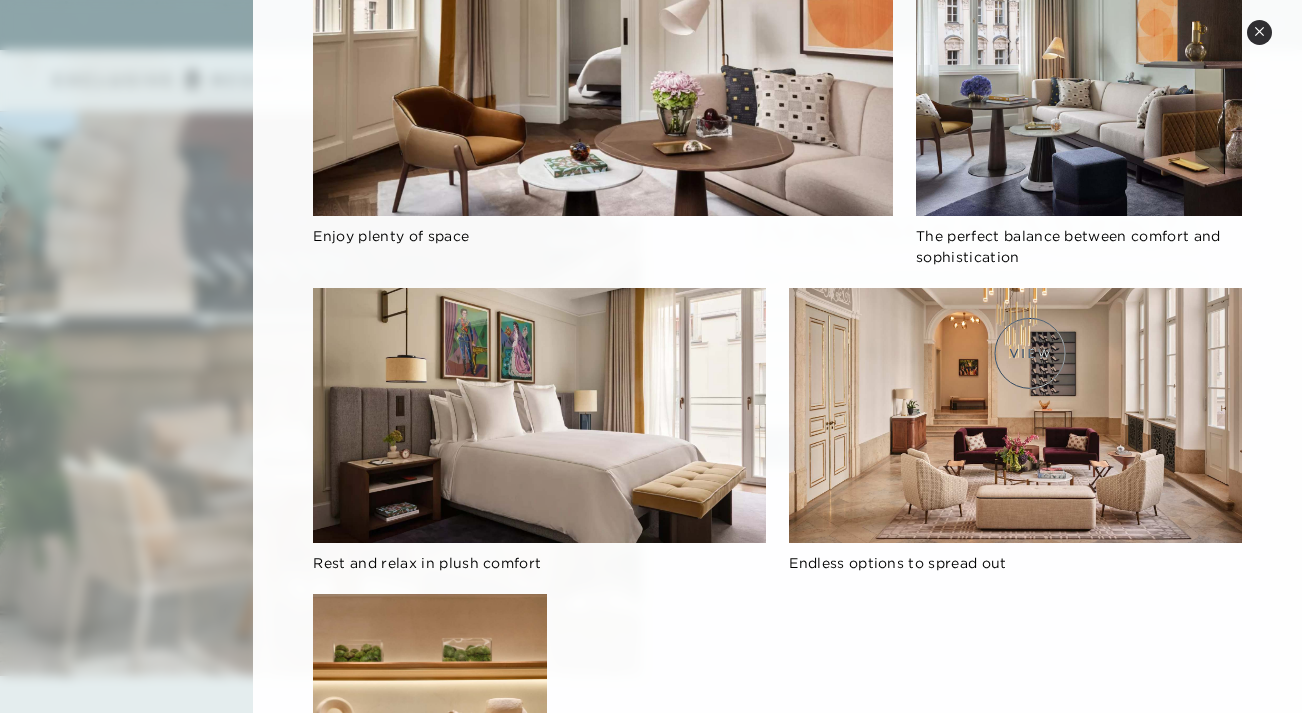 scroll, scrollTop: 377, scrollLeft: 0, axis: vertical 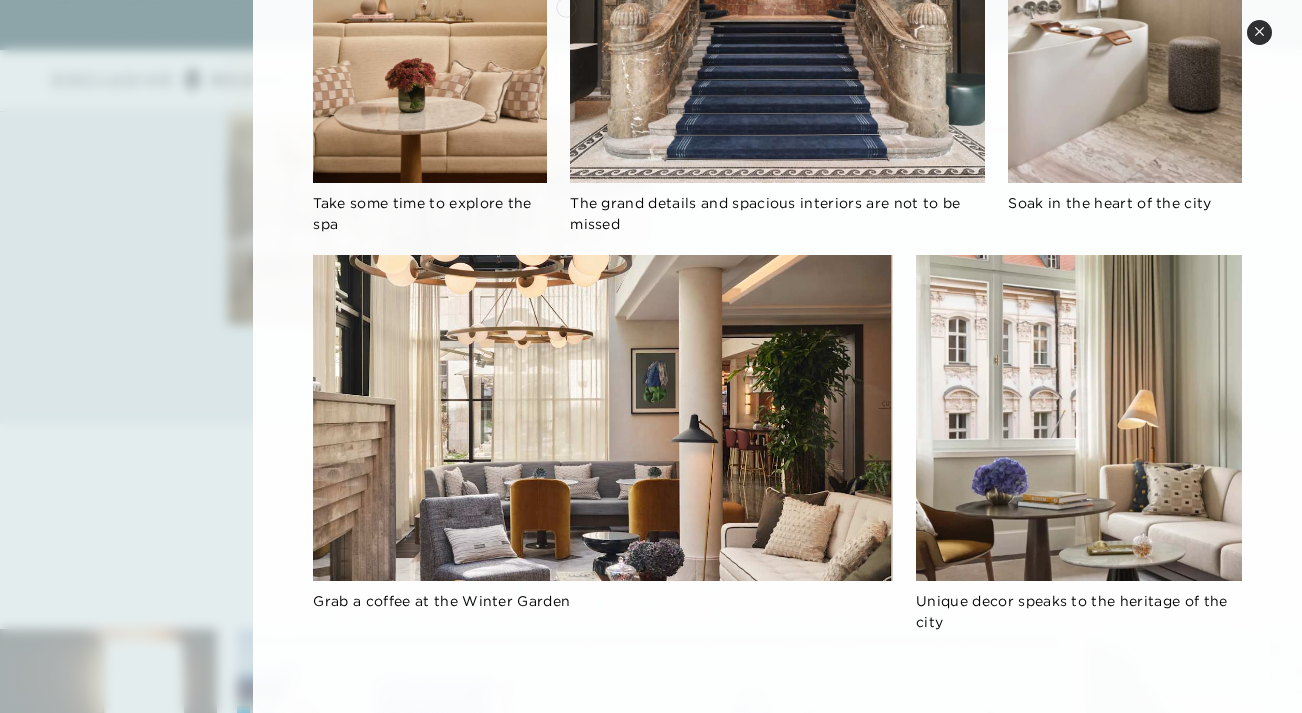 drag, startPoint x: 708, startPoint y: 395, endPoint x: 566, endPoint y: 5, distance: 415.047 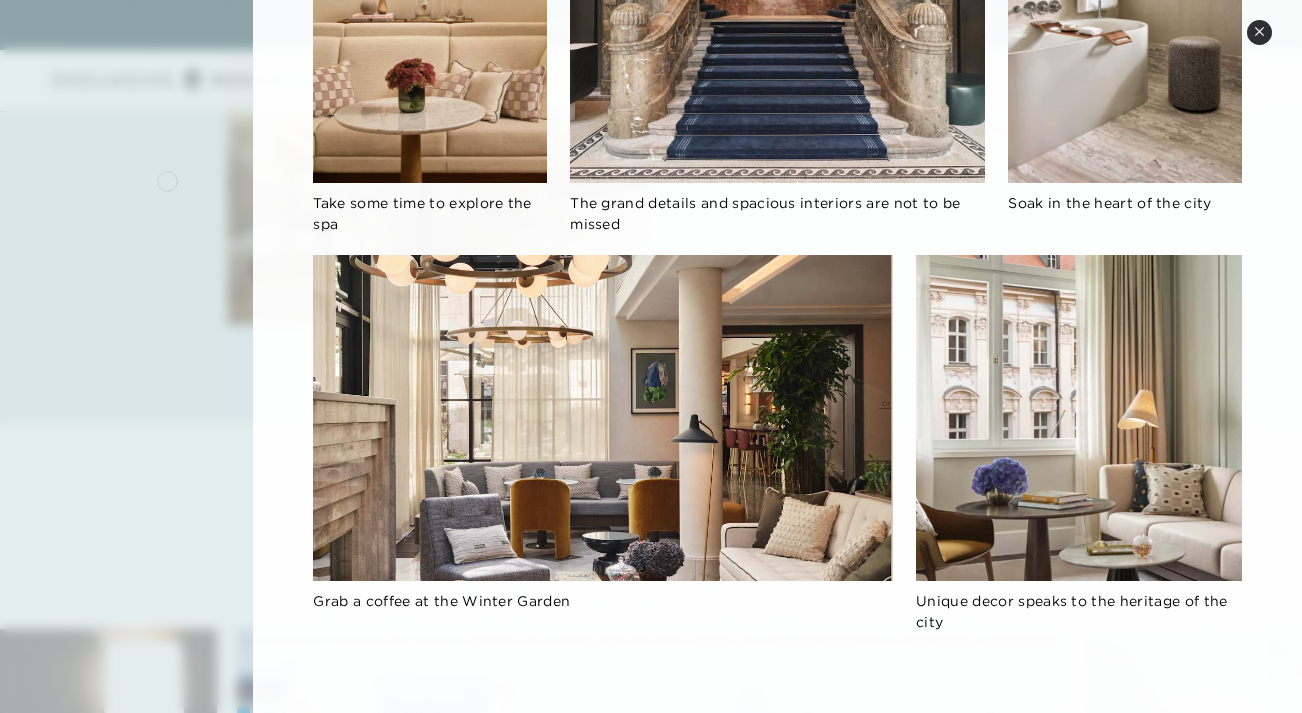 click 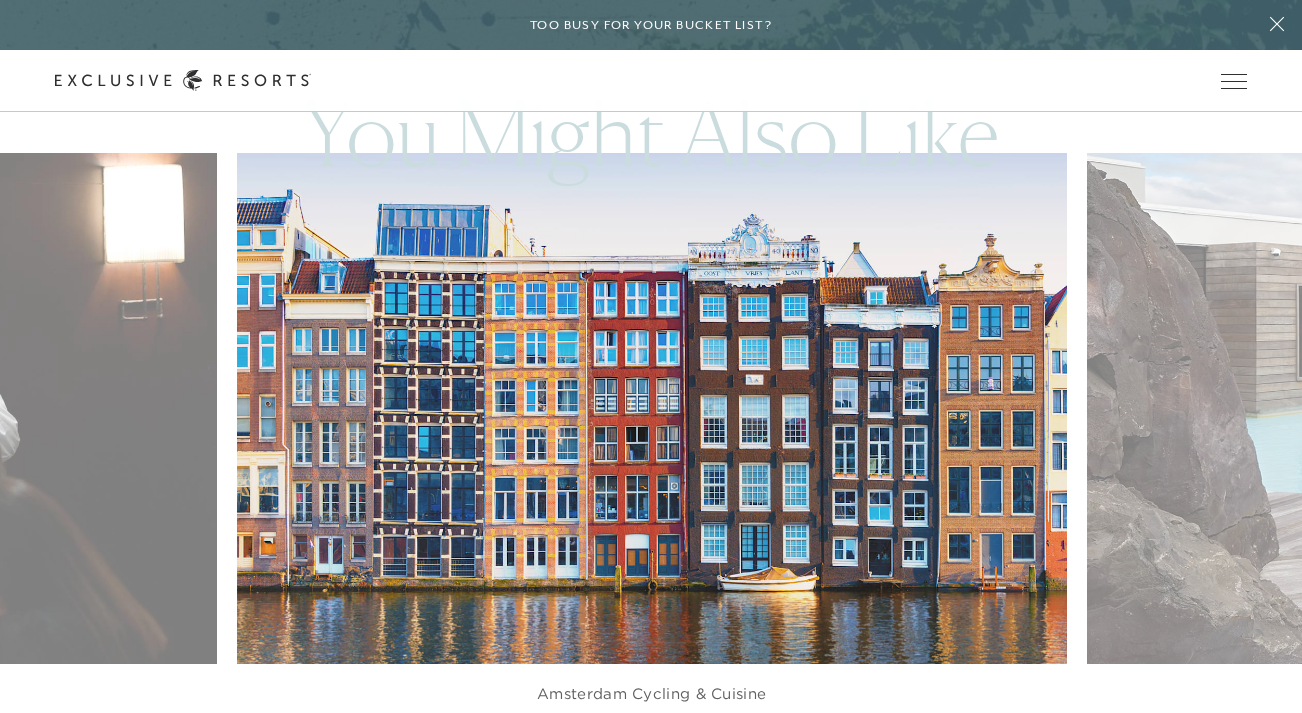 scroll, scrollTop: 3955, scrollLeft: 0, axis: vertical 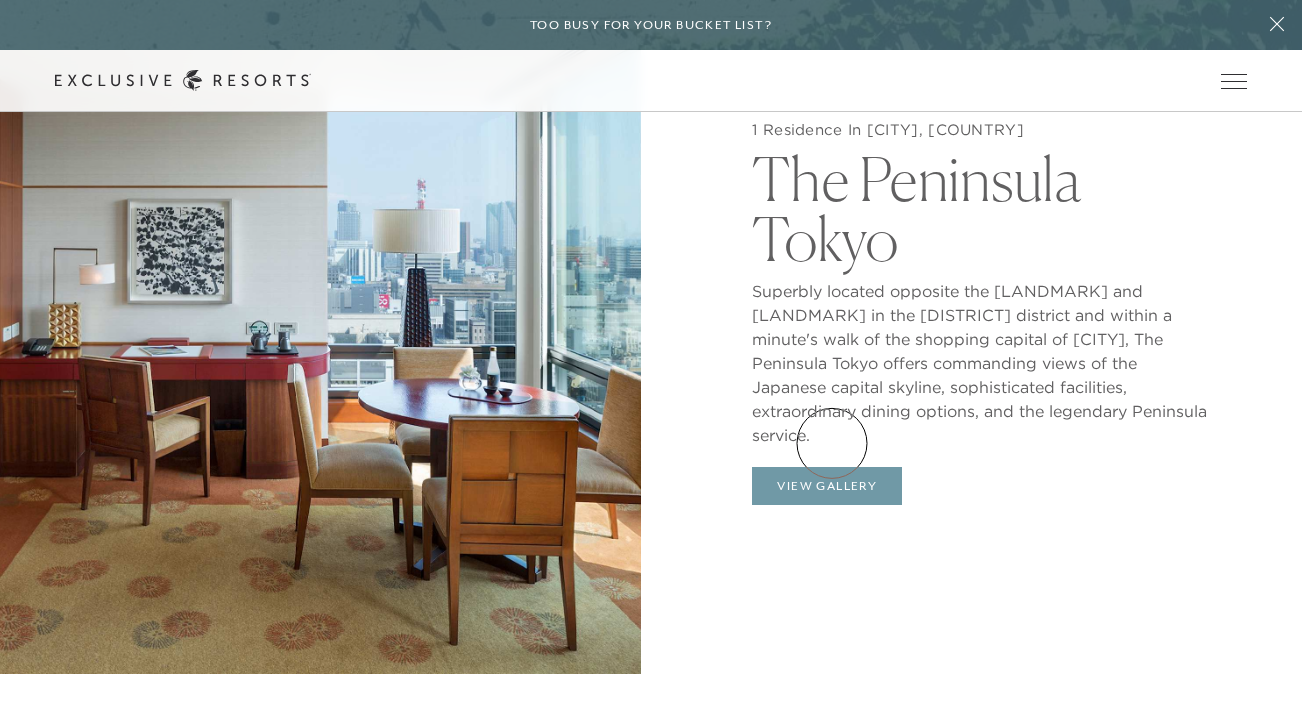 click on "View Gallery" at bounding box center [827, 486] 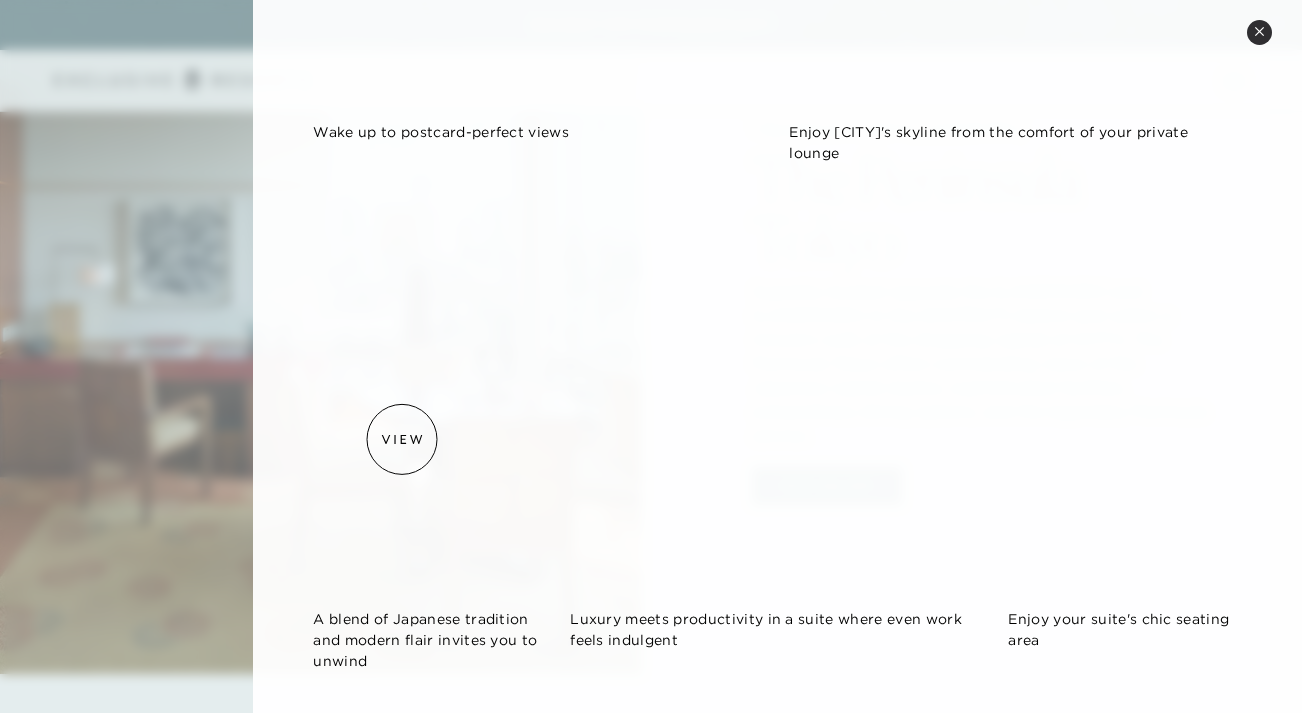 scroll, scrollTop: 785, scrollLeft: 0, axis: vertical 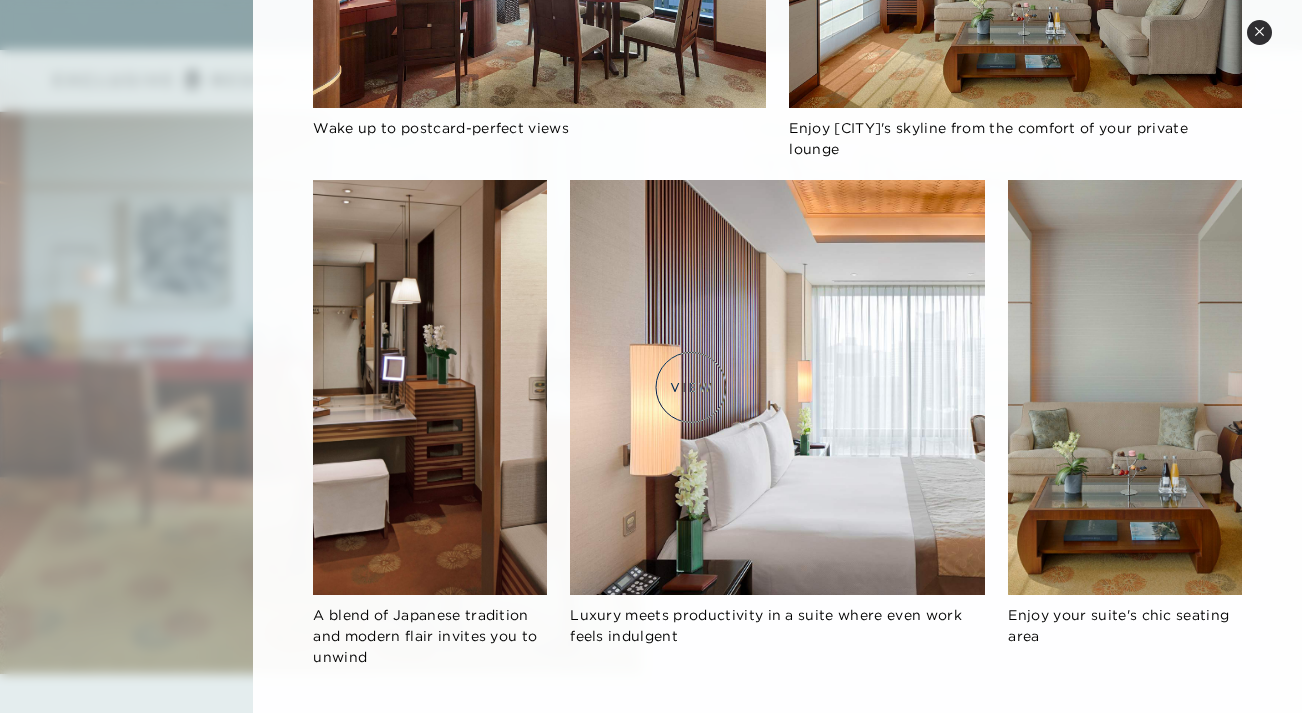 type 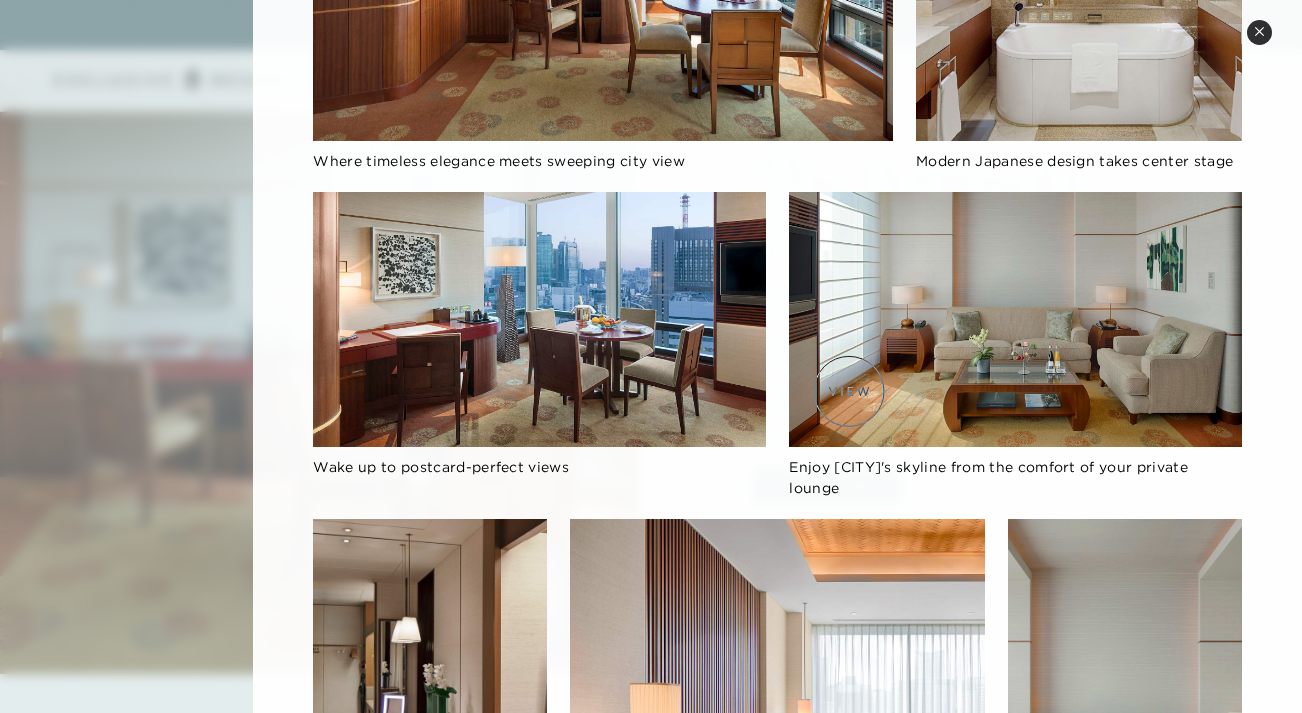 scroll, scrollTop: 146, scrollLeft: 0, axis: vertical 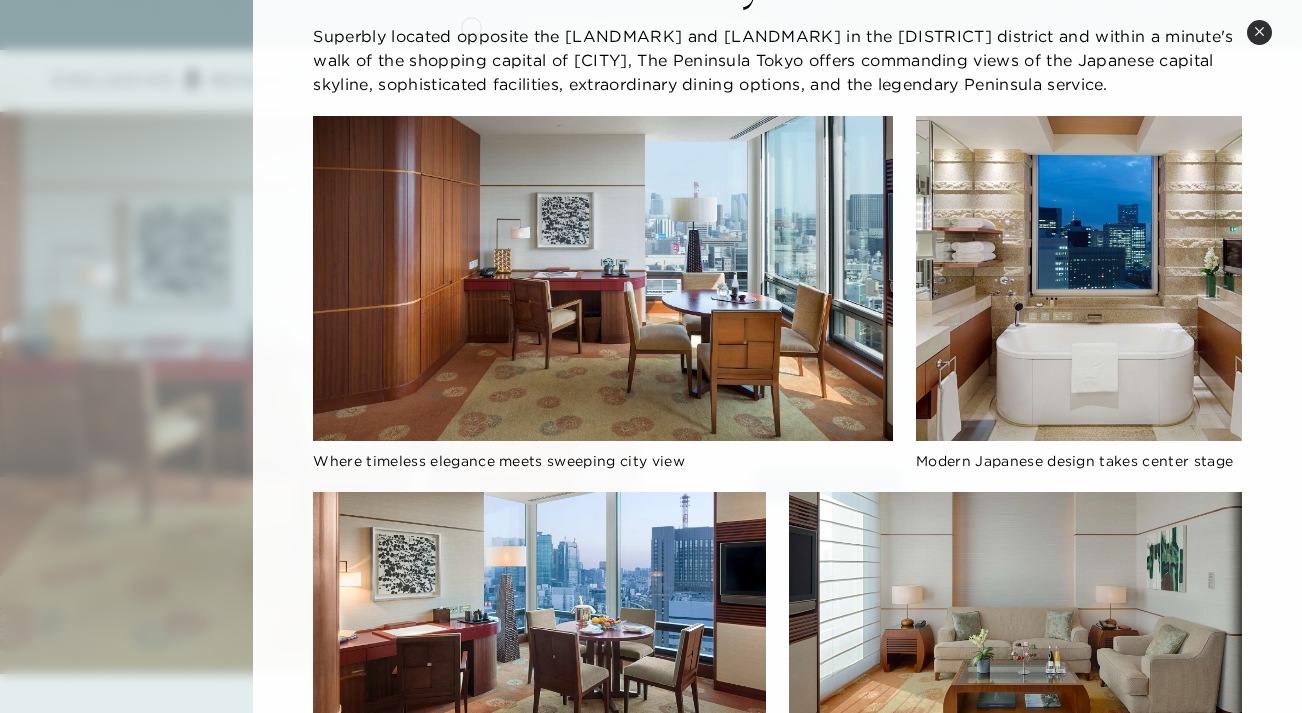 drag, startPoint x: 629, startPoint y: 573, endPoint x: 471, endPoint y: 25, distance: 570.3227 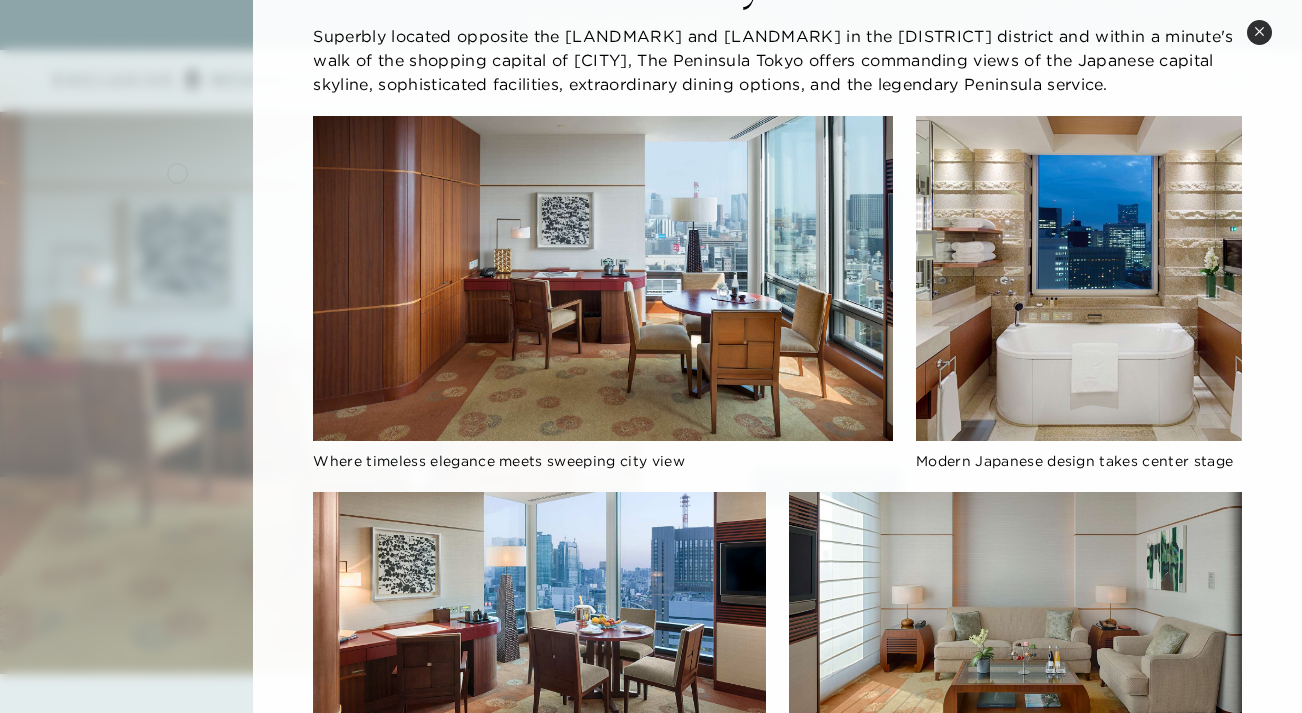 click 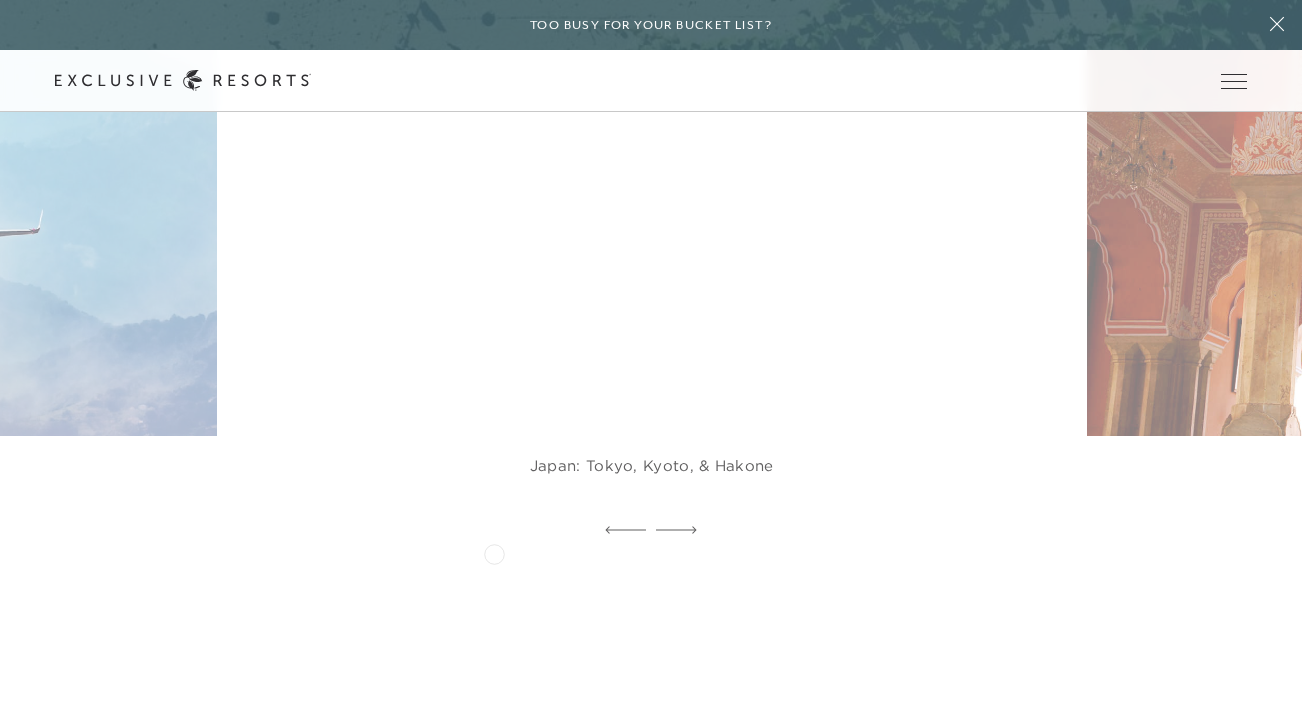 scroll, scrollTop: 3863, scrollLeft: 0, axis: vertical 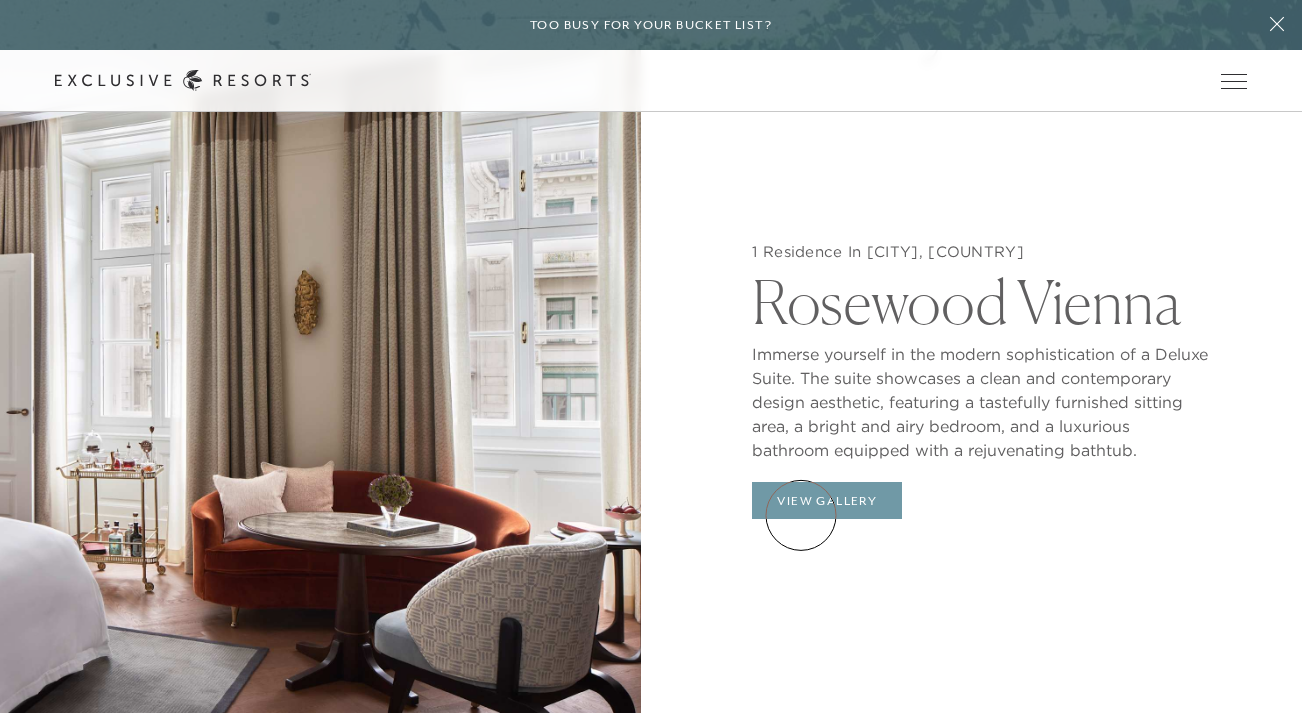 click on "View Gallery" at bounding box center [827, 501] 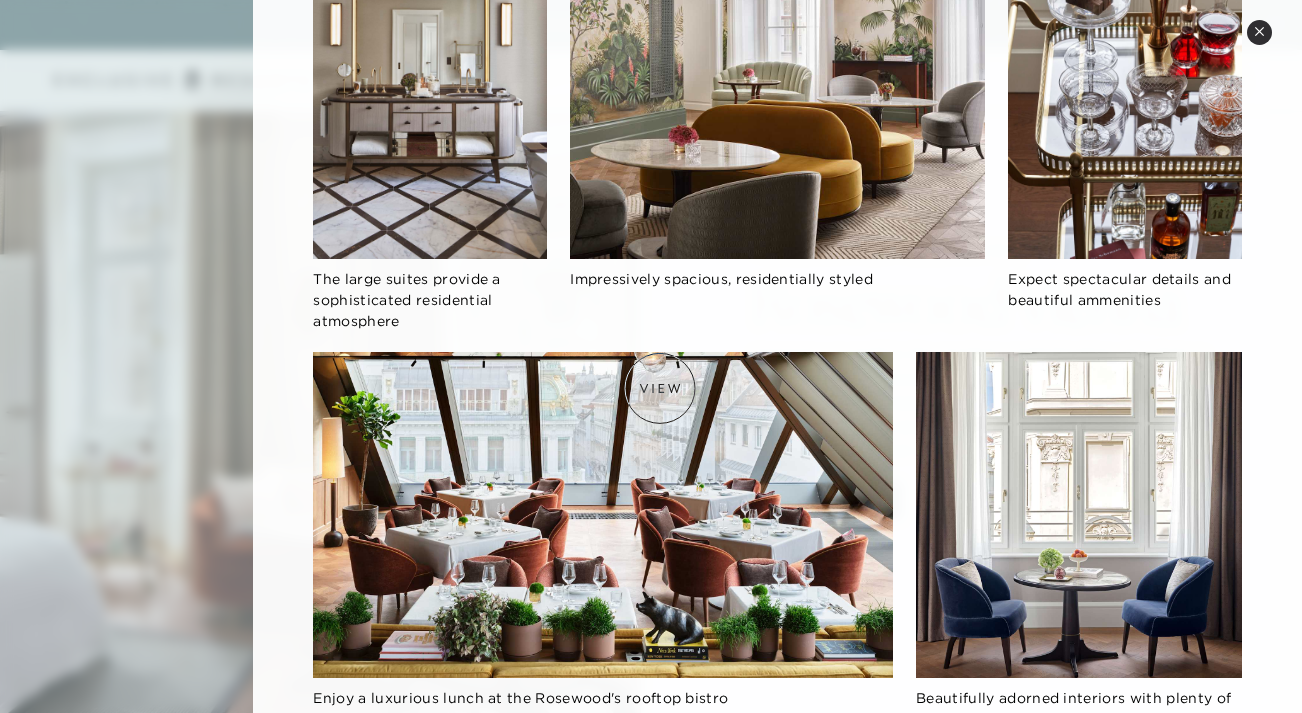 scroll, scrollTop: 1147, scrollLeft: 0, axis: vertical 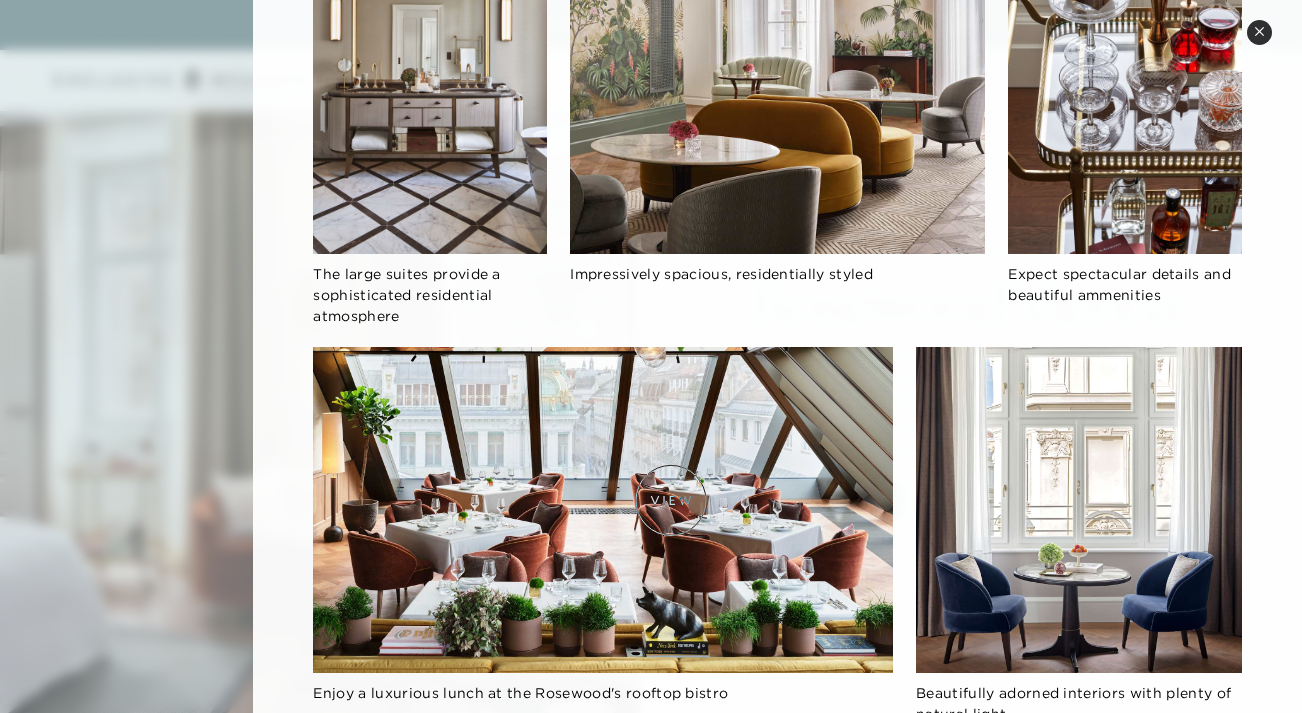type 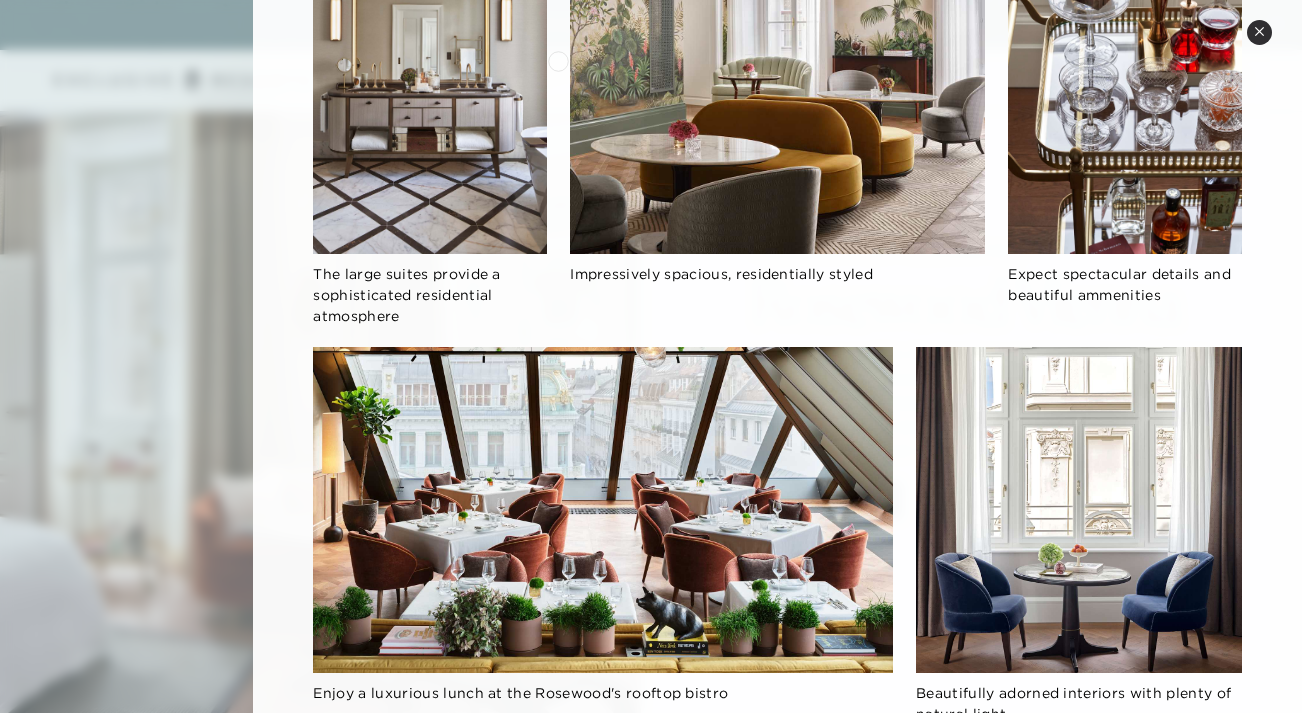 drag, startPoint x: 671, startPoint y: 491, endPoint x: 558, endPoint y: 59, distance: 446.53442 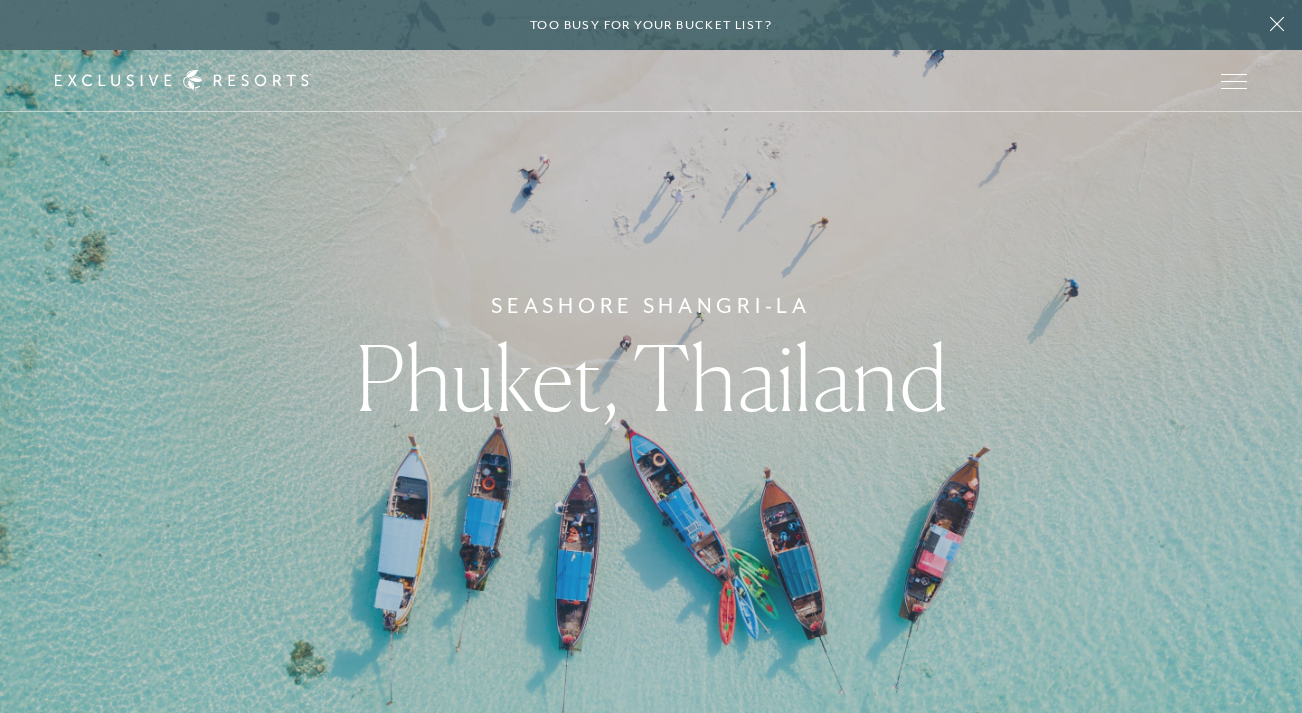 scroll, scrollTop: 0, scrollLeft: 0, axis: both 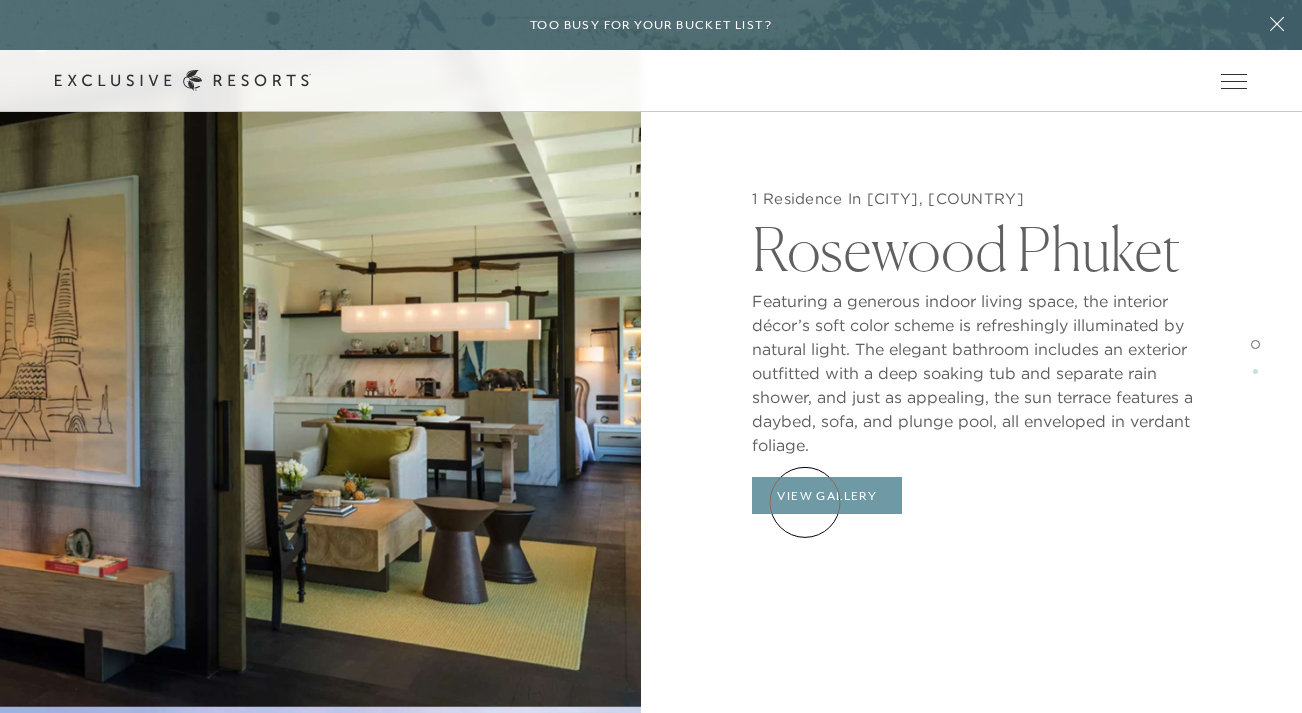 click on "View Gallery" at bounding box center (827, 496) 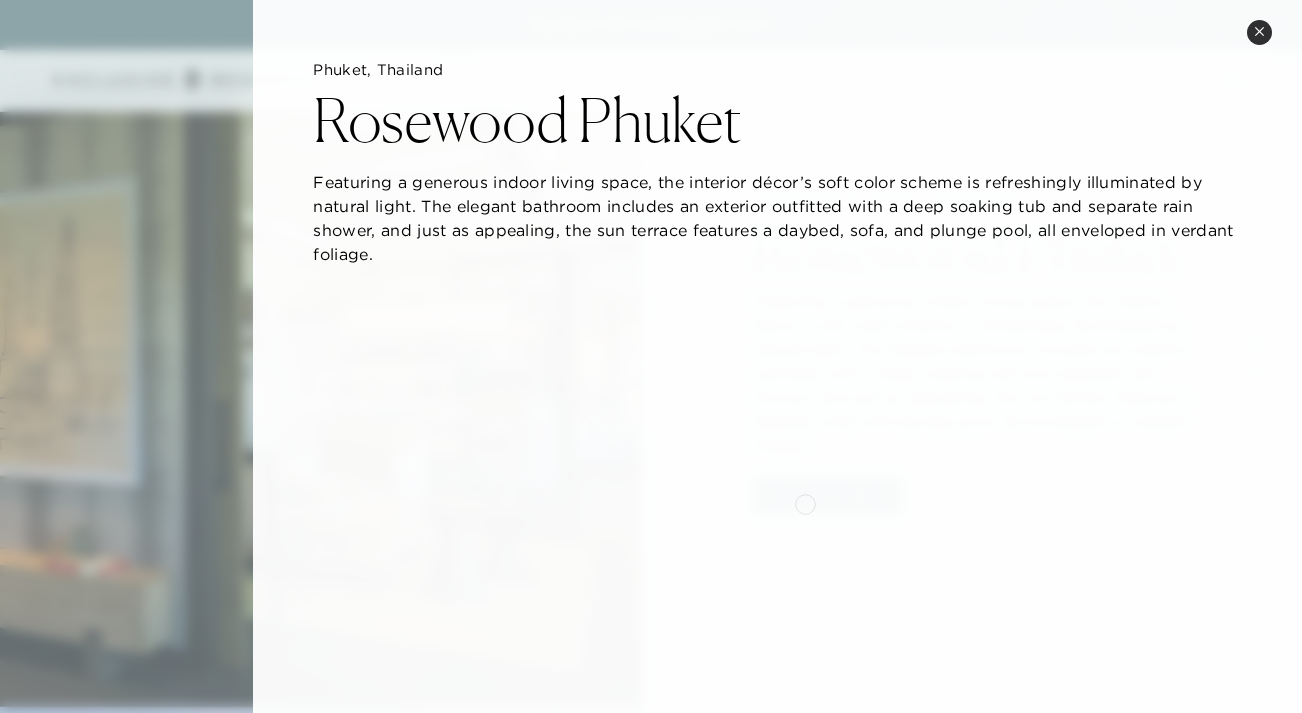 type 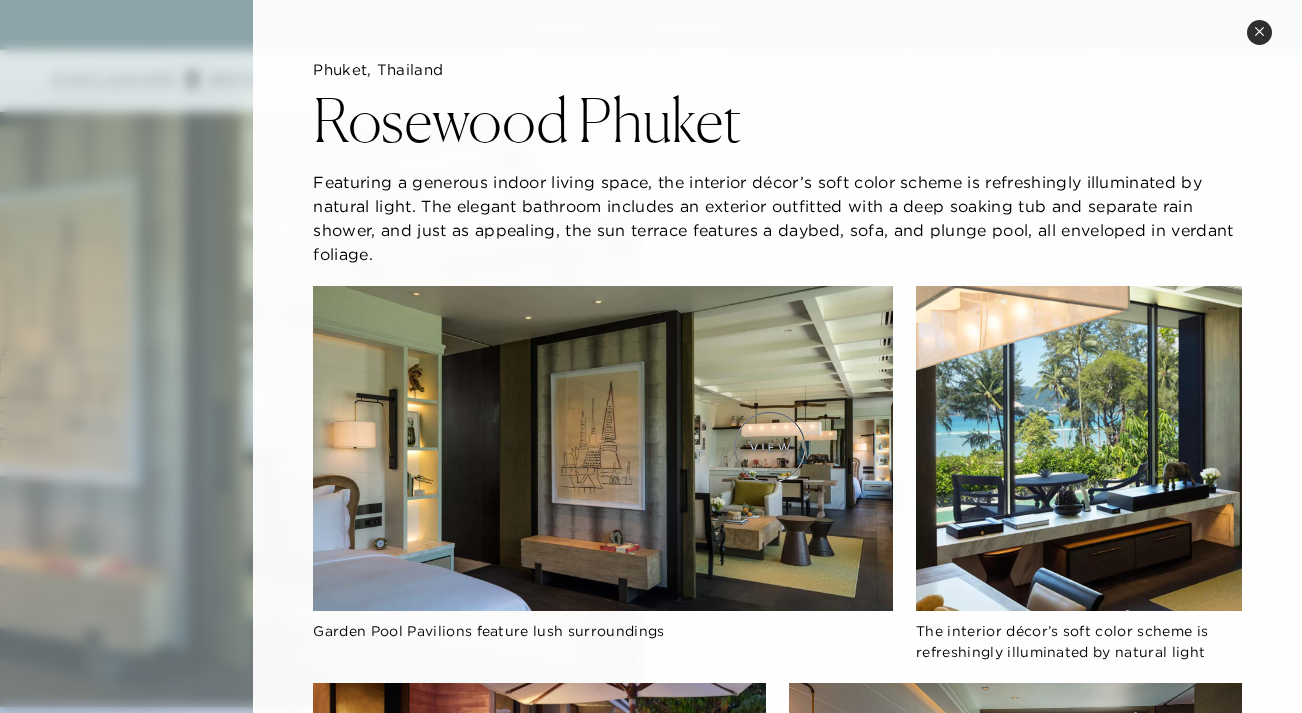 click at bounding box center [602, 449] 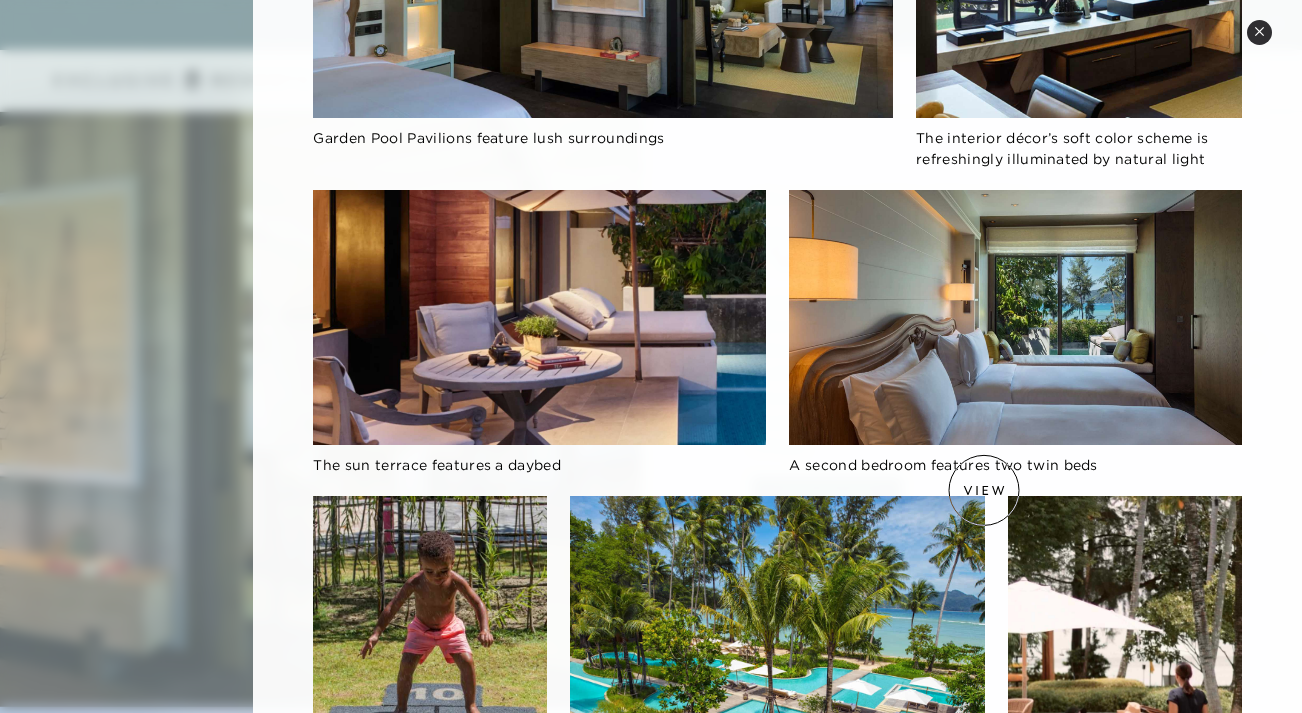 scroll, scrollTop: 551, scrollLeft: 0, axis: vertical 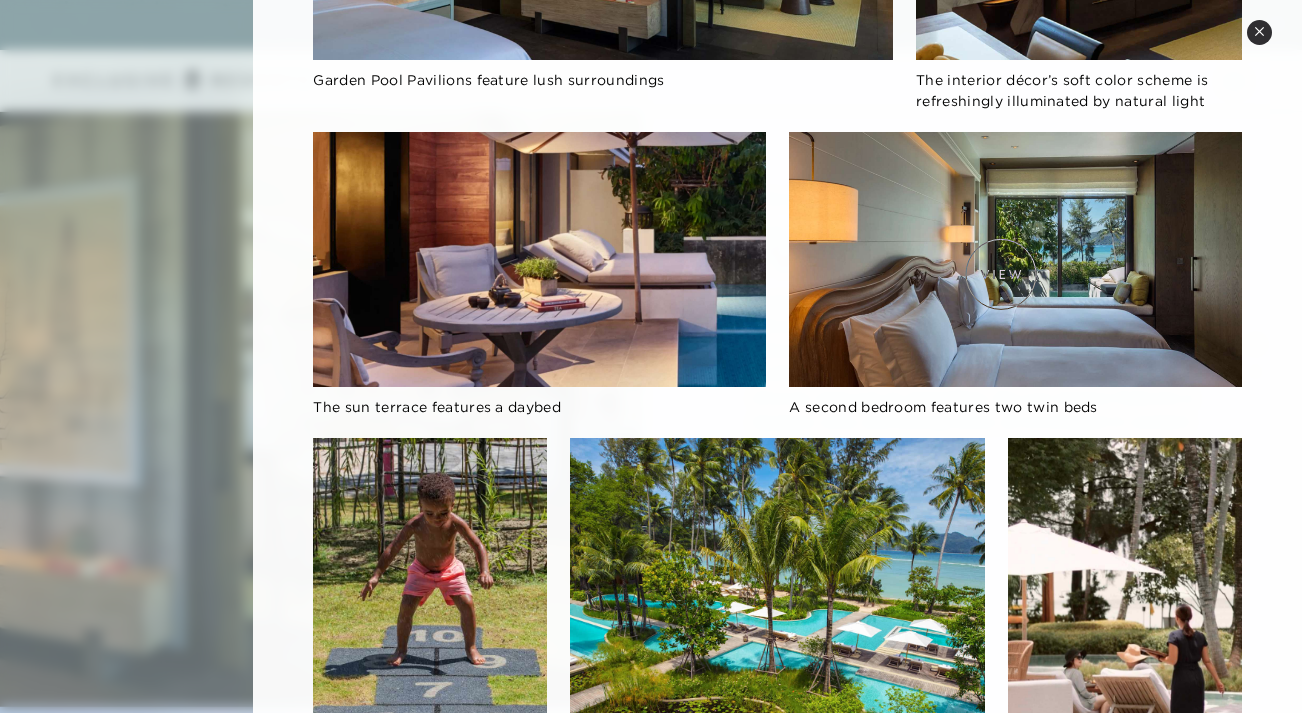 click at bounding box center [1015, 259] 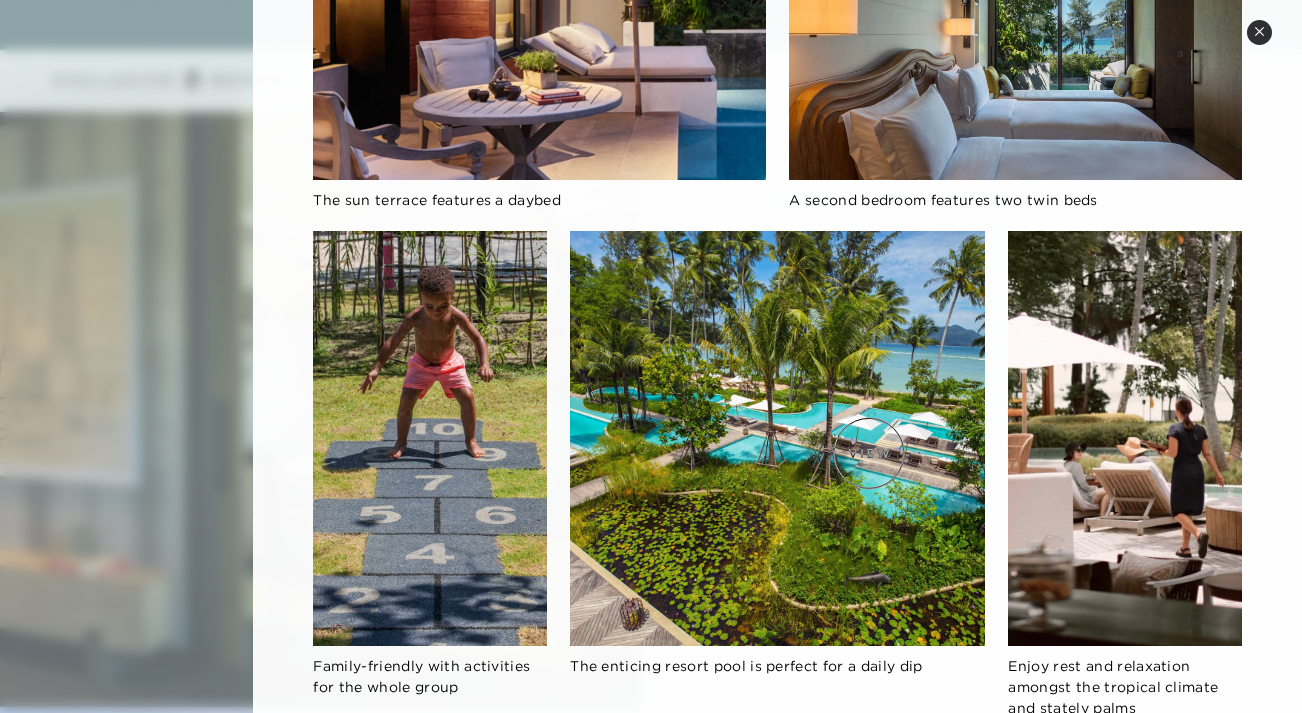 scroll, scrollTop: 820, scrollLeft: 0, axis: vertical 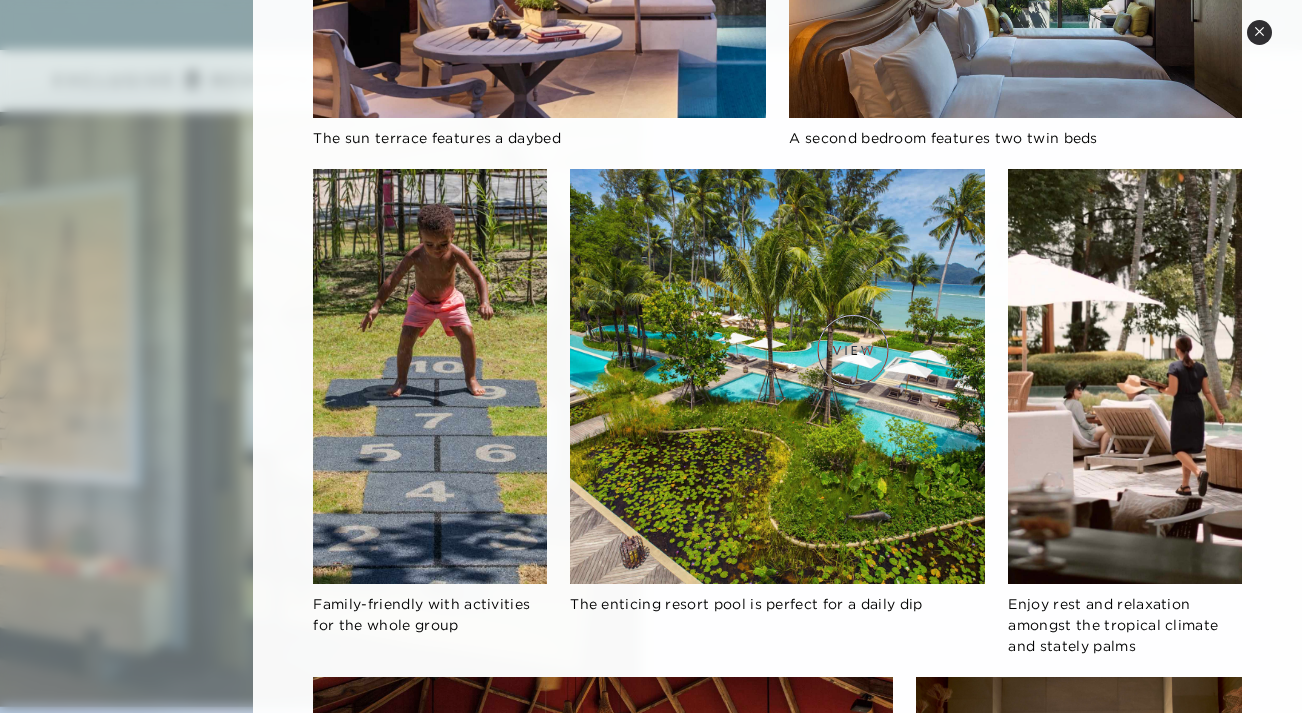 click at bounding box center [777, 376] 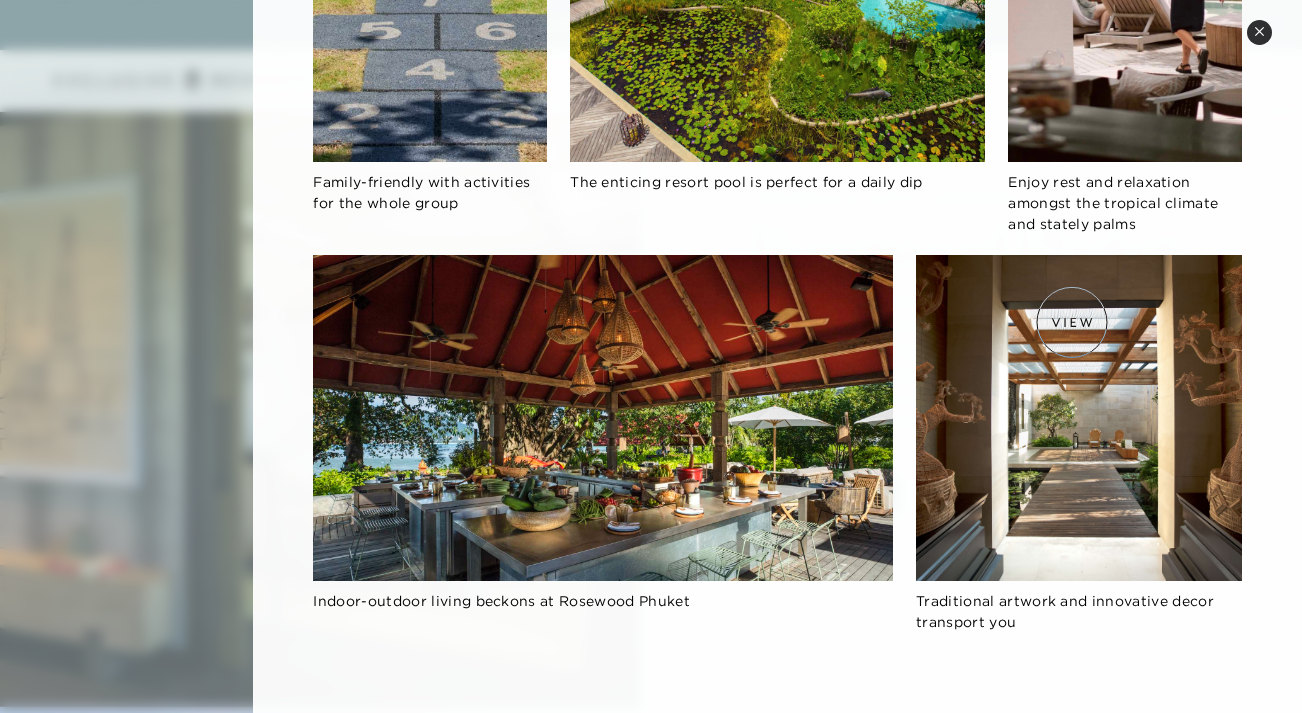 scroll, scrollTop: 1239, scrollLeft: 0, axis: vertical 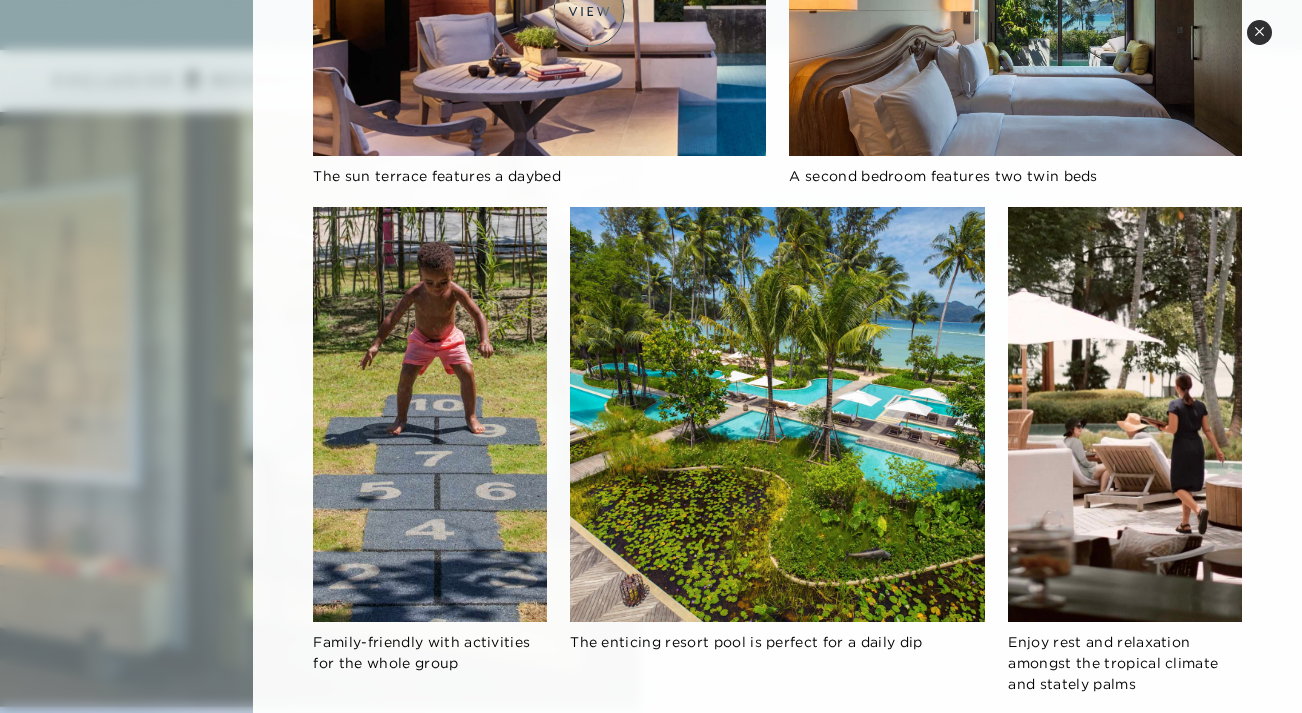 drag, startPoint x: 1080, startPoint y: 399, endPoint x: 589, endPoint y: 11, distance: 625.7995 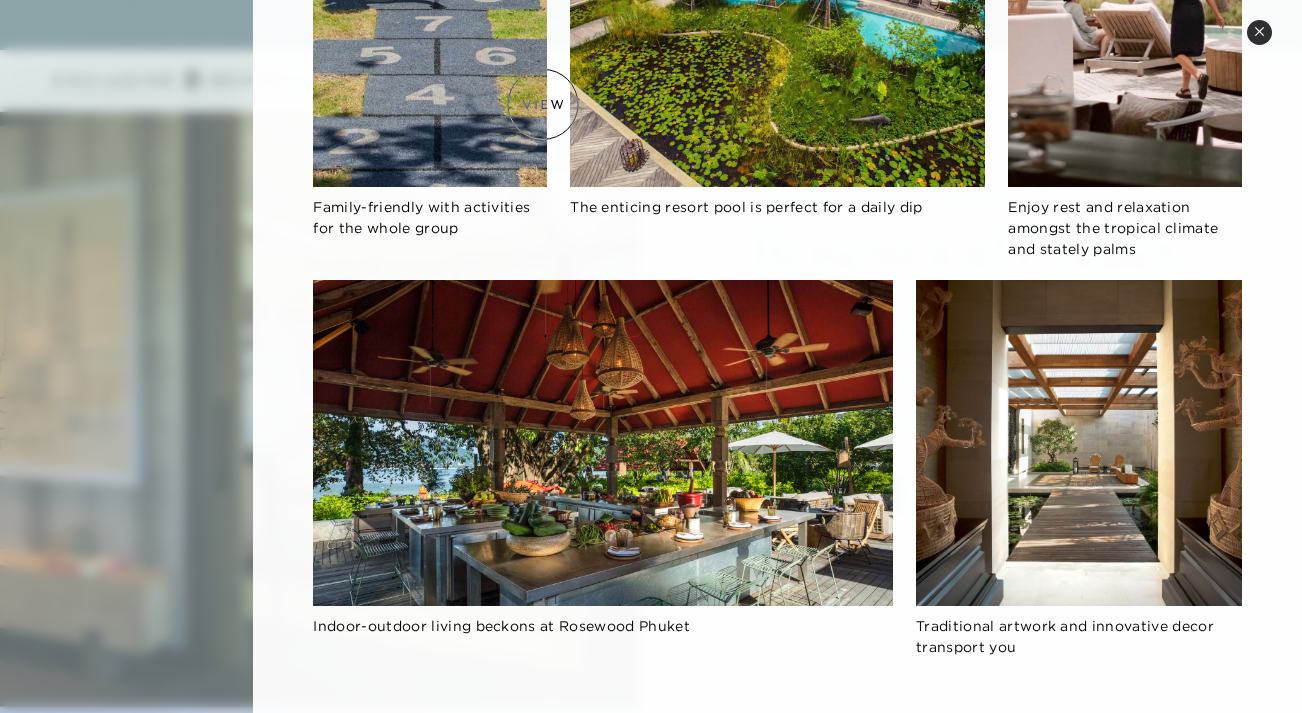 scroll, scrollTop: 1242, scrollLeft: 0, axis: vertical 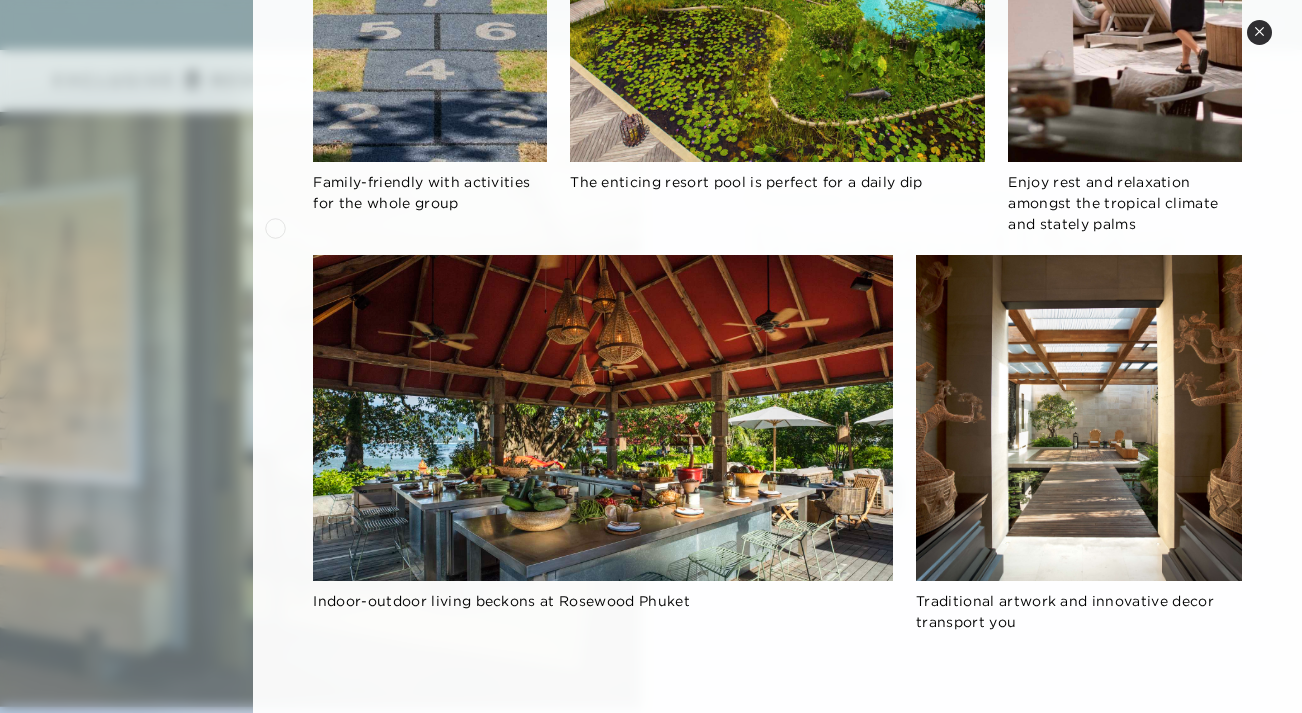 click on "Phuket, Thailand Rosewood Phuket Featuring a generous indoor living space, the interior décor’s soft color scheme is refreshingly illuminated by natural light. The elegant bathroom includes an exterior outfitted with a deep soaking tub and separate rain shower, and just as appealing, the sun terrace features a daybed, sofa, and plunge pool, all enveloped in verdant foliage. Garden Pool Pavilions feature lush surroundings The interior décor’s soft color scheme is refreshingly illuminated by natural light The sun terrace features a daybed A second bedroom features two twin beds Family-friendly with activities for the whole group The enticing resort pool is perfect for a daily dip Enjoy rest and relaxation amongst the tropical climate and stately palms Indoor-outdoor living beckons at Rosewood Phuket Traditional artwork and innovative decor transport you" 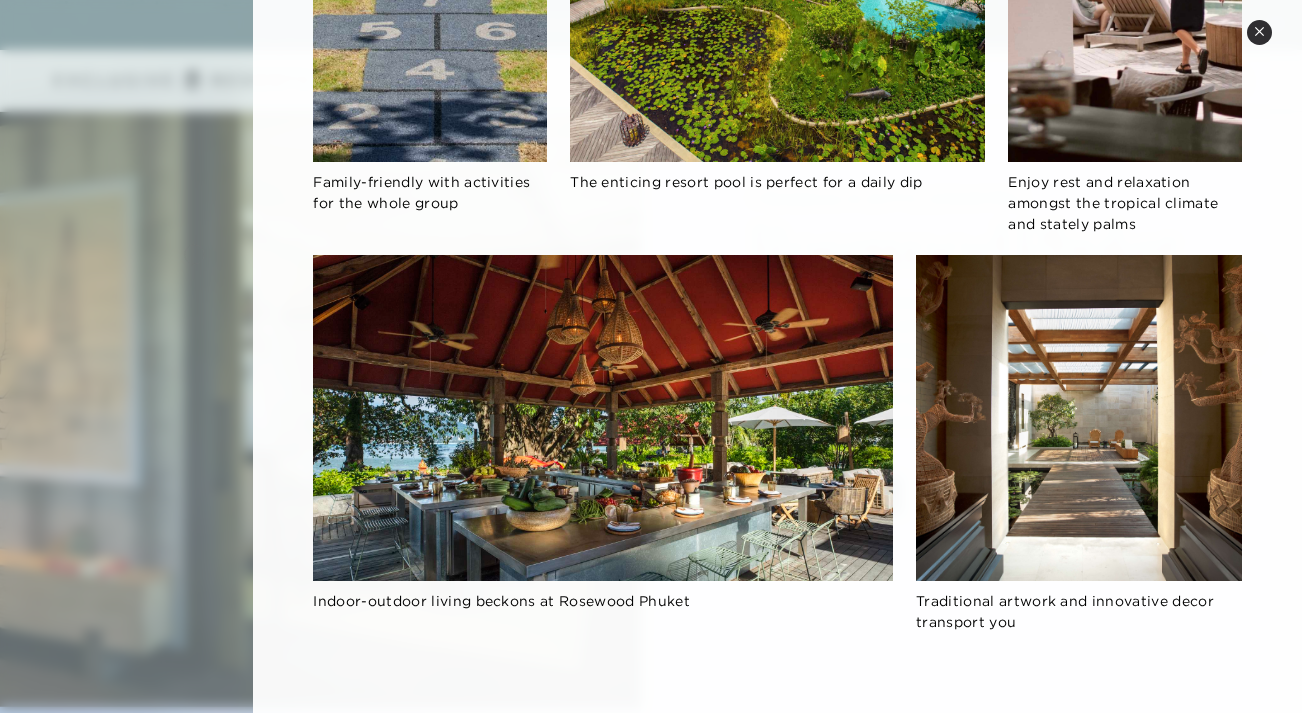 click 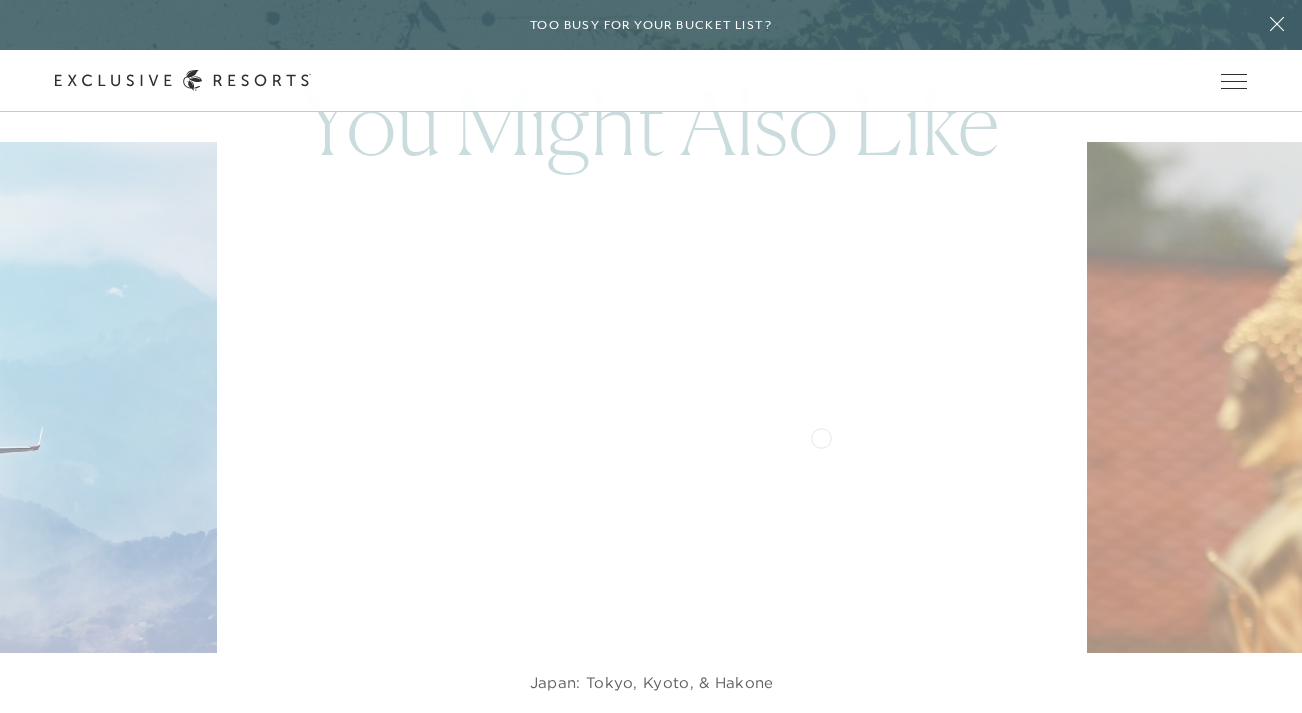 scroll, scrollTop: 5004, scrollLeft: 0, axis: vertical 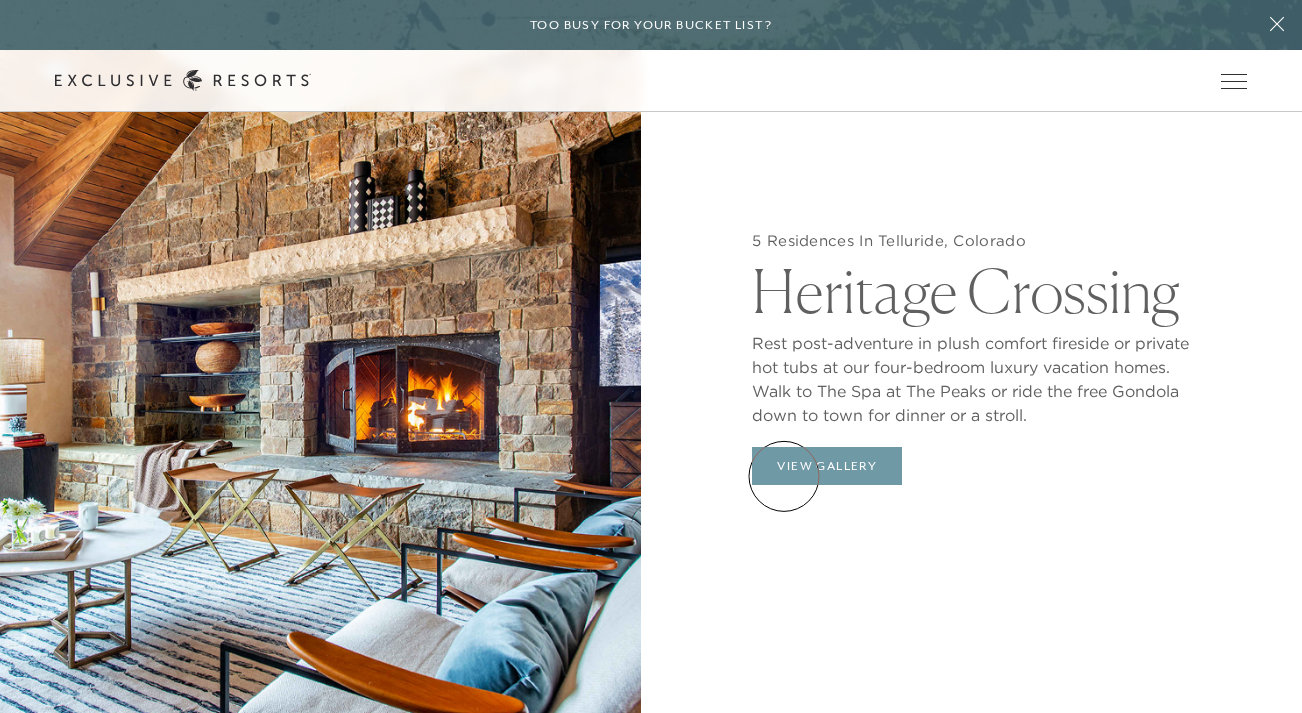 click on "View Gallery" at bounding box center [827, 466] 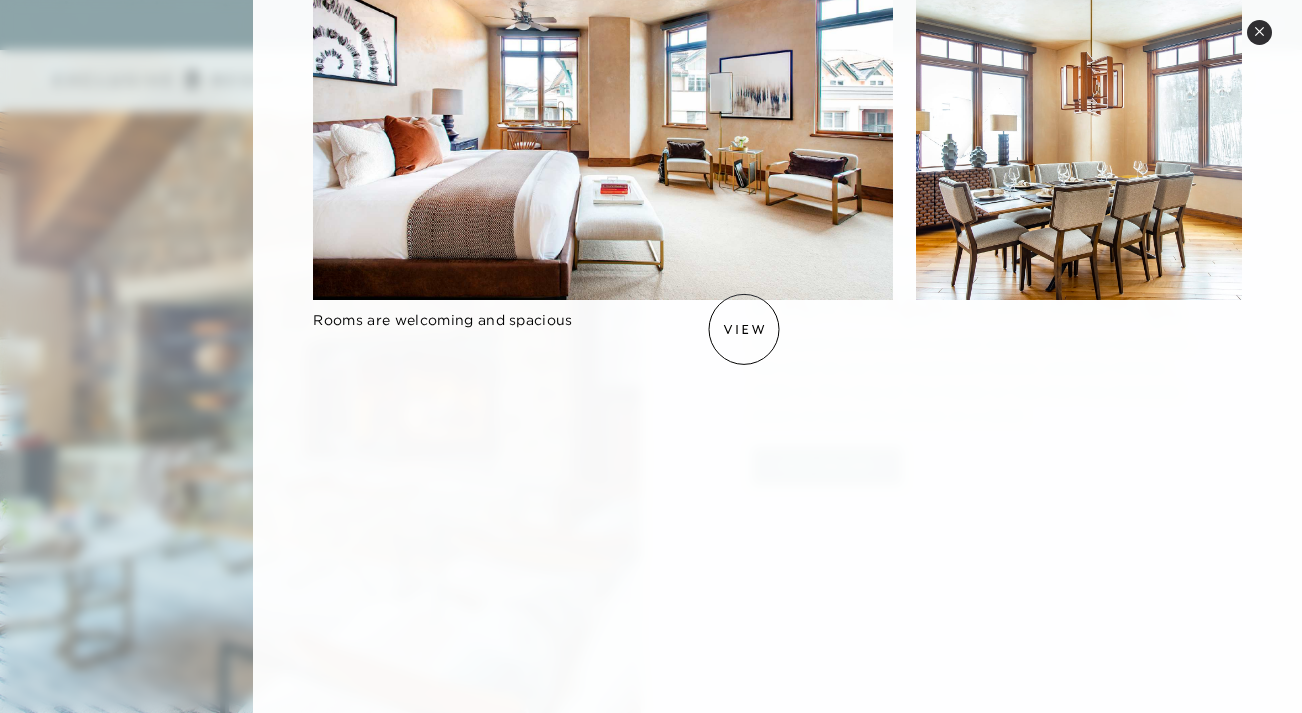 scroll, scrollTop: 1436, scrollLeft: 0, axis: vertical 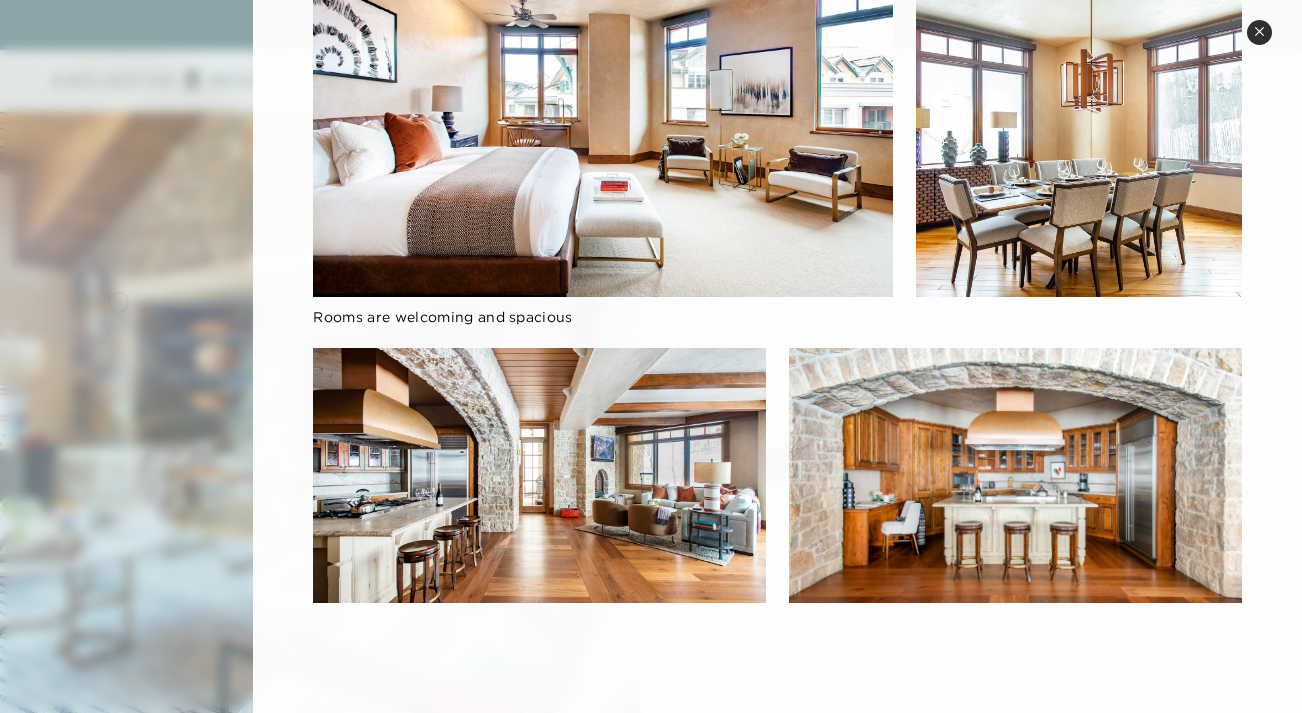 click 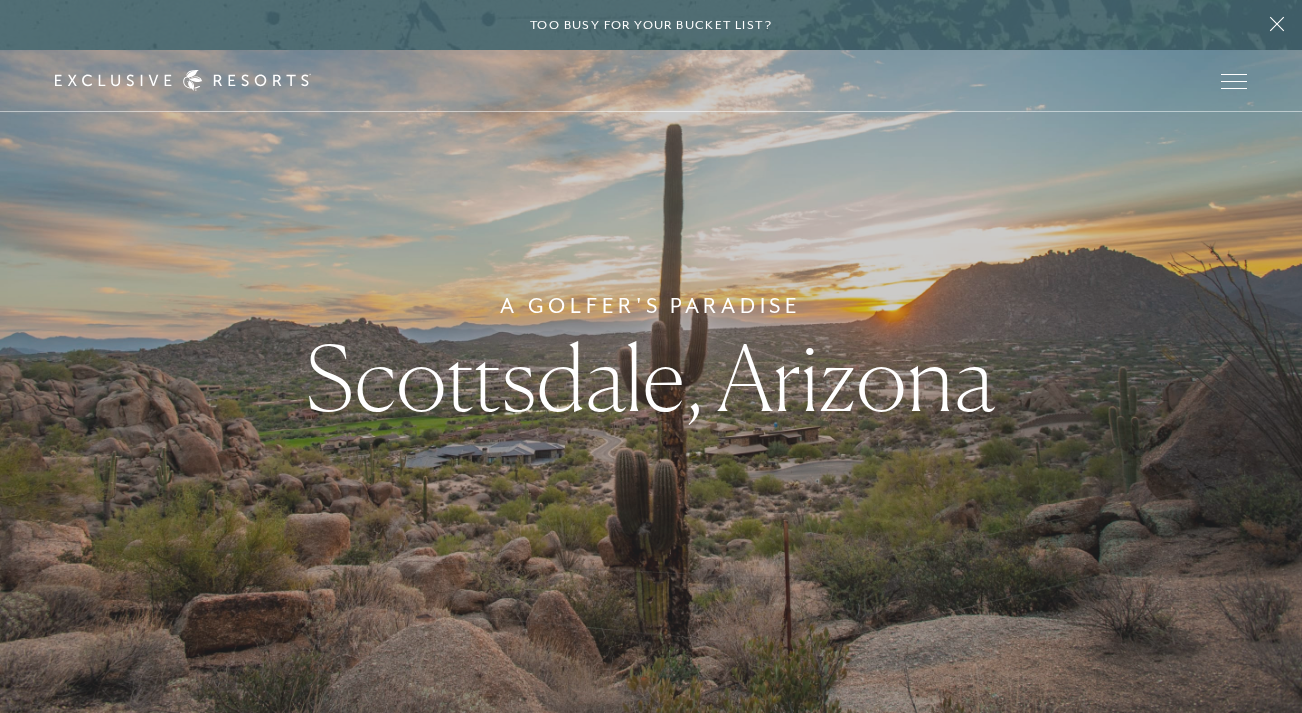 scroll, scrollTop: 0, scrollLeft: 0, axis: both 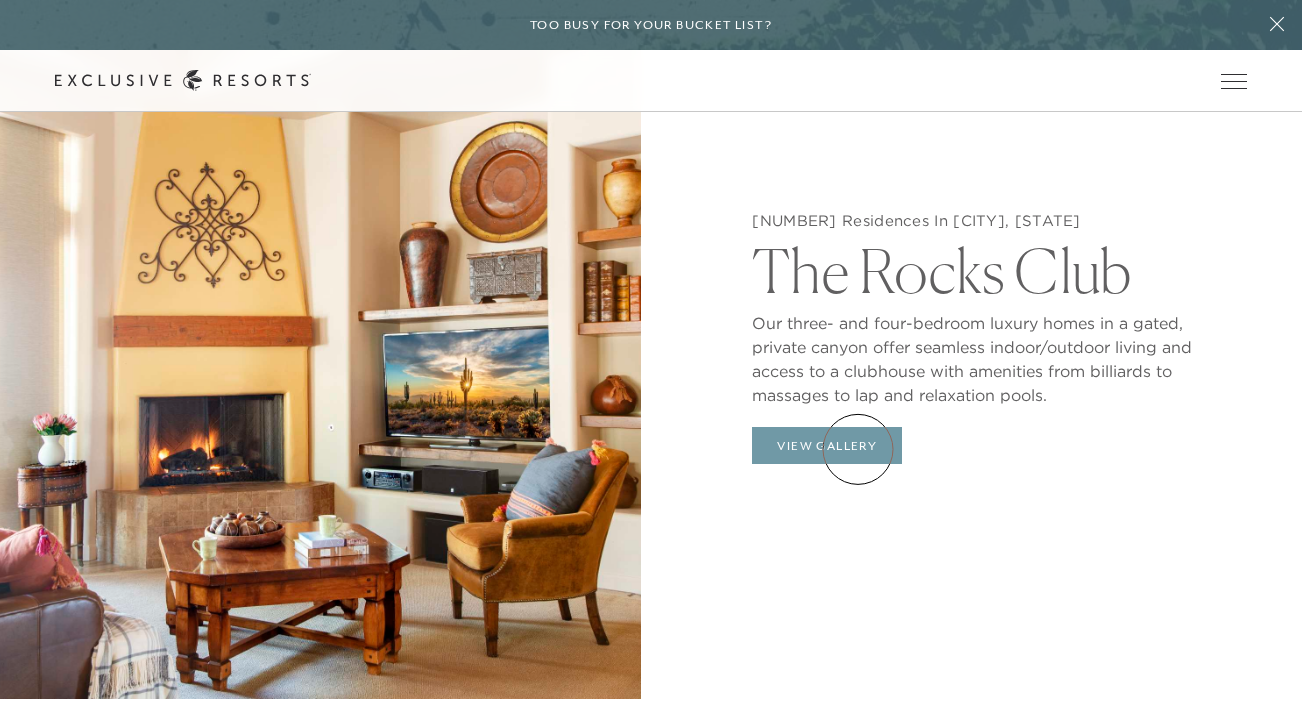 click on "View Gallery" at bounding box center [827, 446] 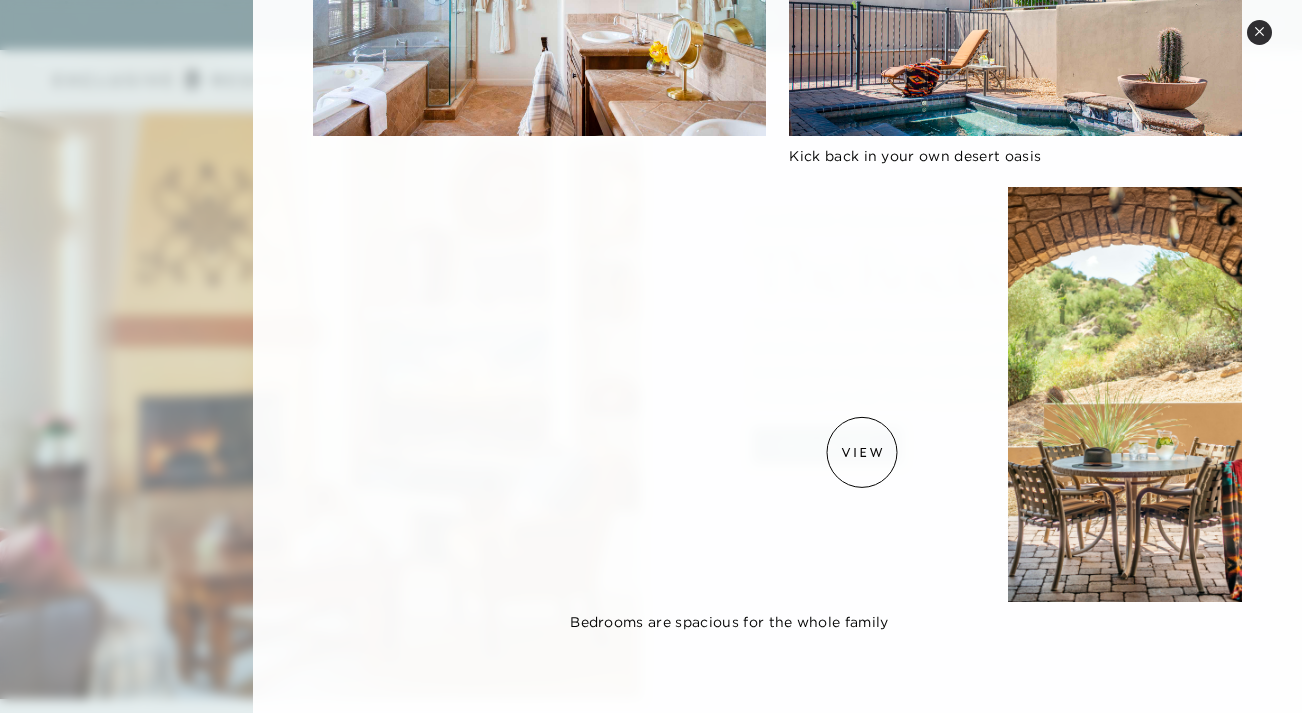 scroll, scrollTop: 731, scrollLeft: 0, axis: vertical 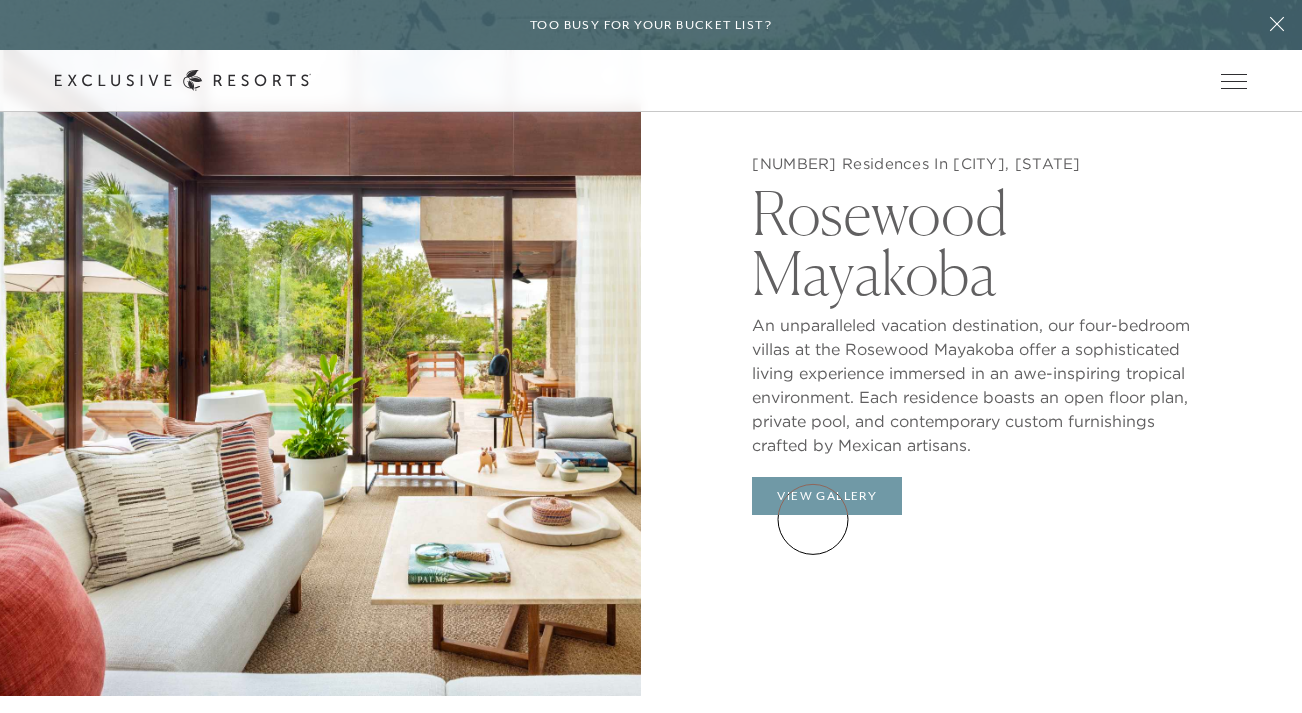 click on "View Gallery" at bounding box center (827, 496) 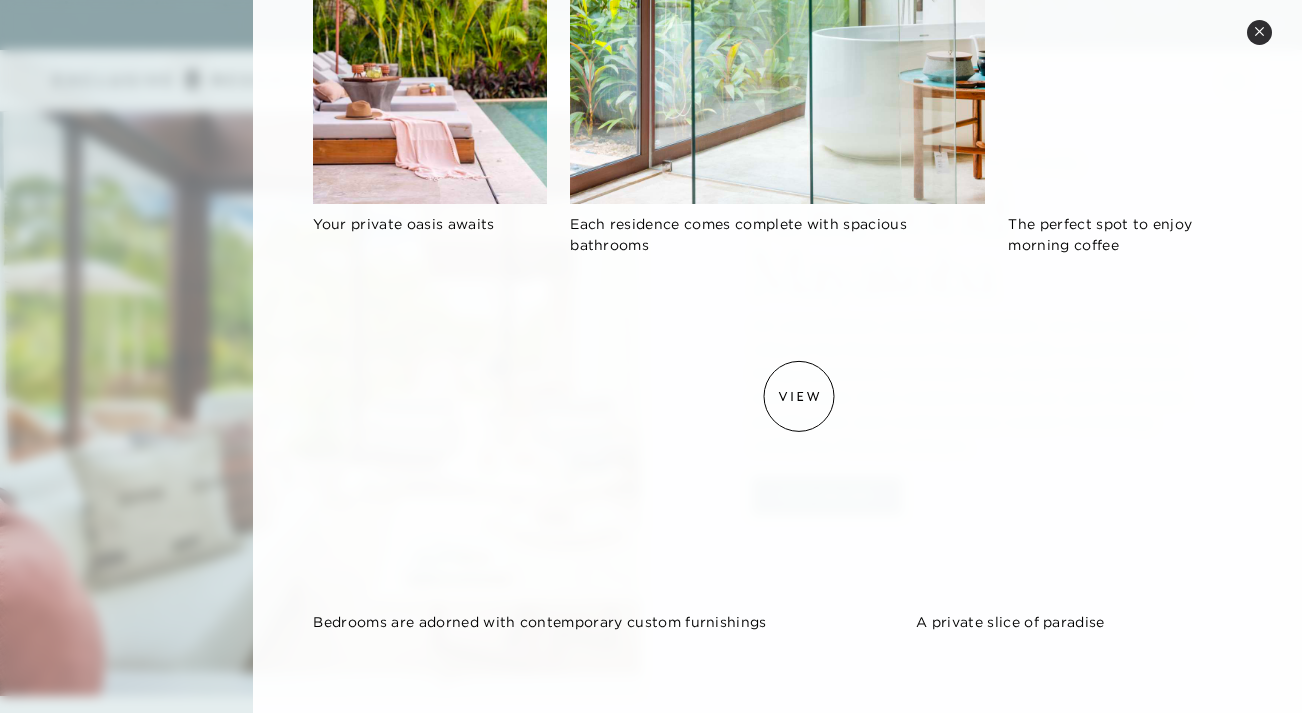 scroll, scrollTop: 1154, scrollLeft: 0, axis: vertical 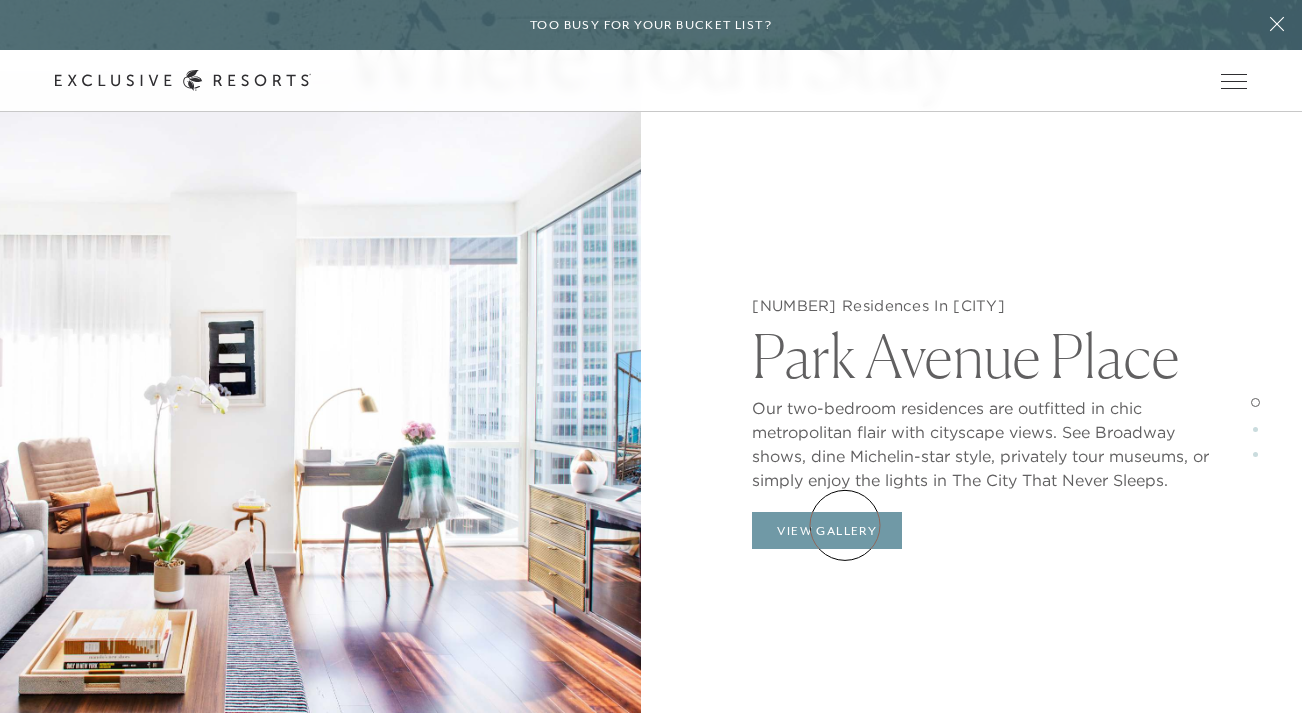 click on "View Gallery" at bounding box center (827, 531) 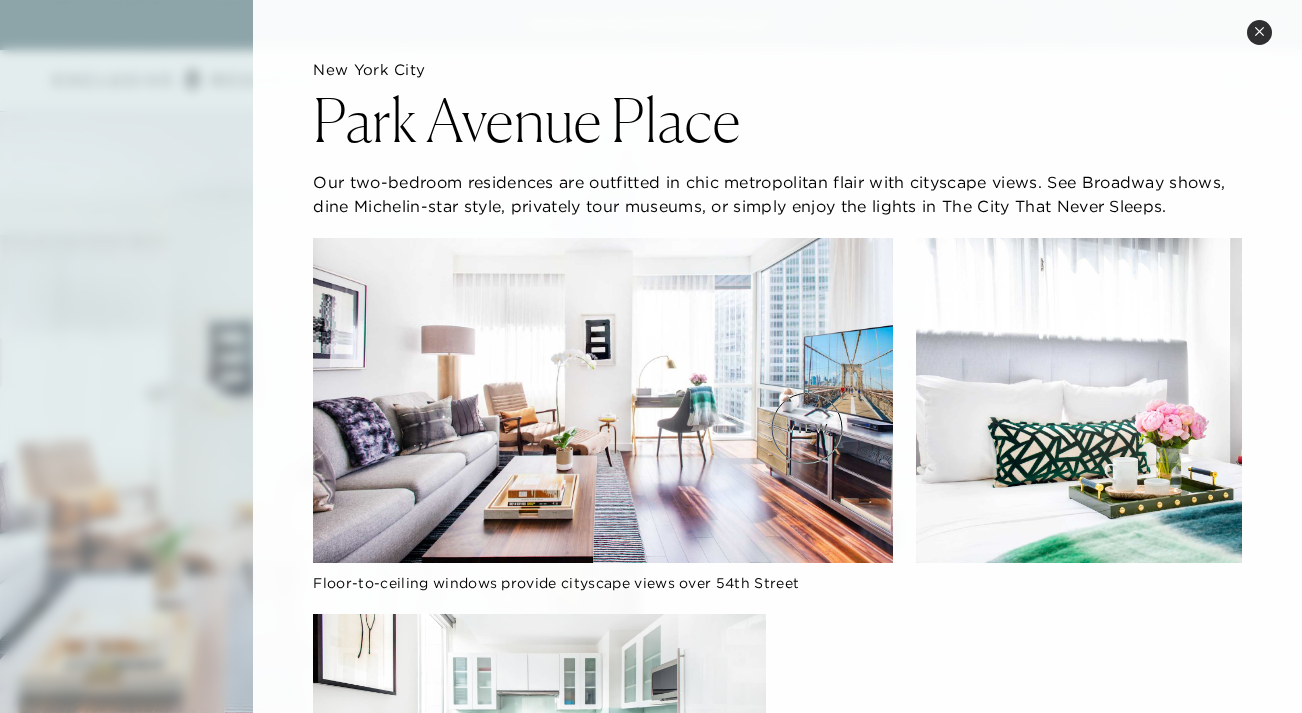 type 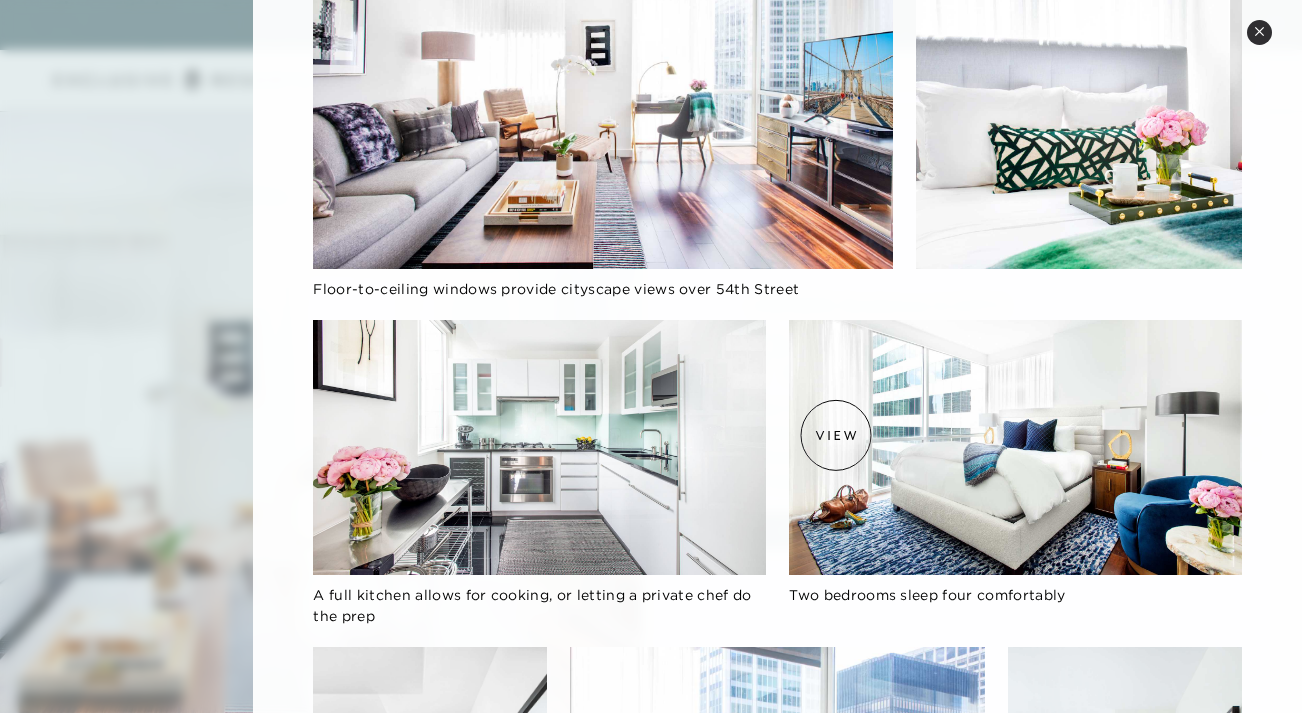 scroll, scrollTop: 321, scrollLeft: 0, axis: vertical 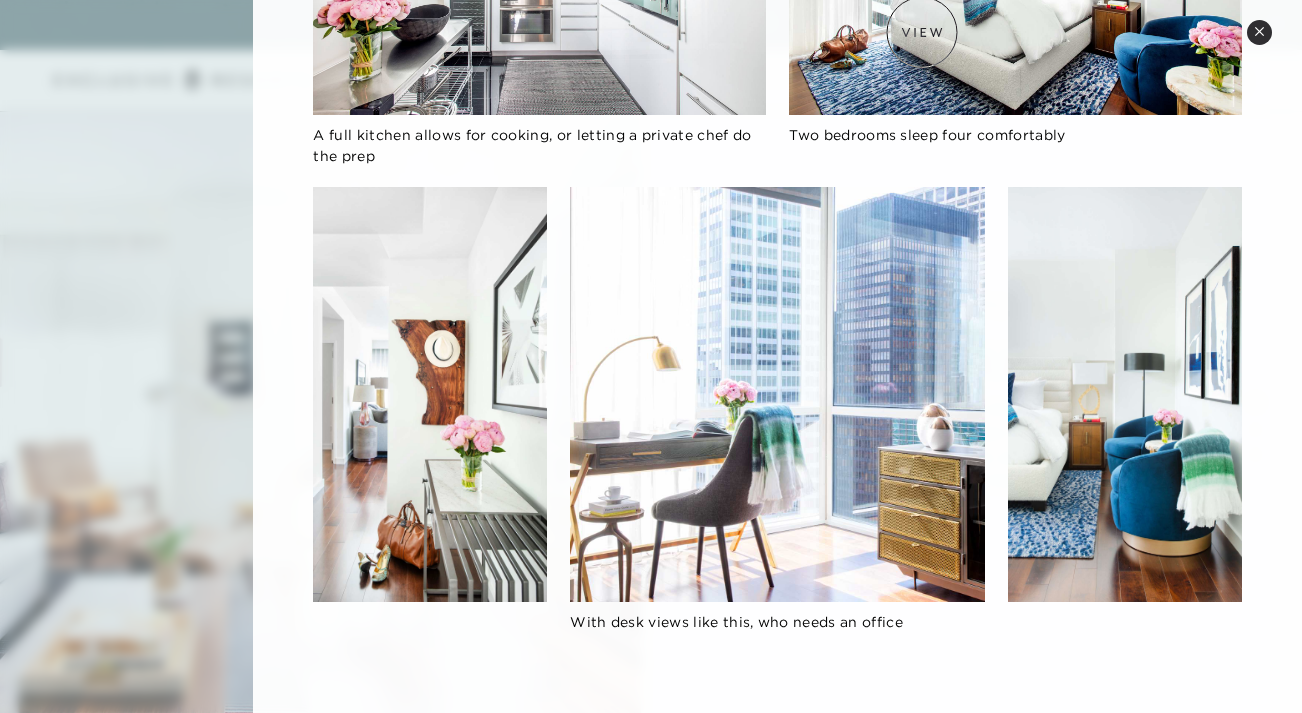 drag, startPoint x: 945, startPoint y: 405, endPoint x: 922, endPoint y: 32, distance: 373.70844 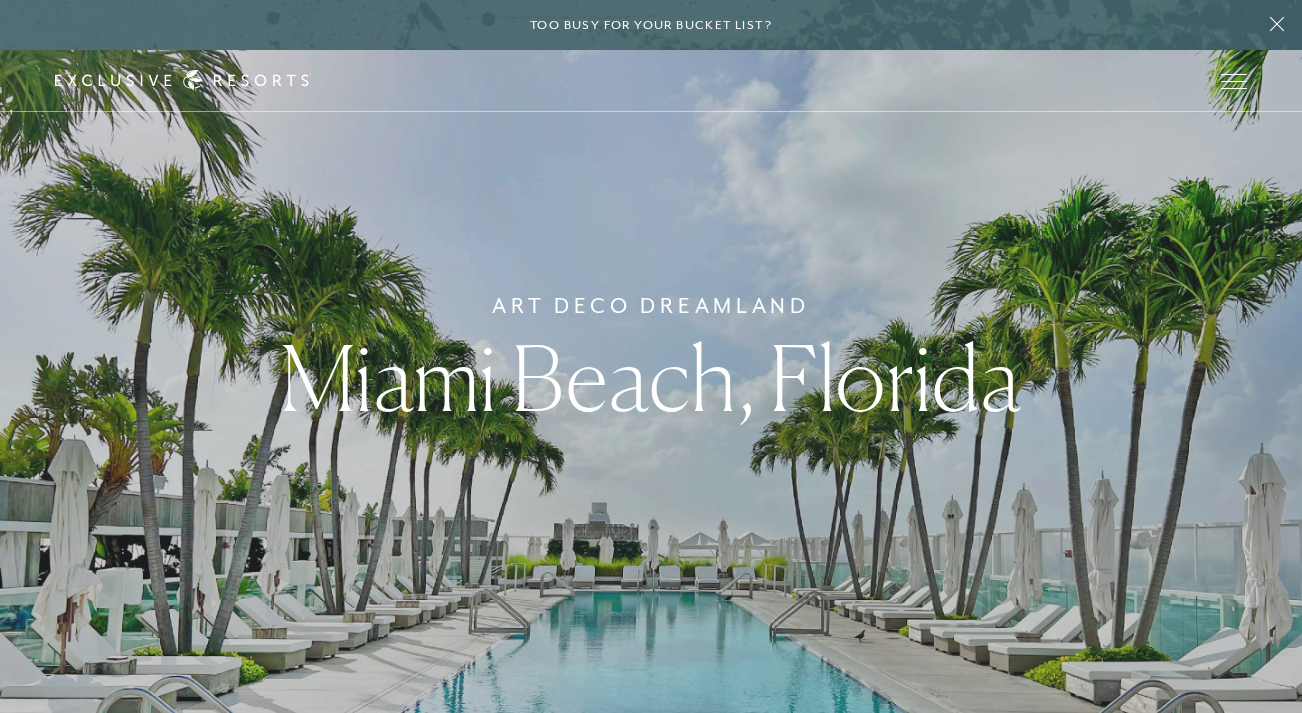 scroll, scrollTop: 0, scrollLeft: 0, axis: both 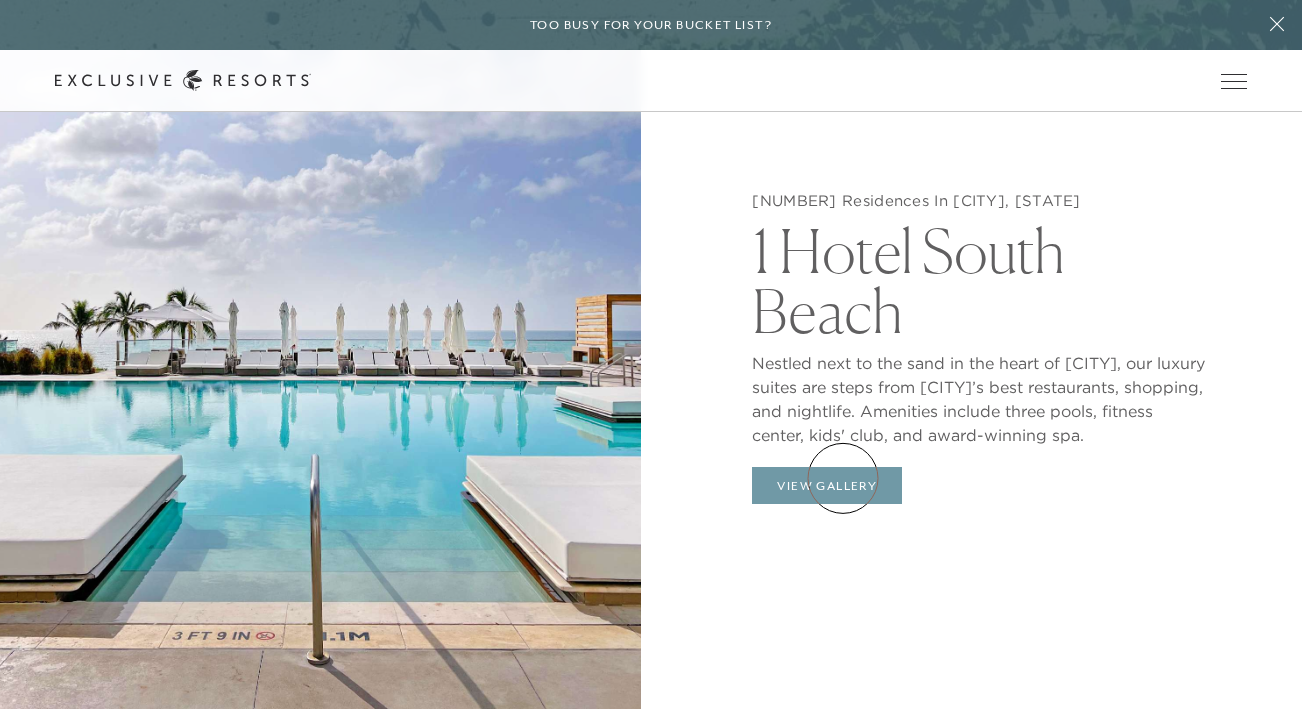 click on "View Gallery" at bounding box center (827, 486) 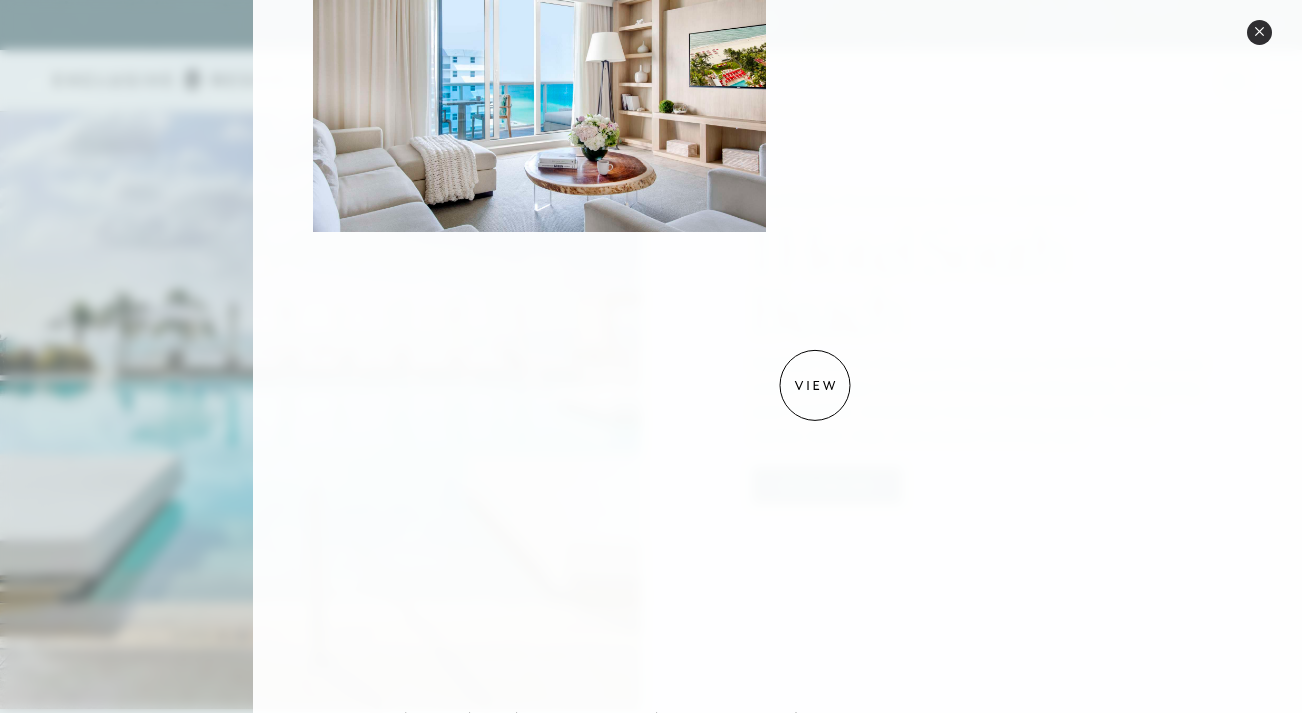 scroll, scrollTop: 1987, scrollLeft: 0, axis: vertical 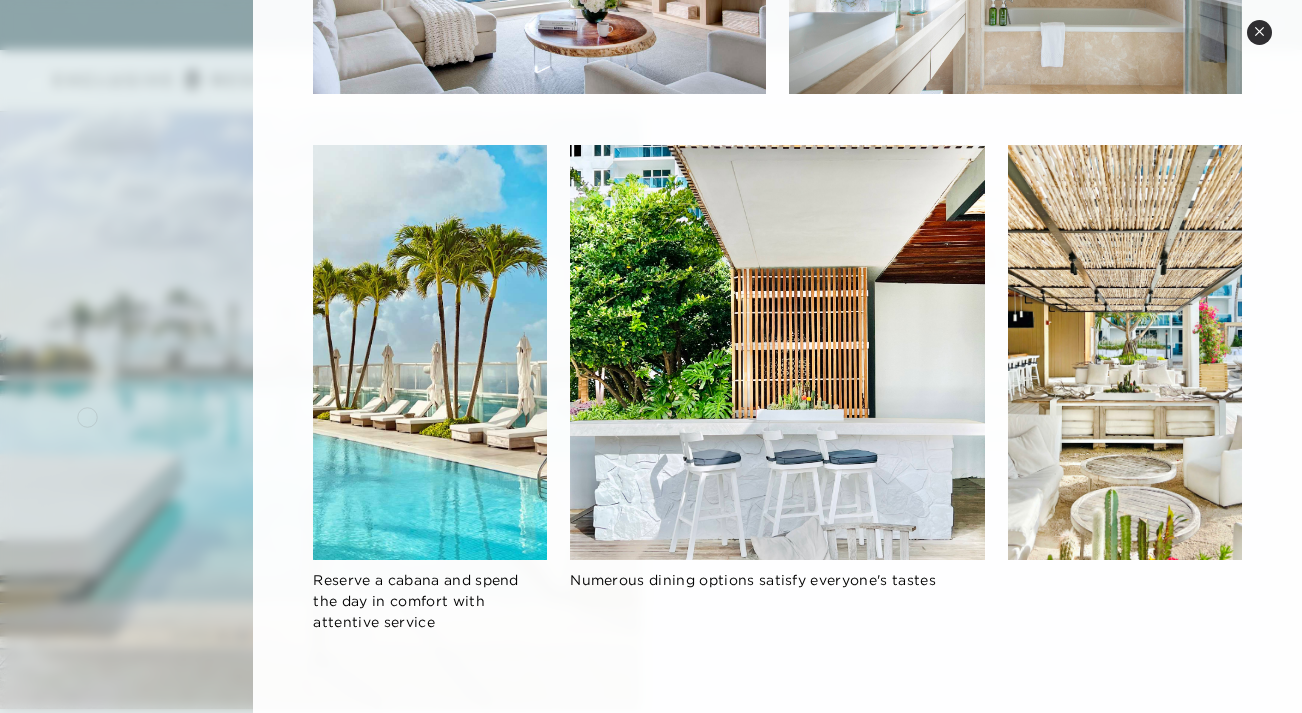 click 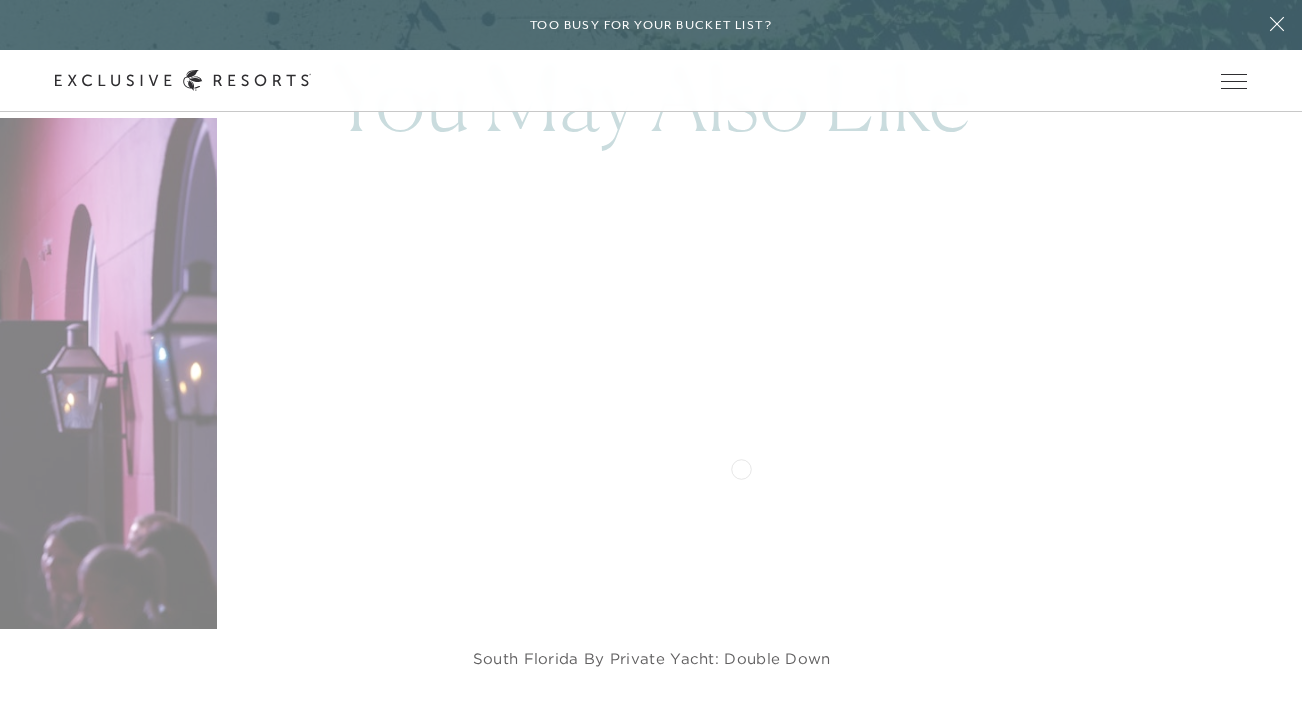 scroll, scrollTop: 3678, scrollLeft: 0, axis: vertical 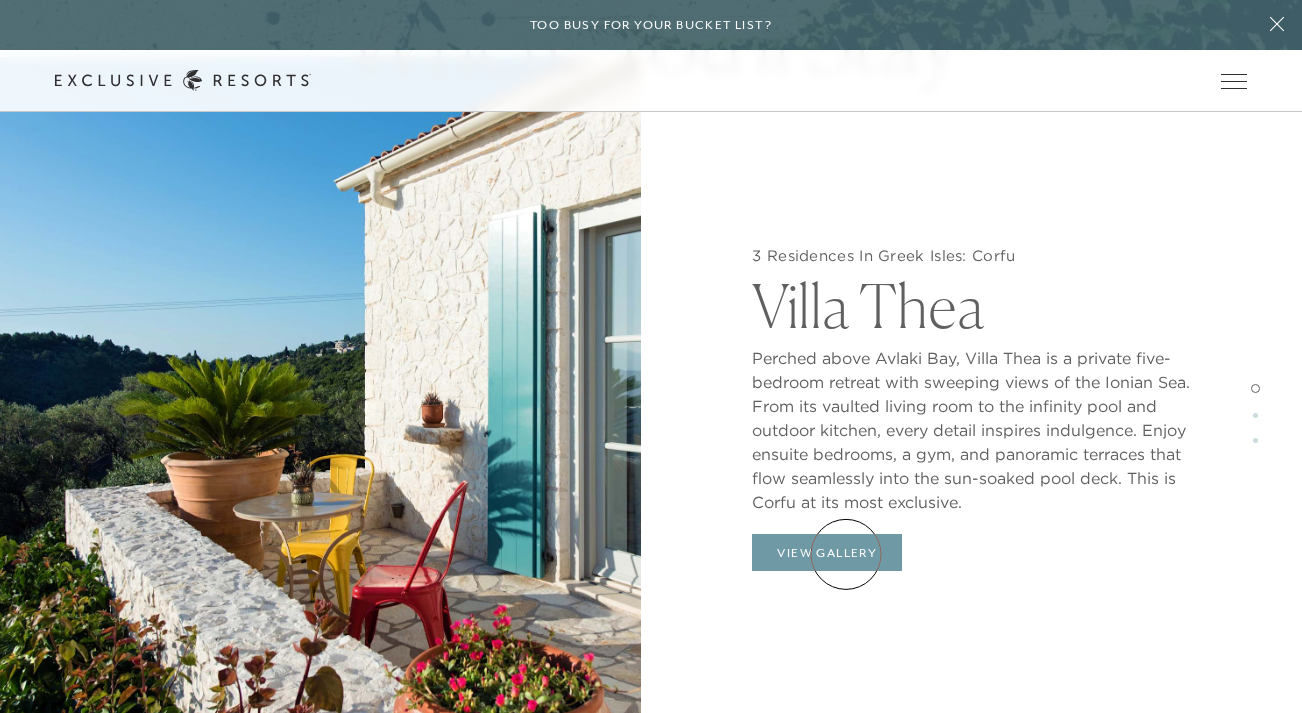 click on "View Gallery" at bounding box center [827, 553] 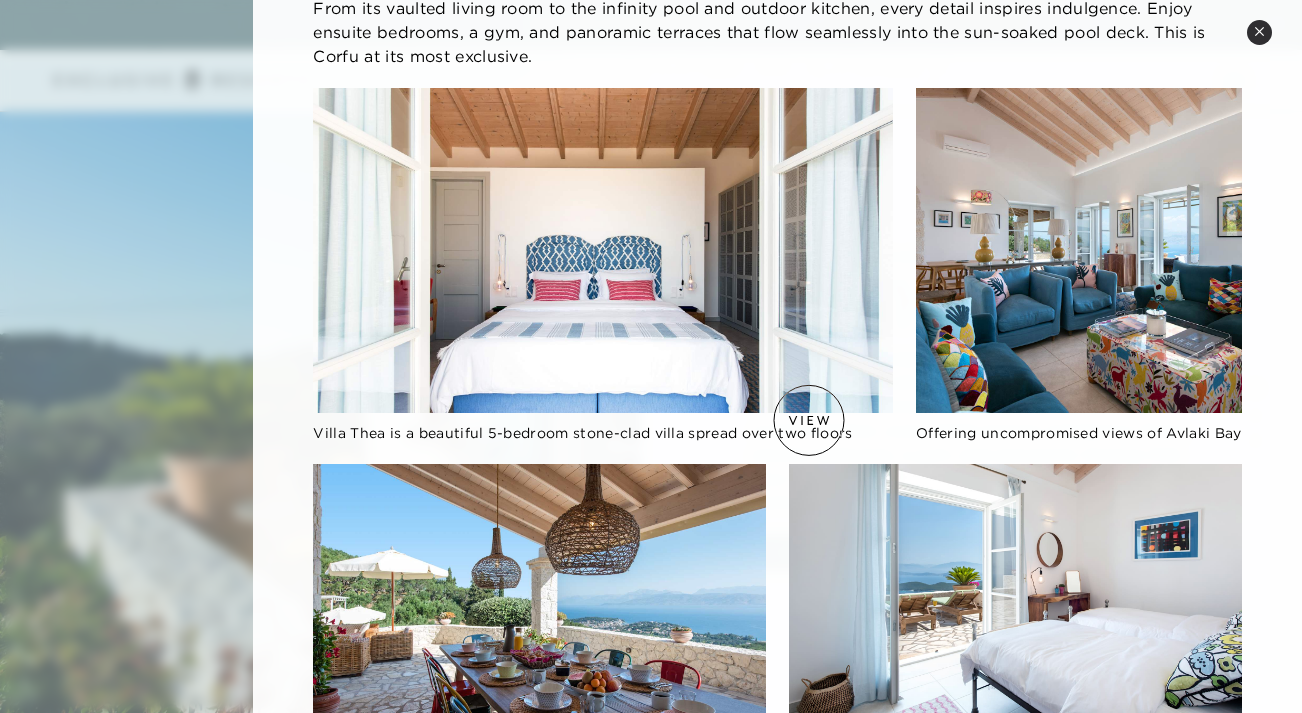 scroll, scrollTop: 241, scrollLeft: 0, axis: vertical 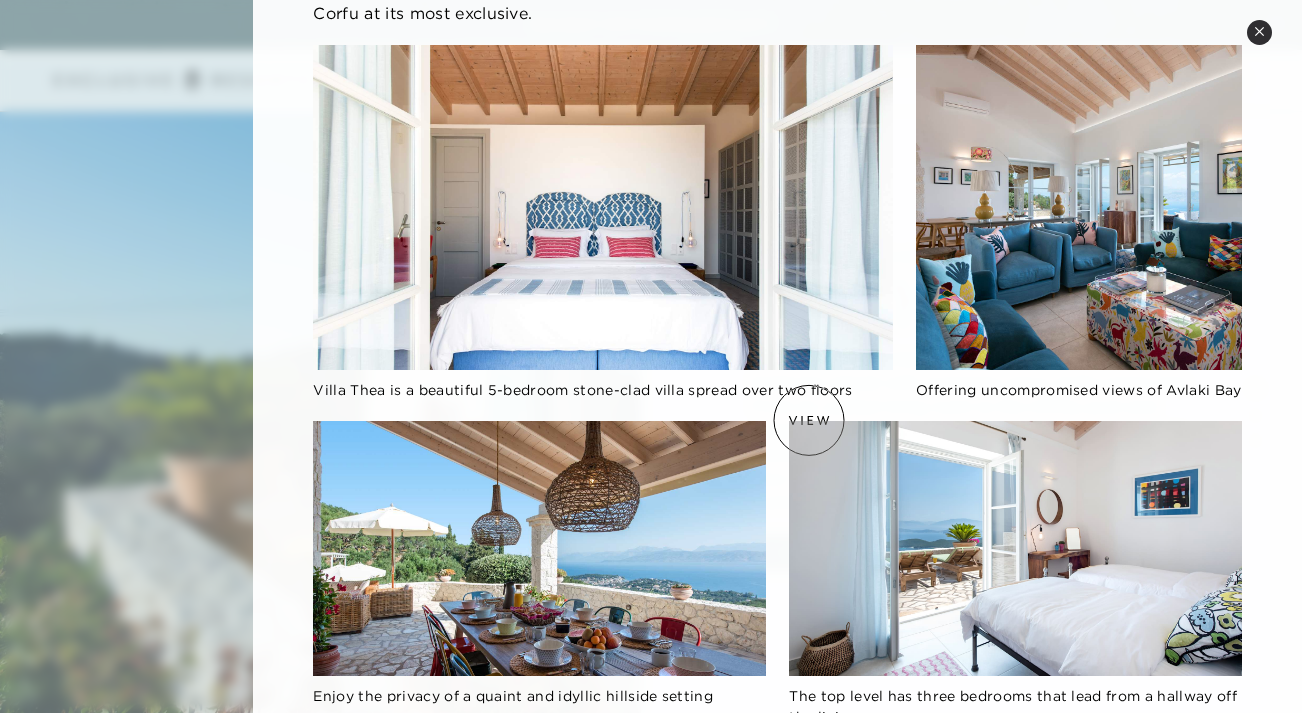 type 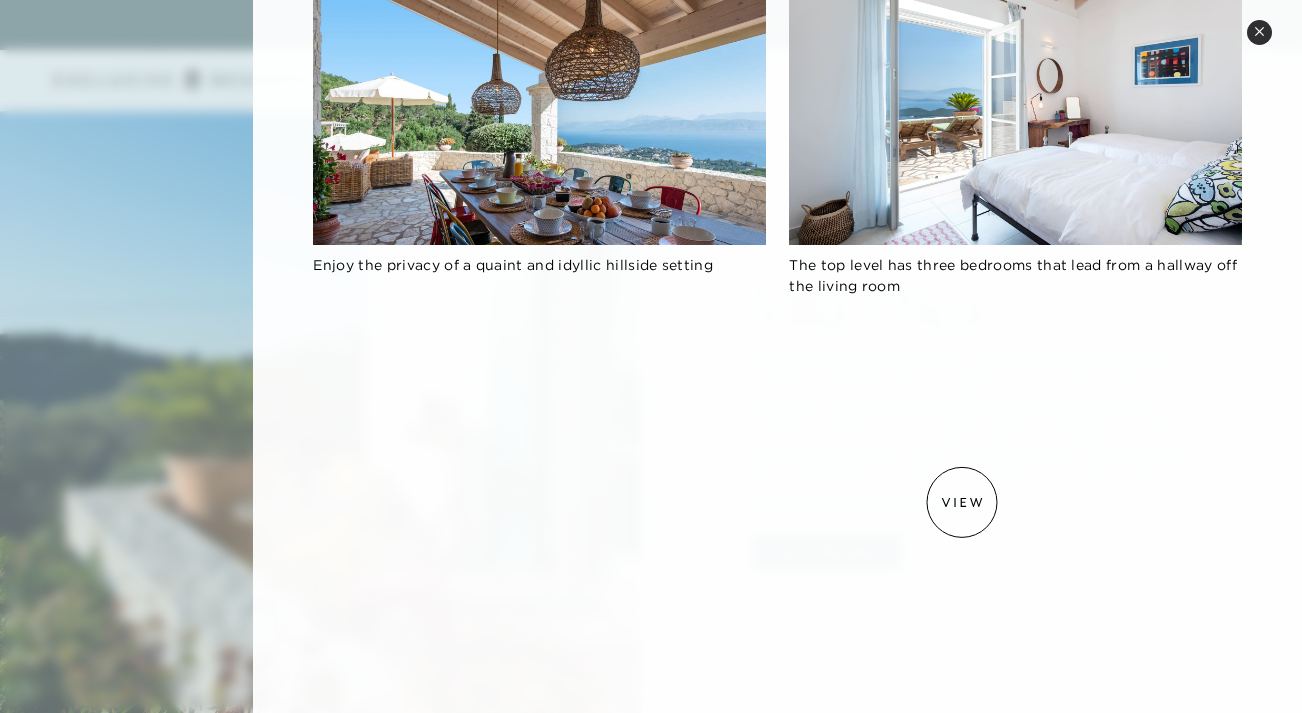 scroll, scrollTop: 691, scrollLeft: 0, axis: vertical 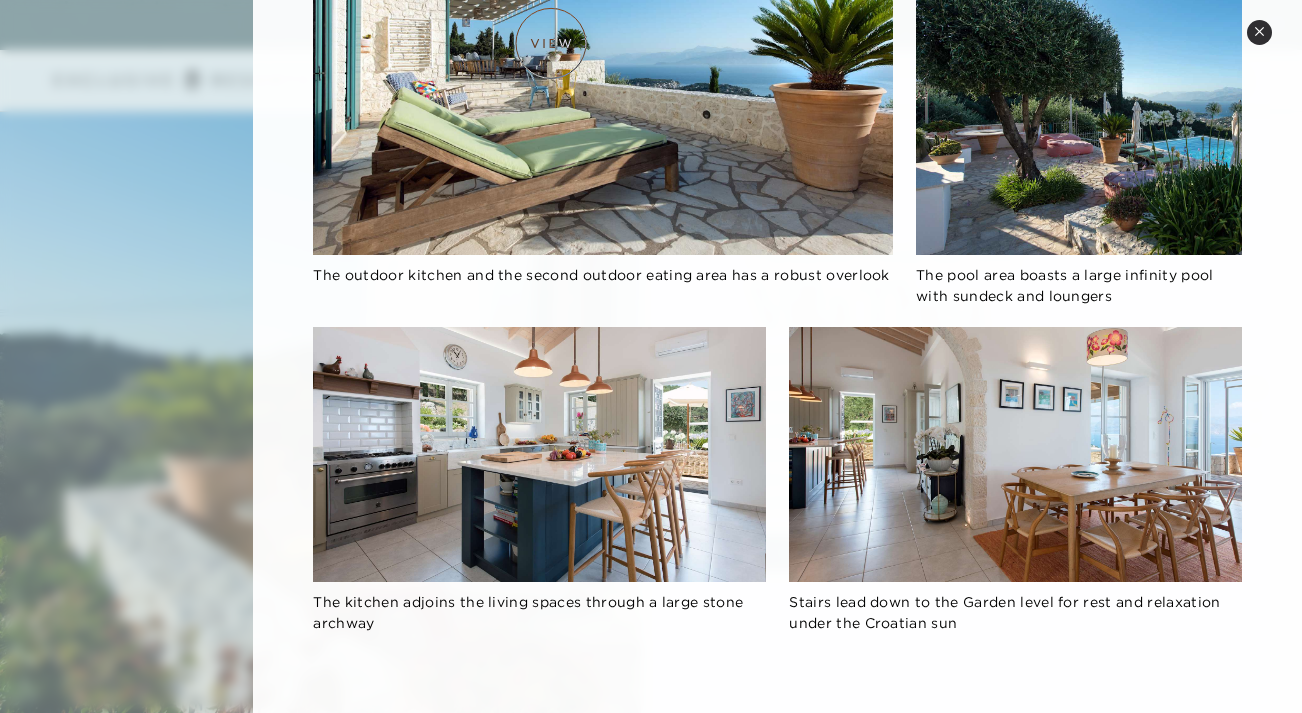 drag, startPoint x: 537, startPoint y: 418, endPoint x: 551, endPoint y: 43, distance: 375.26123 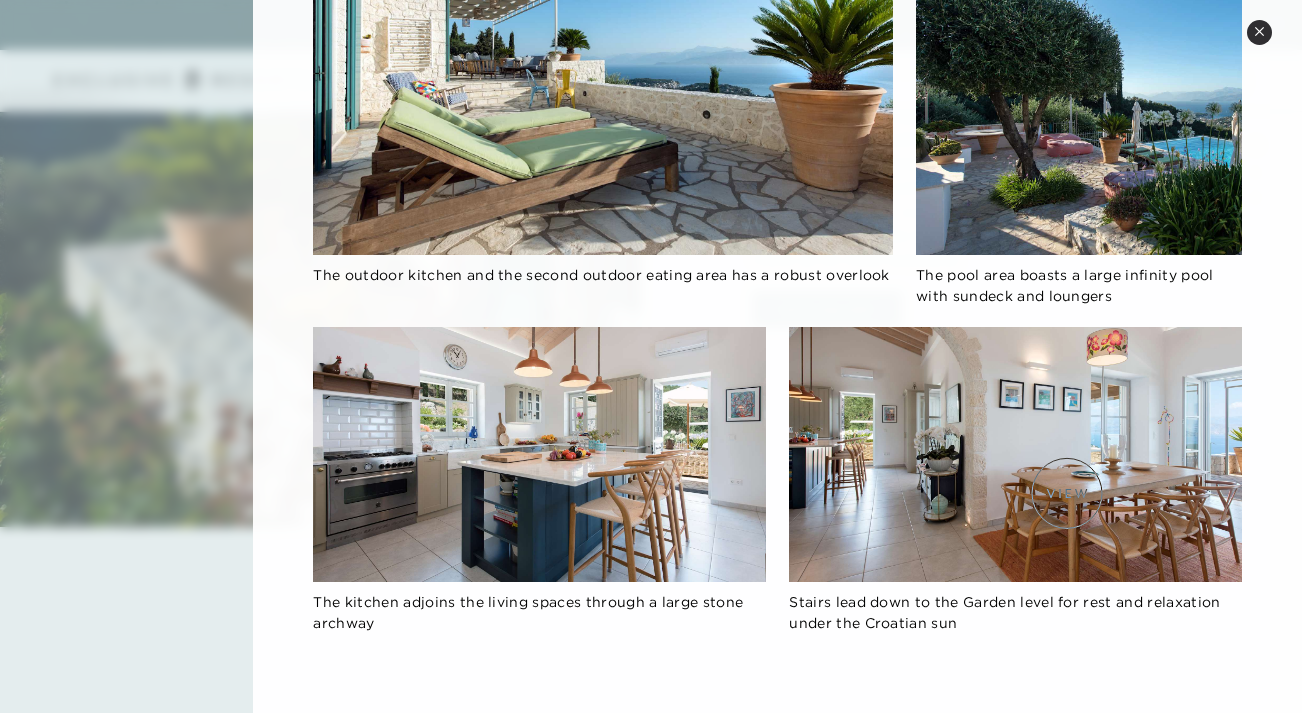 scroll, scrollTop: 2102, scrollLeft: 0, axis: vertical 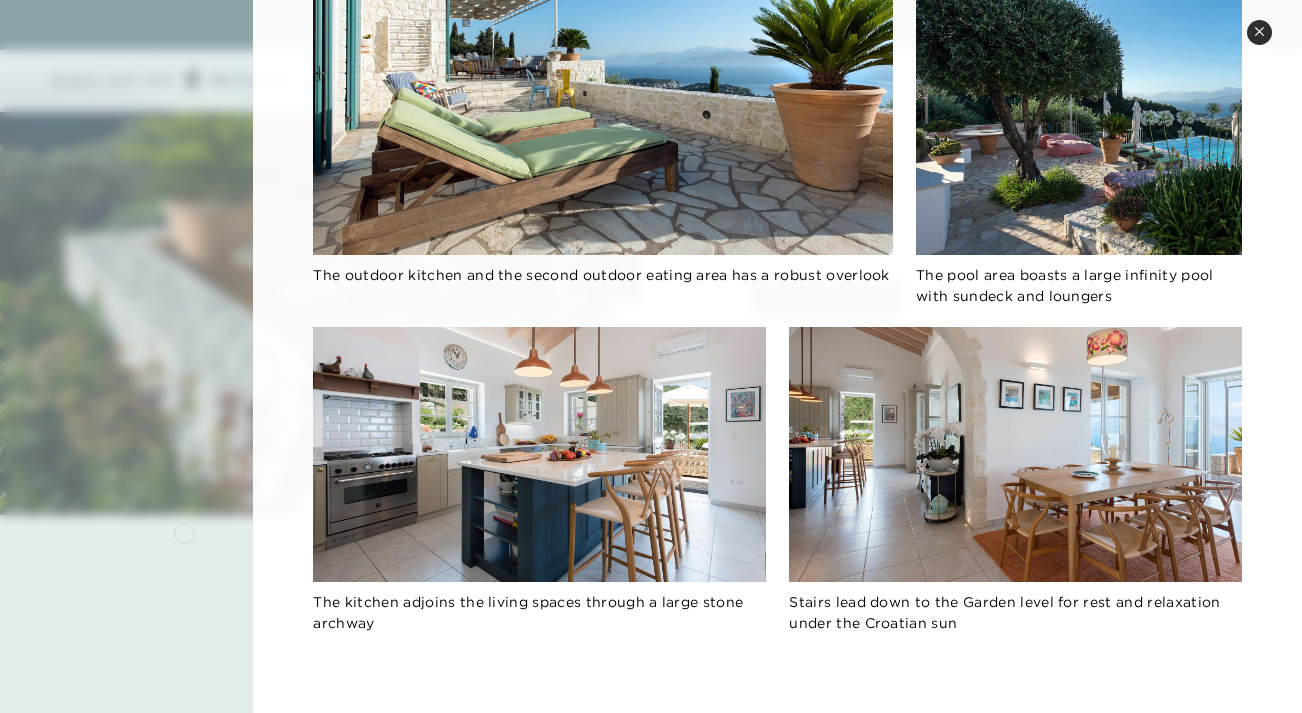 click 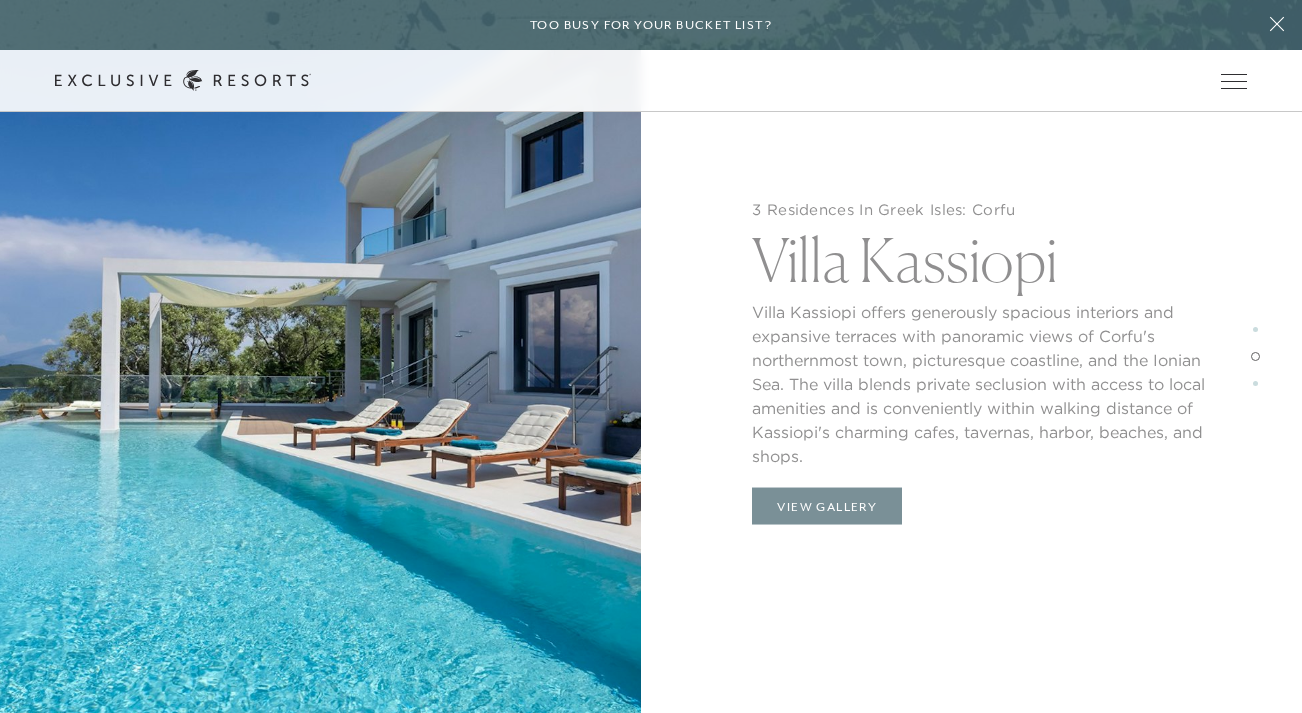 scroll, scrollTop: 2731, scrollLeft: 0, axis: vertical 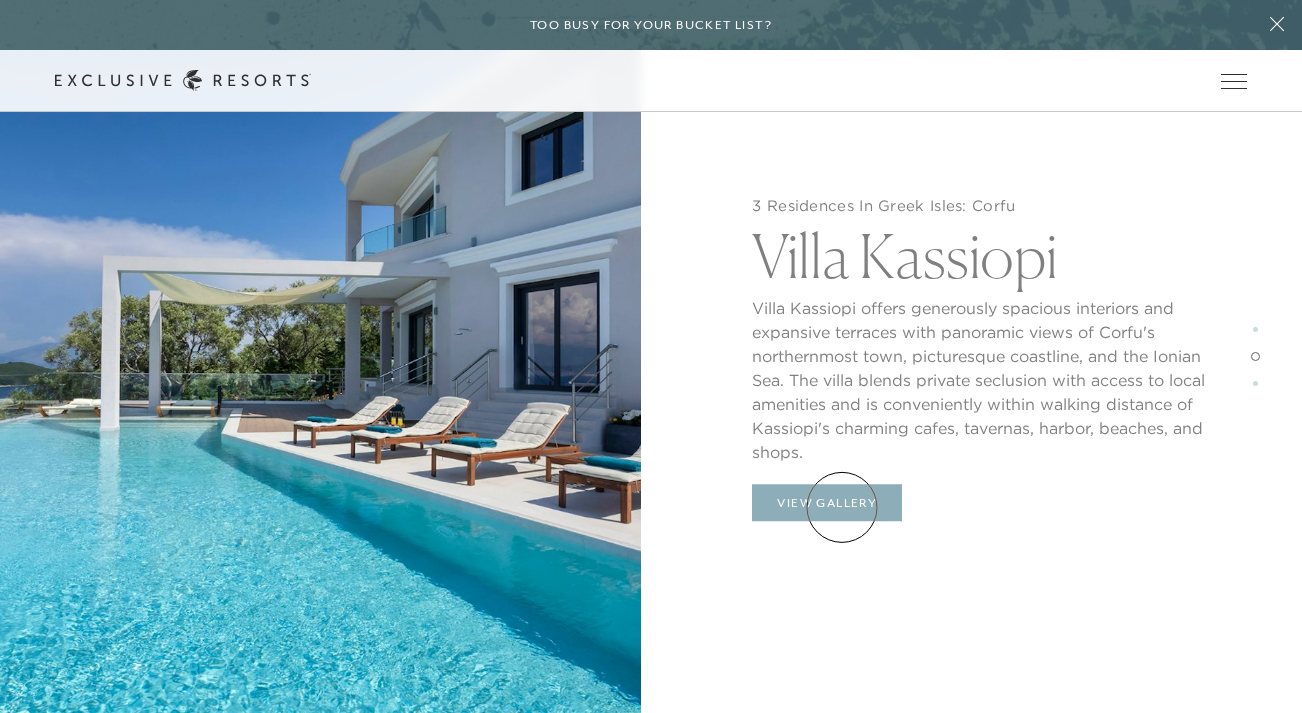 click on "View Gallery" at bounding box center (827, 503) 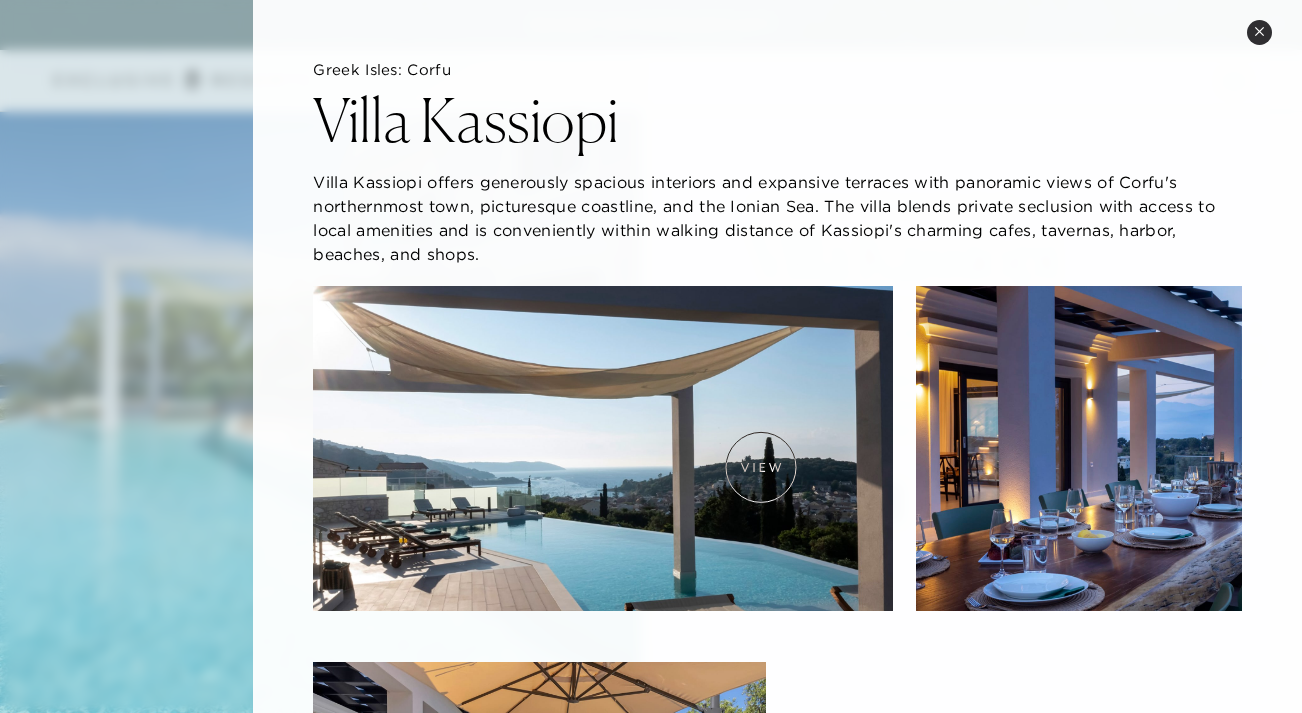 type 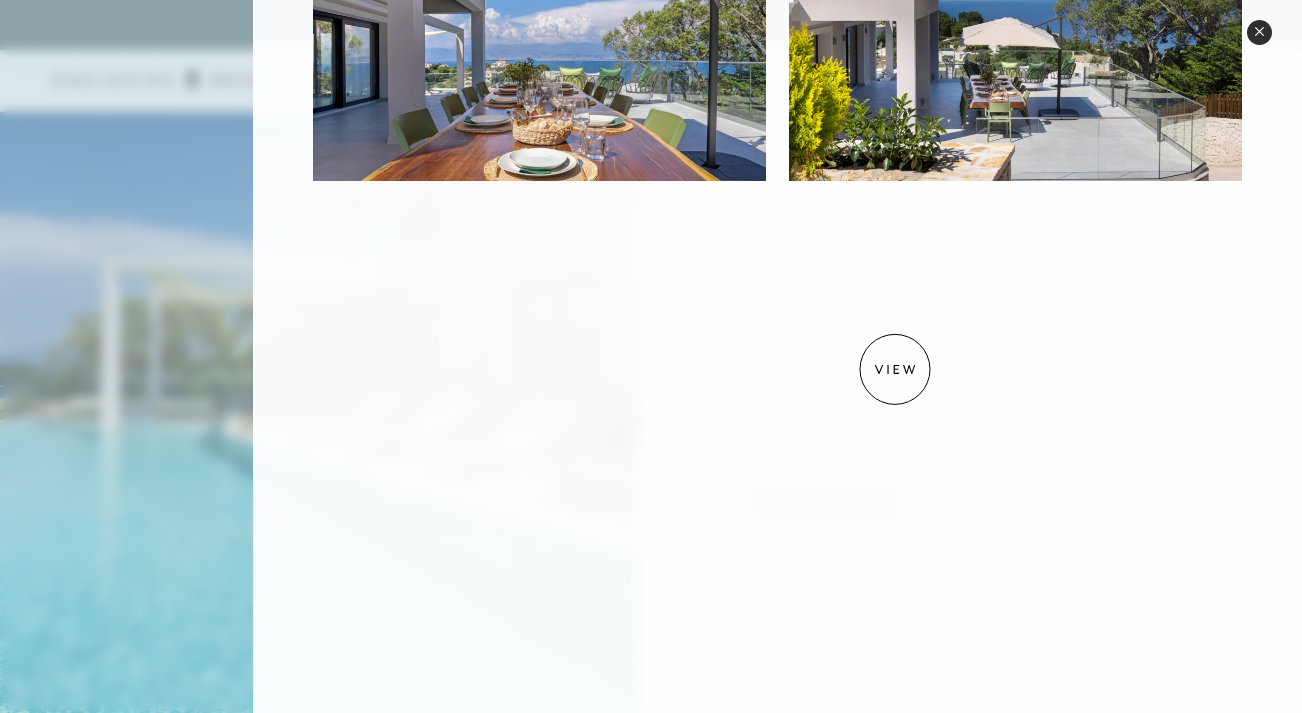 scroll, scrollTop: 742, scrollLeft: 0, axis: vertical 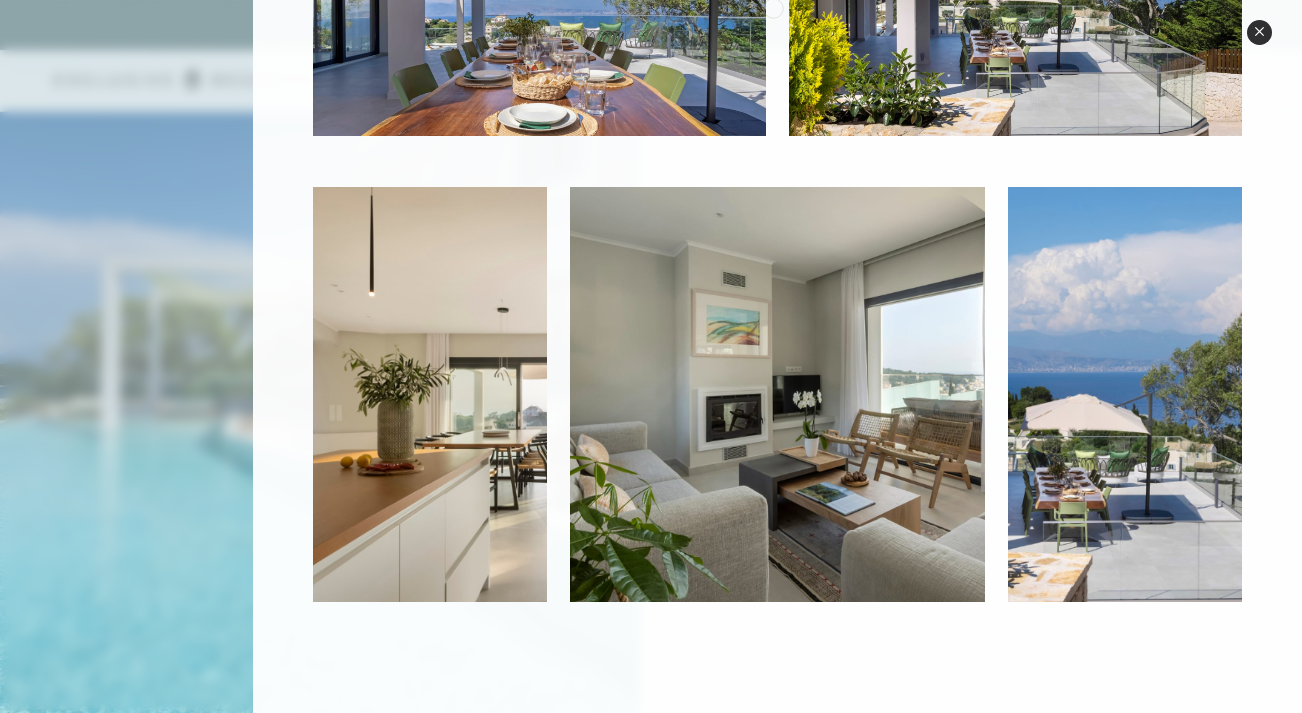 drag, startPoint x: 814, startPoint y: 413, endPoint x: 773, endPoint y: 6, distance: 409.0599 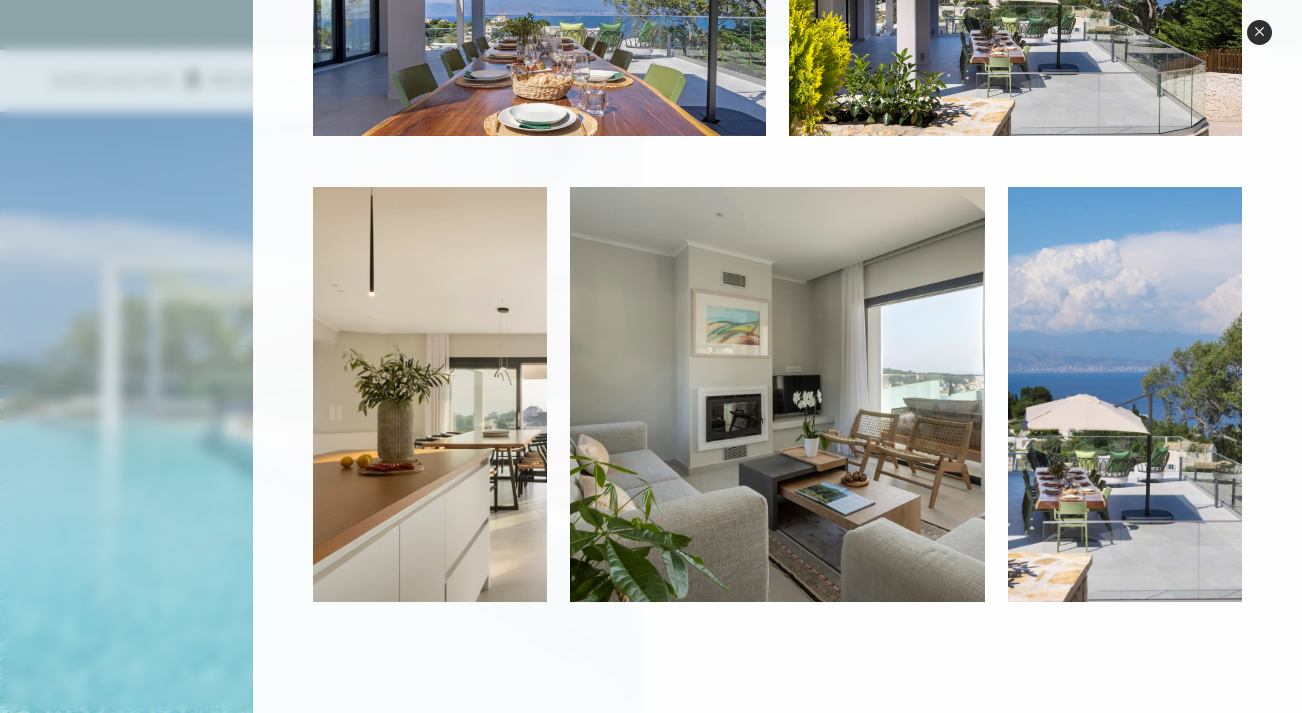 click 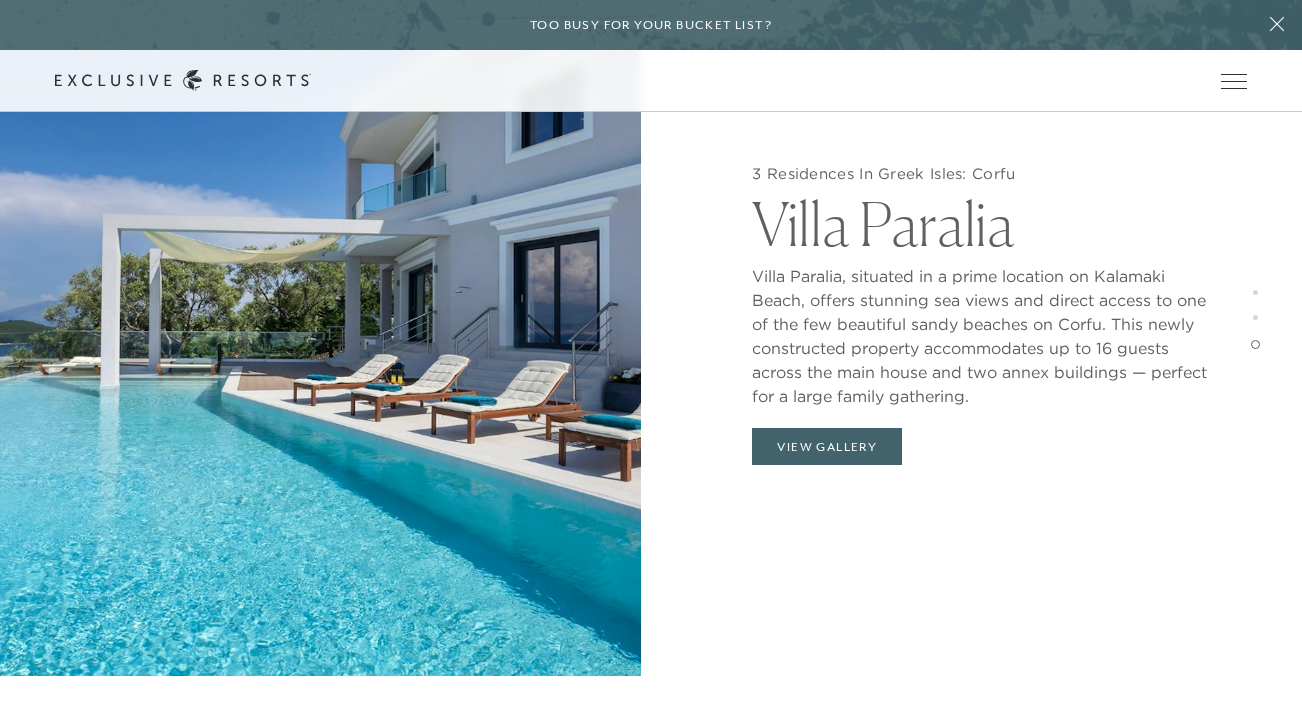 scroll, scrollTop: 4086, scrollLeft: 0, axis: vertical 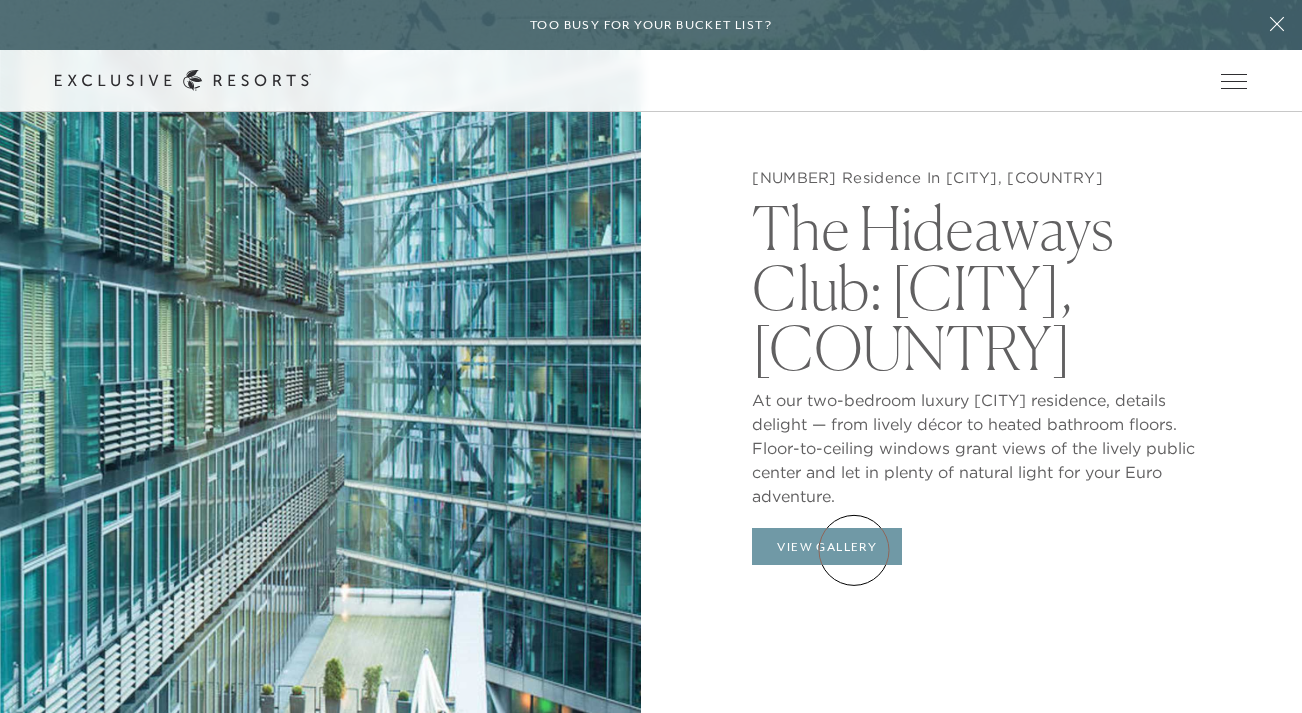 click on "View Gallery" at bounding box center [827, 547] 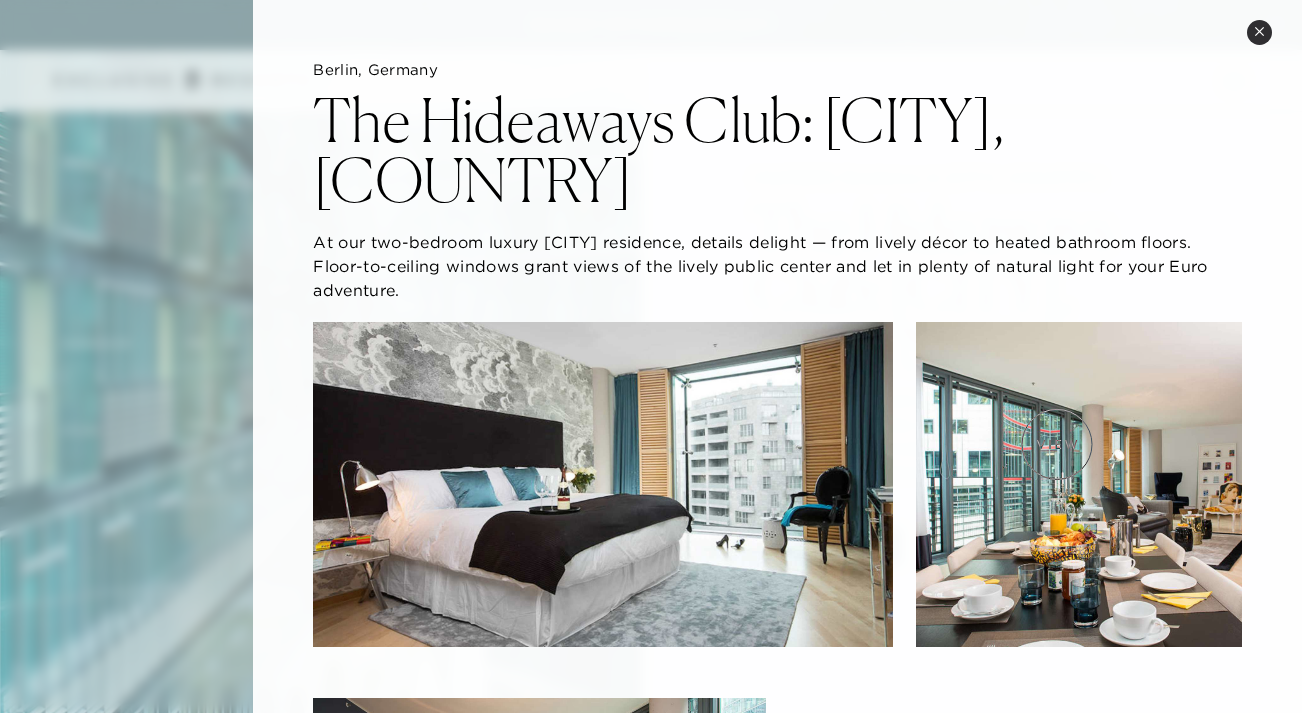 type 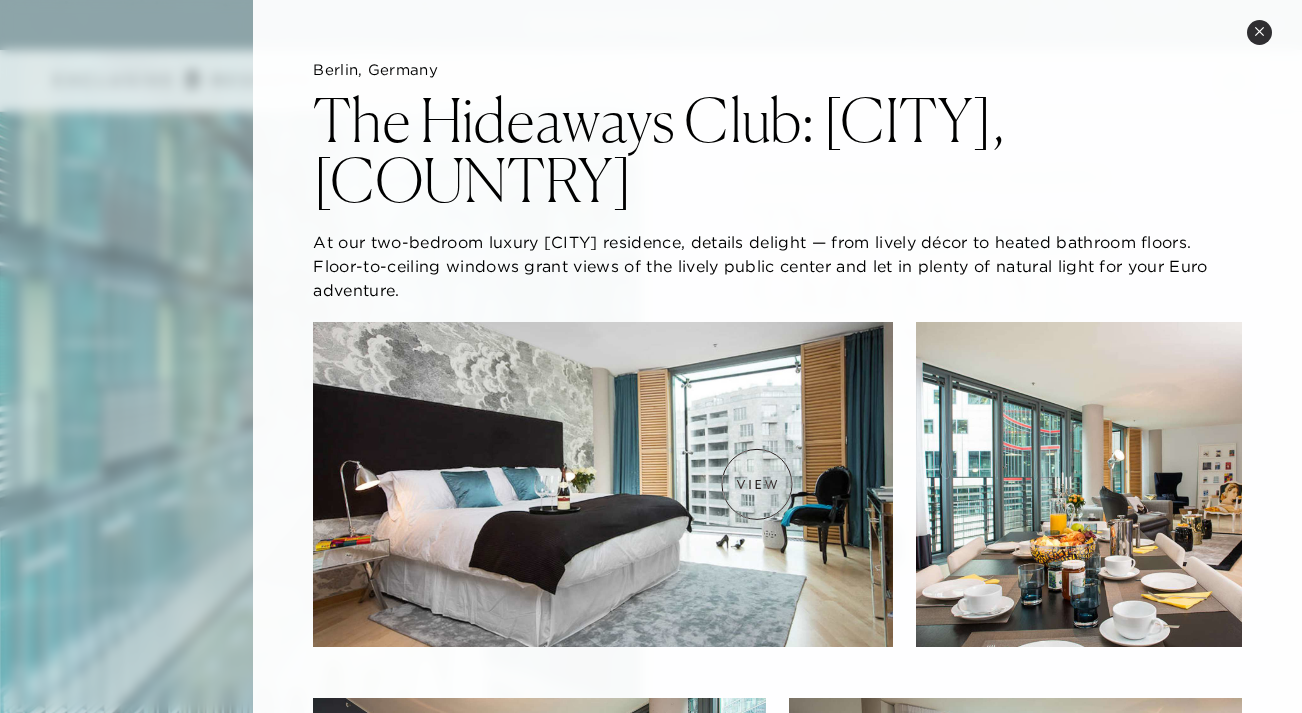 click at bounding box center (602, 485) 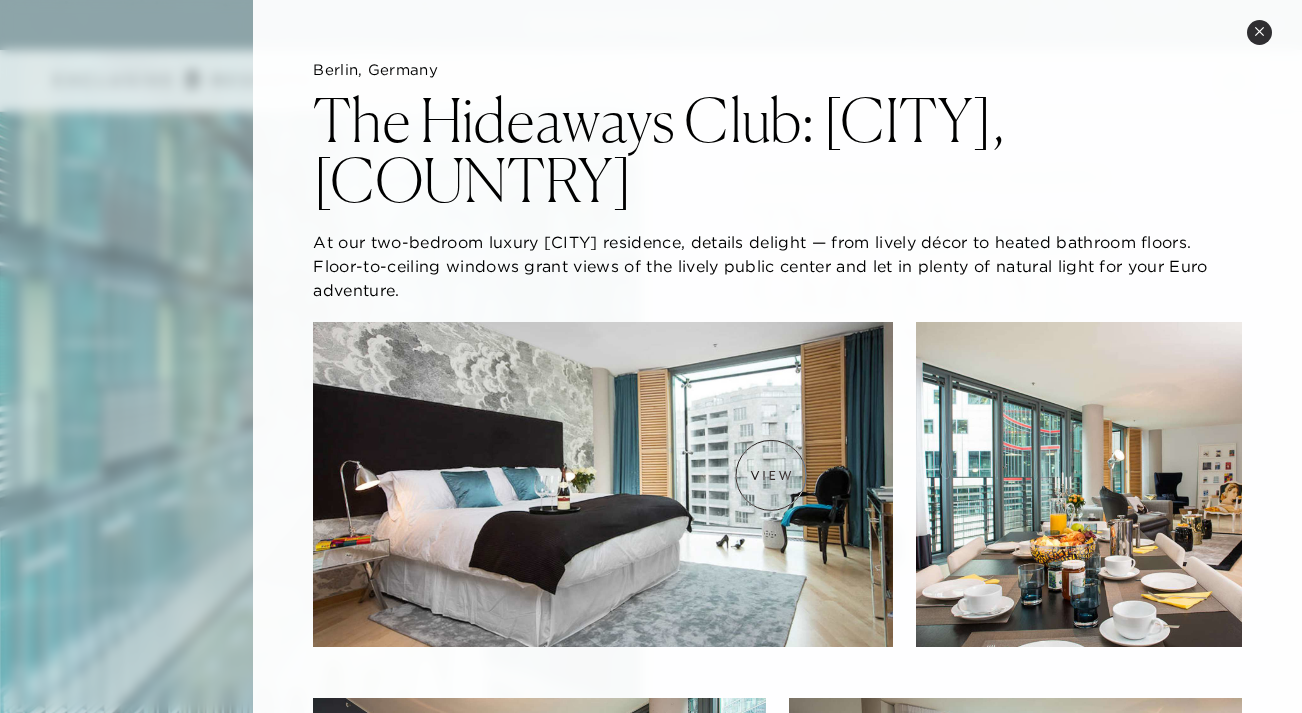 click at bounding box center (602, 485) 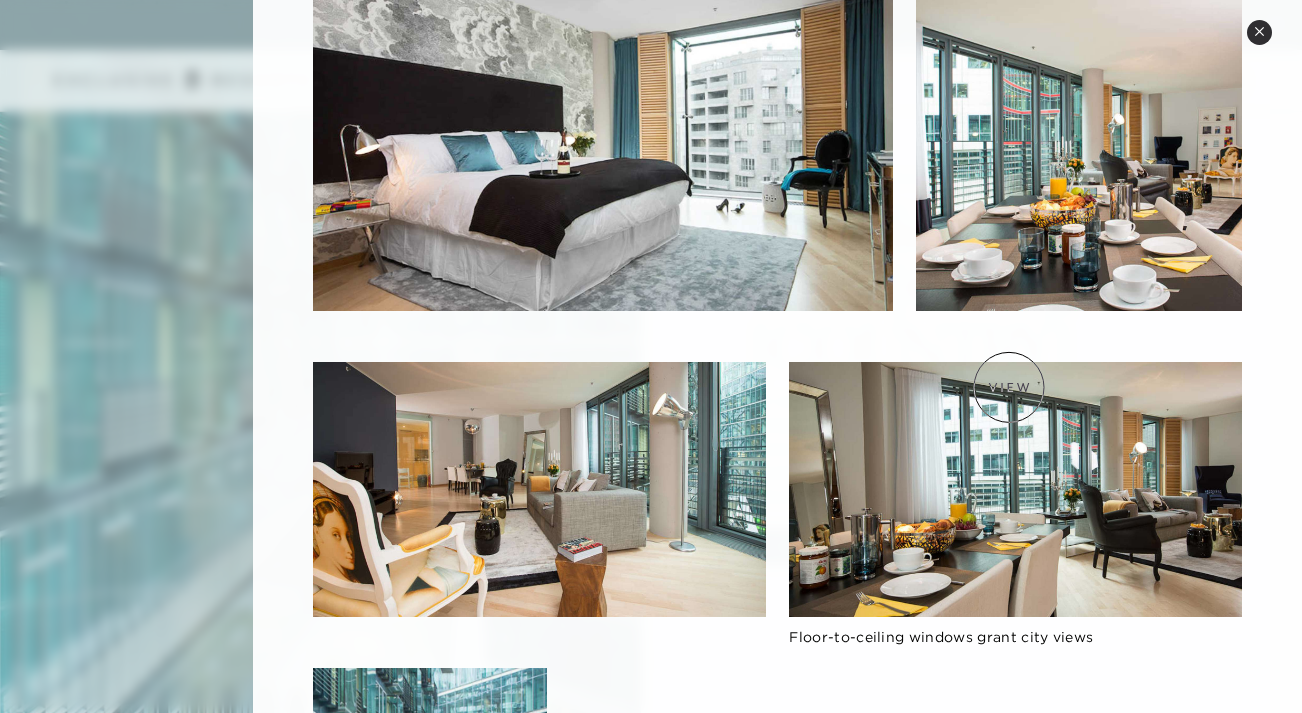 scroll, scrollTop: 340, scrollLeft: 0, axis: vertical 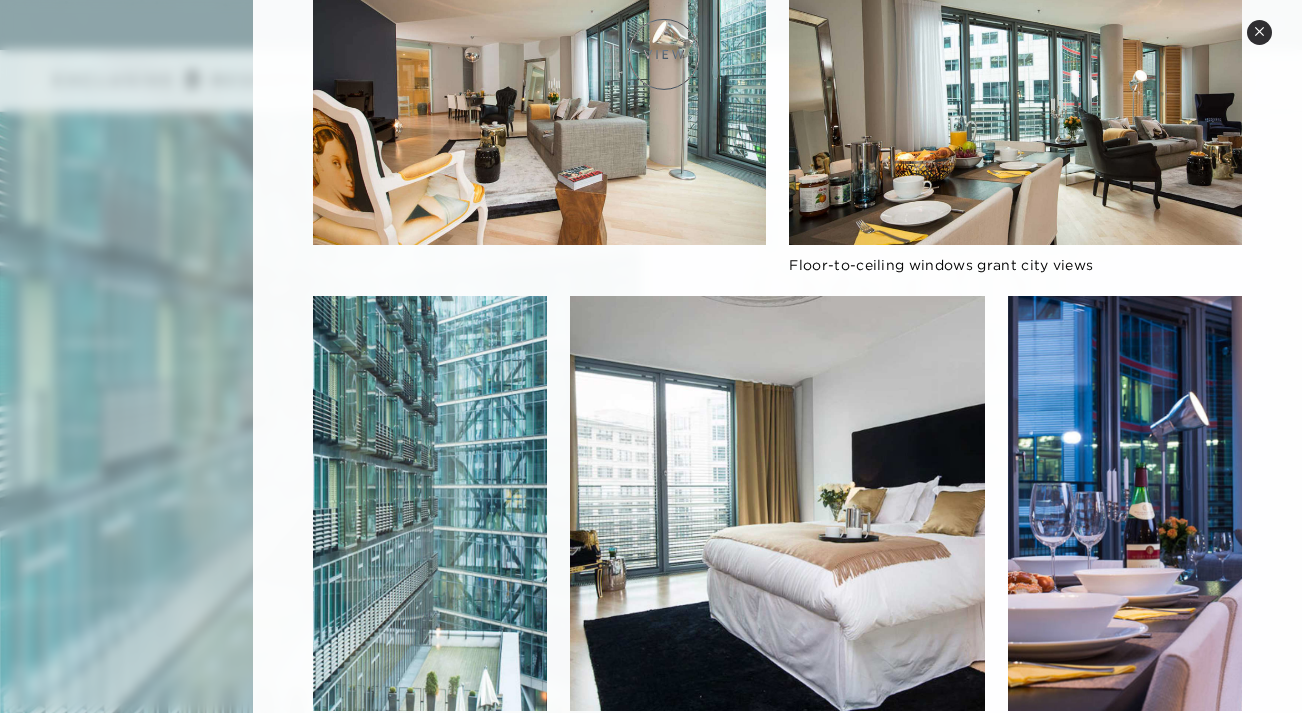 drag, startPoint x: 413, startPoint y: 465, endPoint x: 664, endPoint y: 54, distance: 481.5828 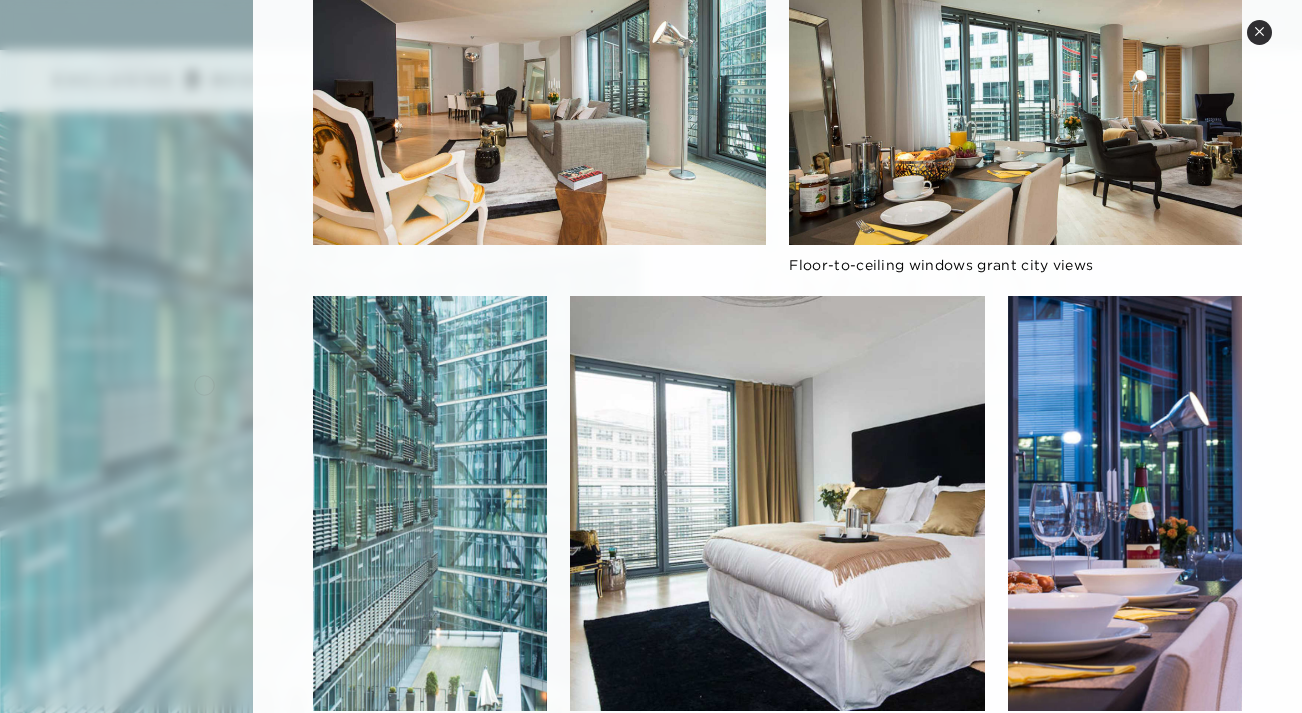 click 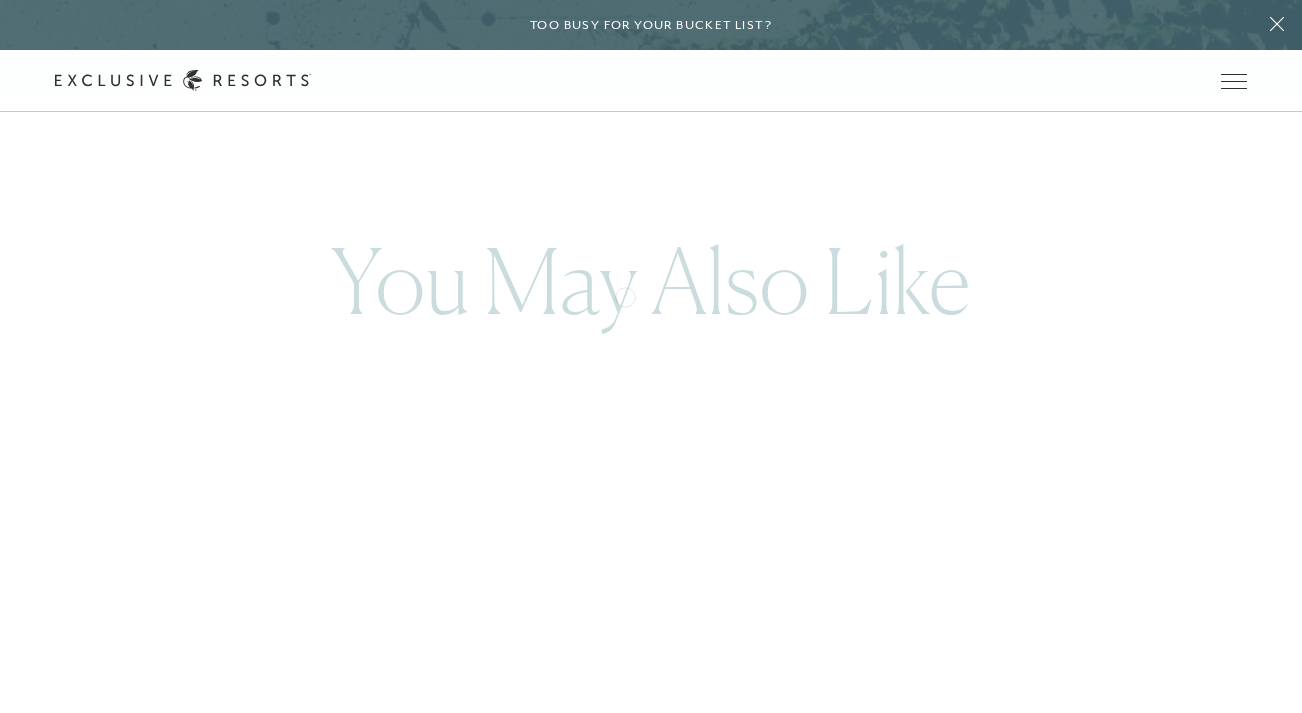 scroll, scrollTop: 3538, scrollLeft: 0, axis: vertical 